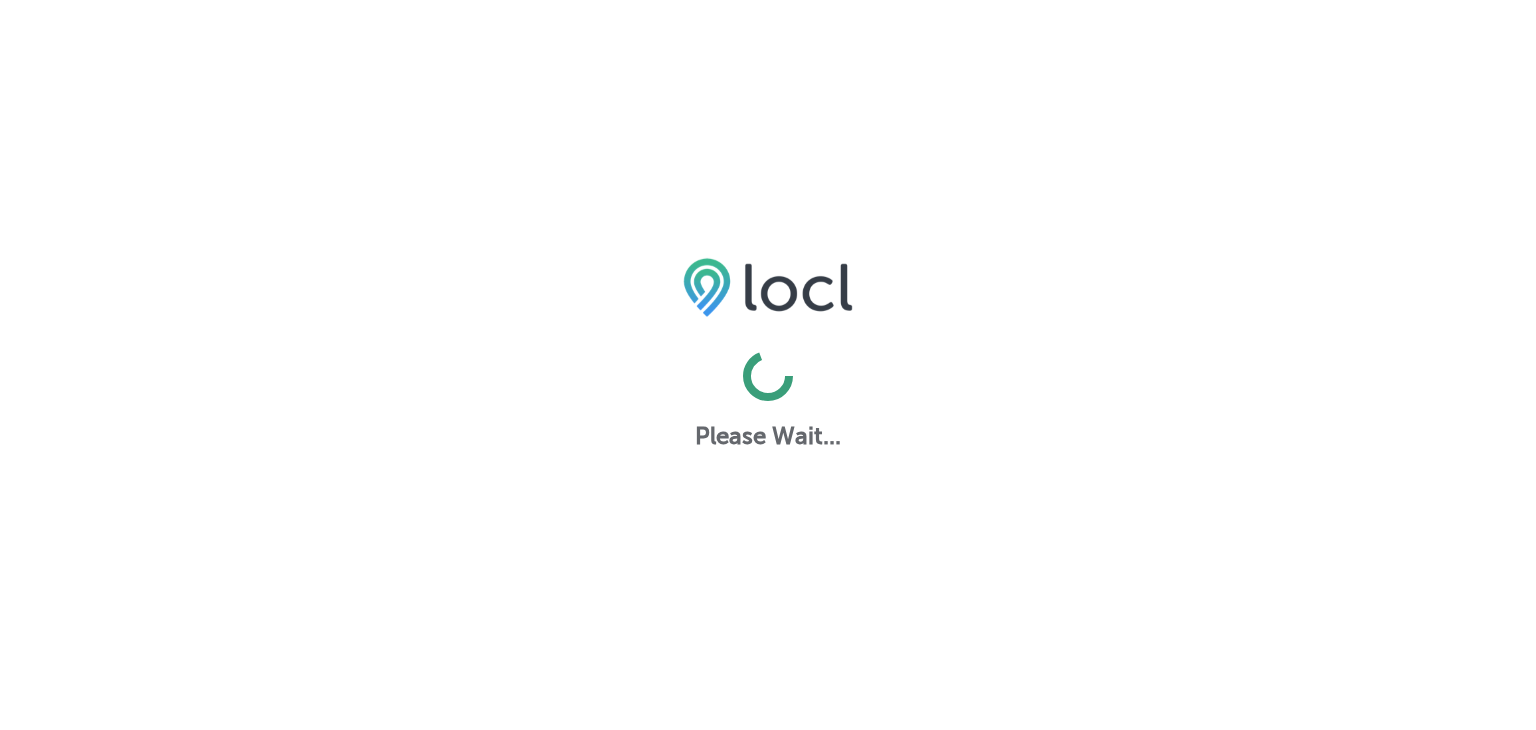 scroll, scrollTop: 0, scrollLeft: 0, axis: both 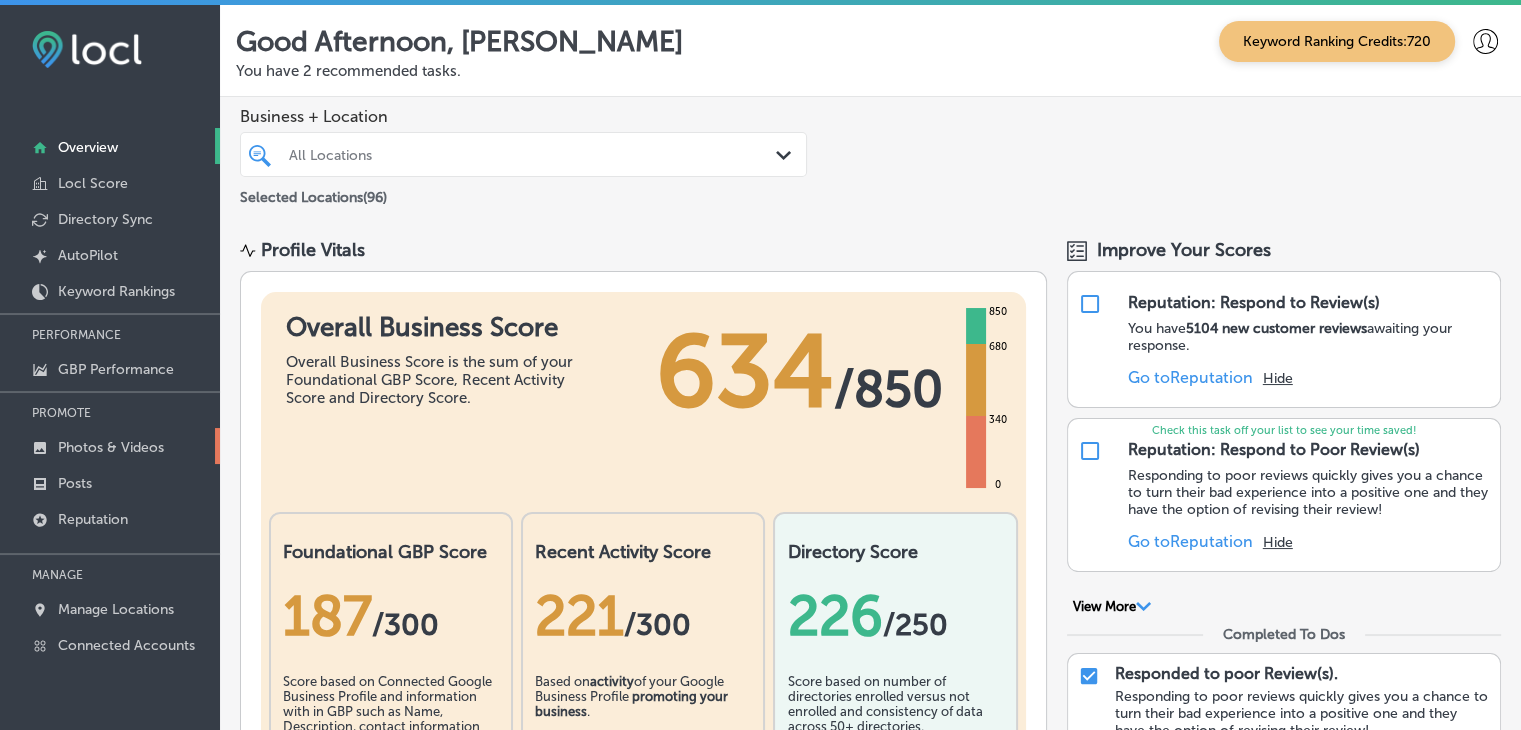 click on "Photos & Videos" at bounding box center [111, 447] 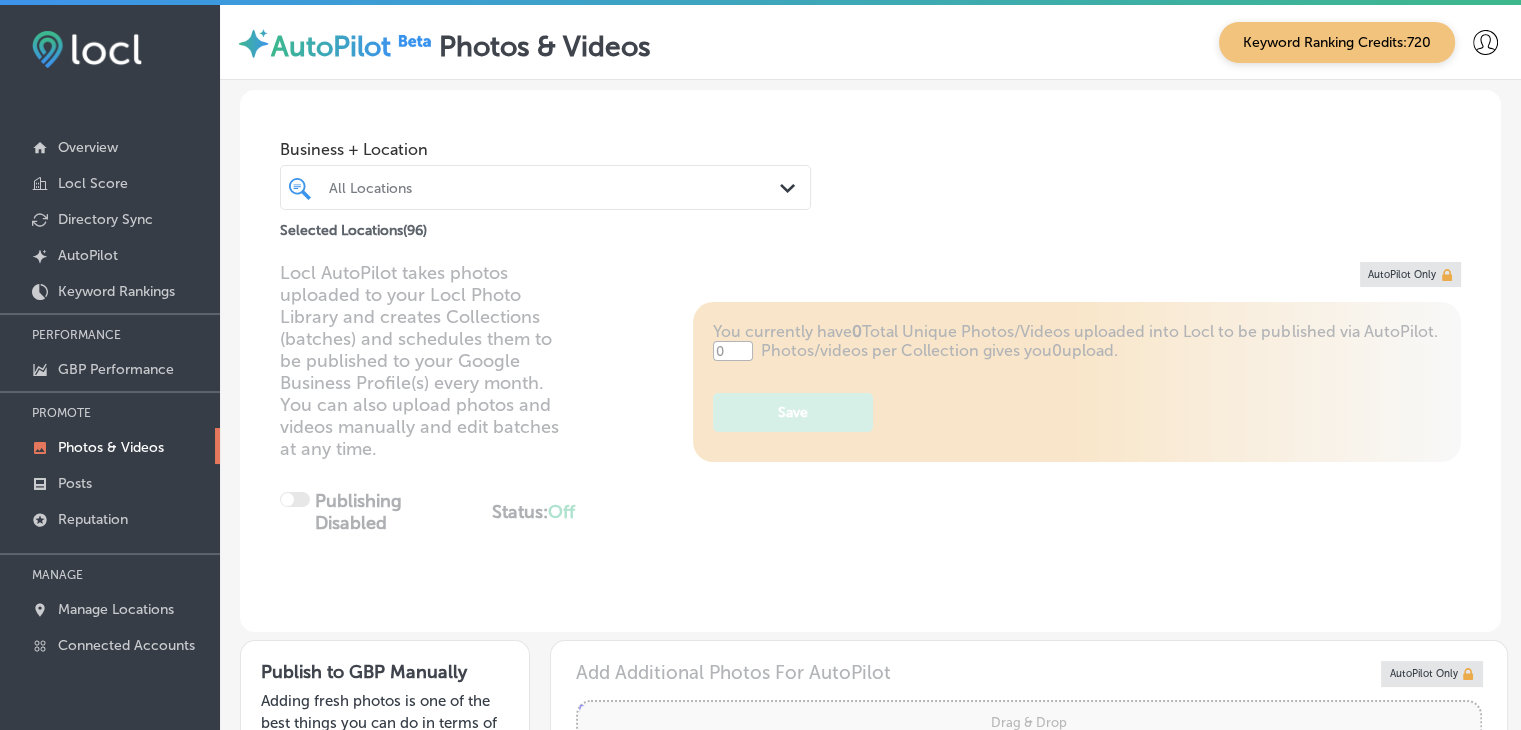 type on "5" 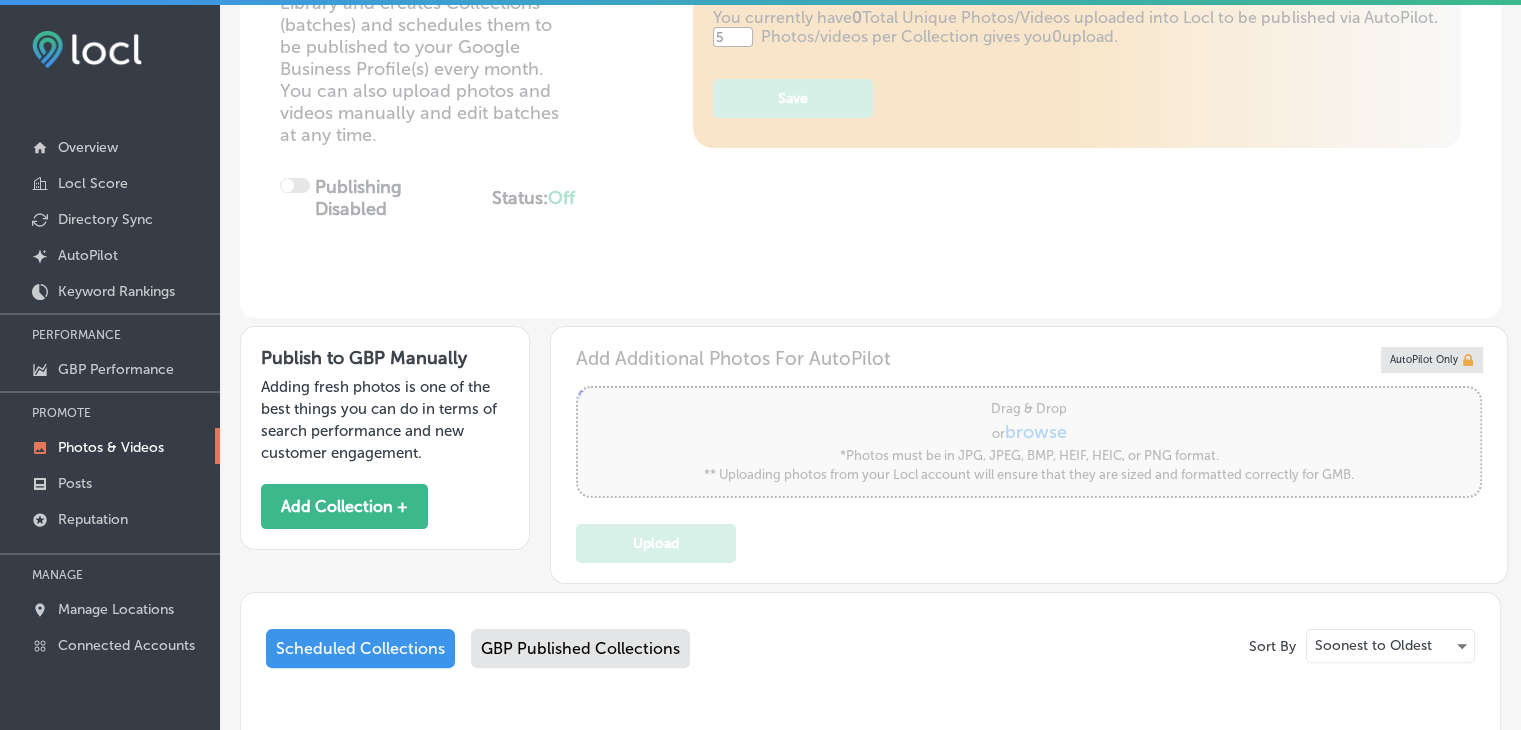 scroll, scrollTop: 500, scrollLeft: 0, axis: vertical 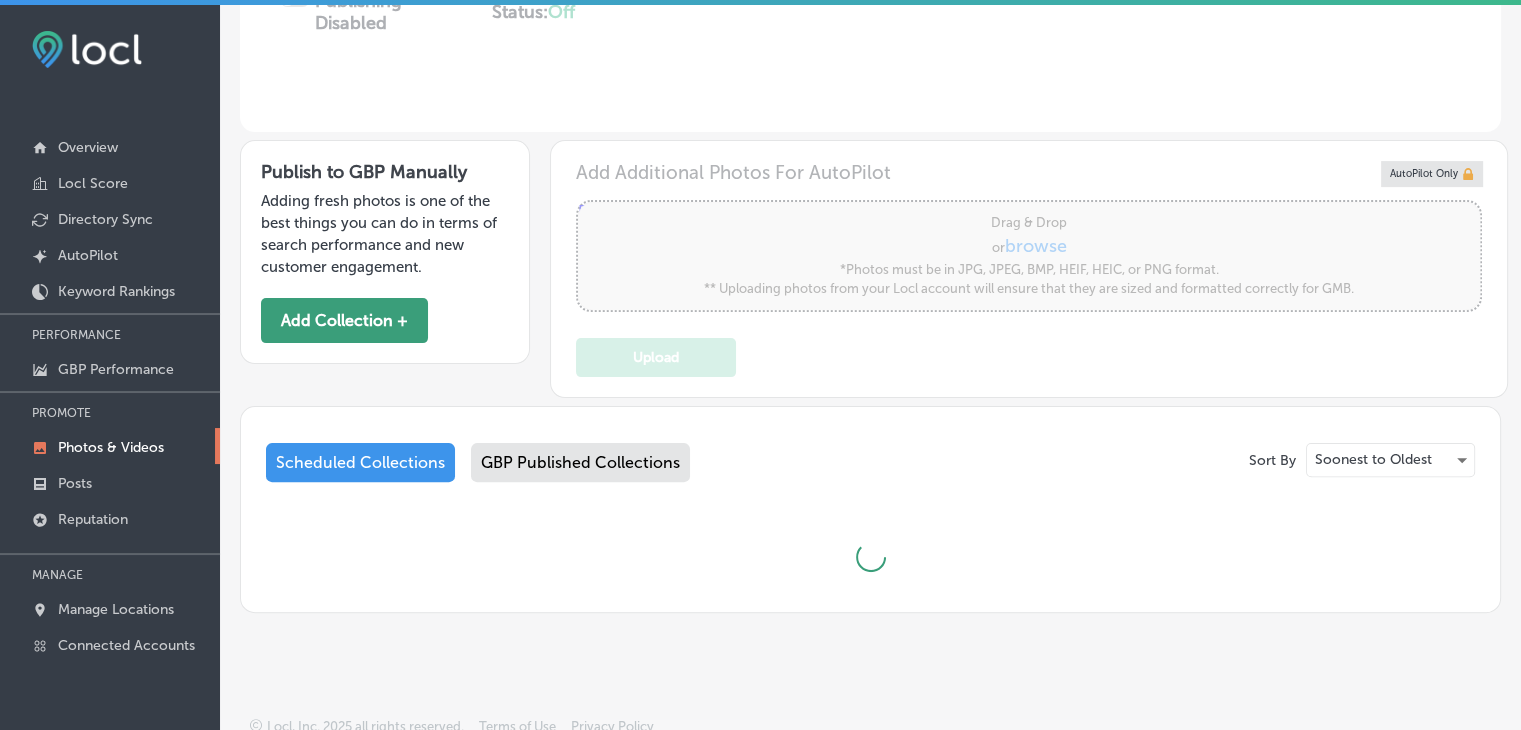click on "Add Collection +" at bounding box center [344, 320] 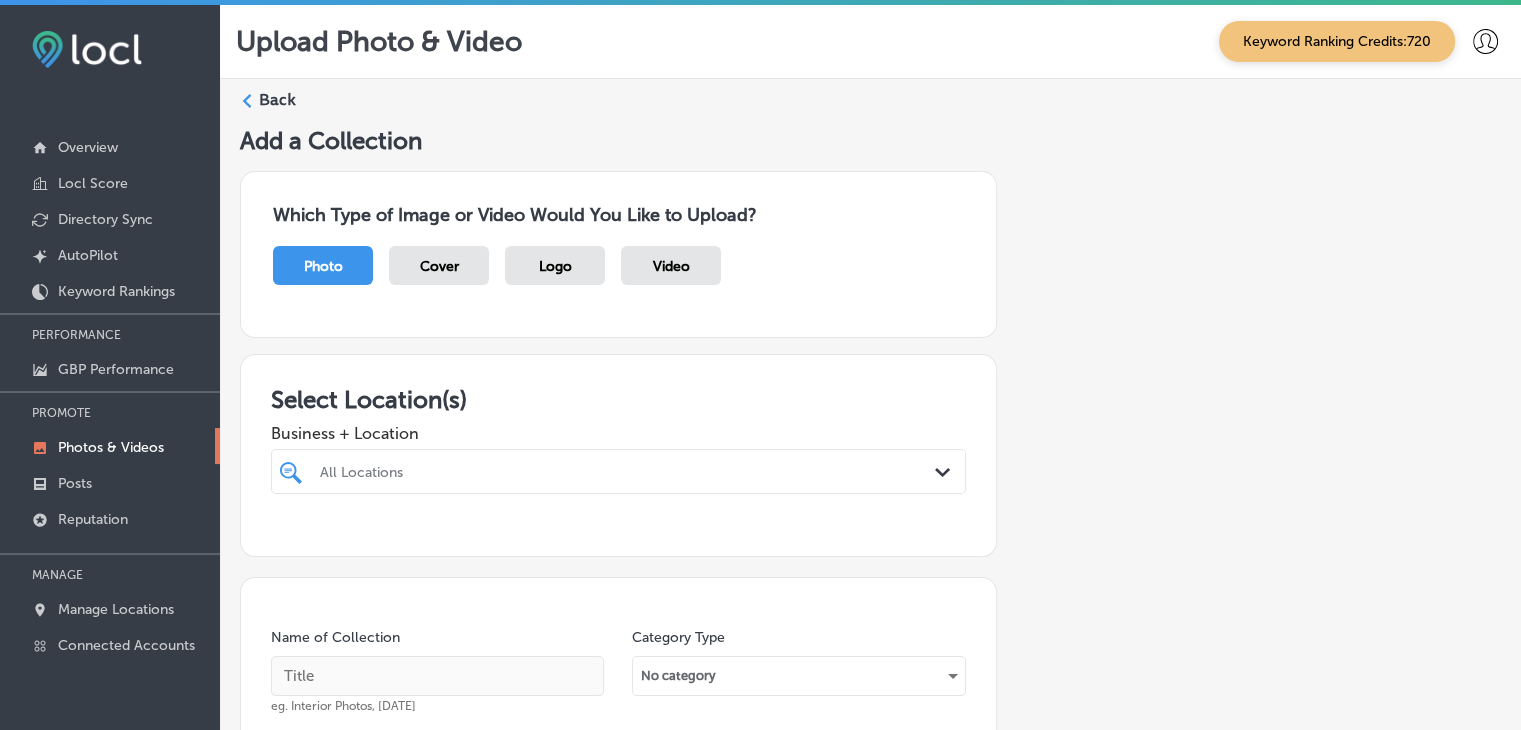 click on "All Locations
Path
Created with Sketch." at bounding box center [618, 471] 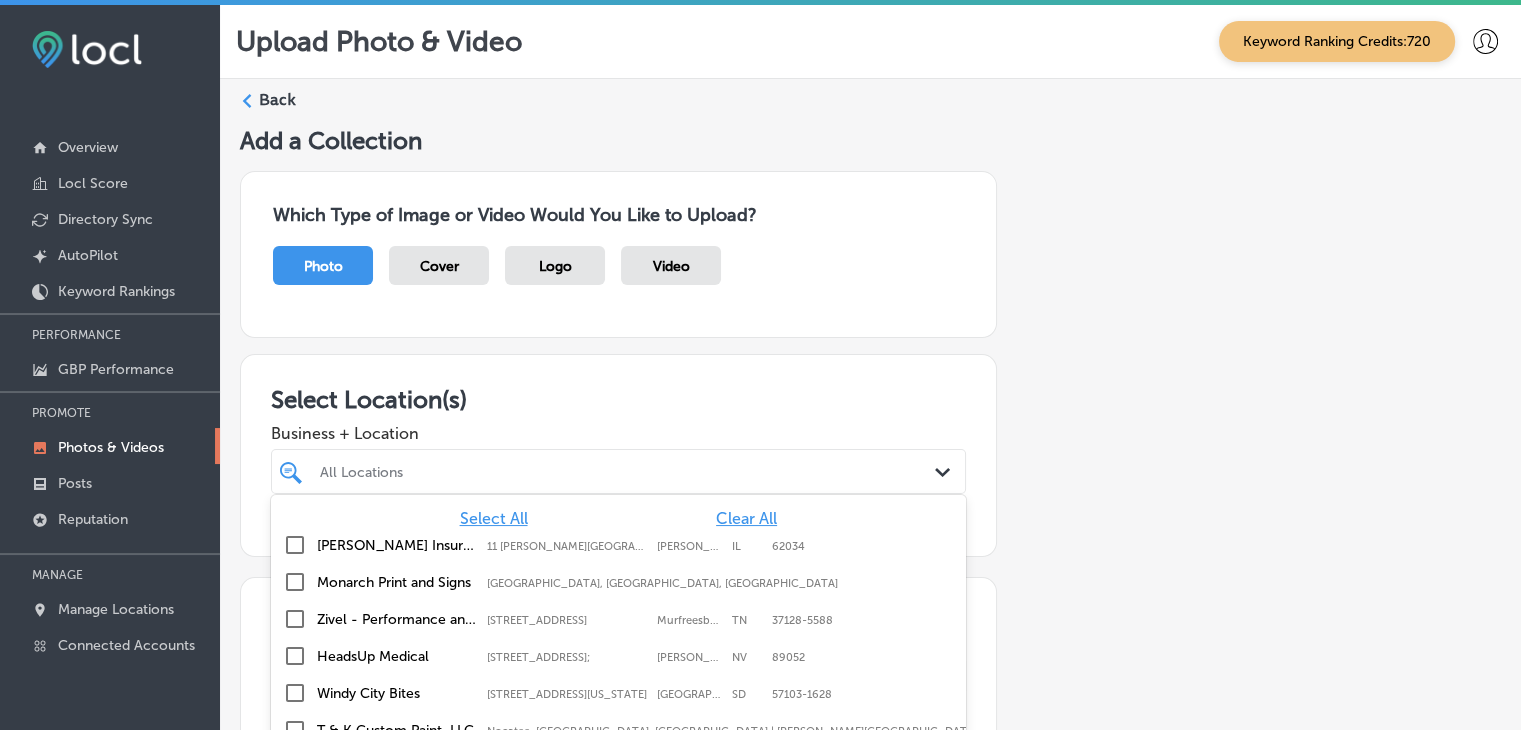 scroll, scrollTop: 104, scrollLeft: 0, axis: vertical 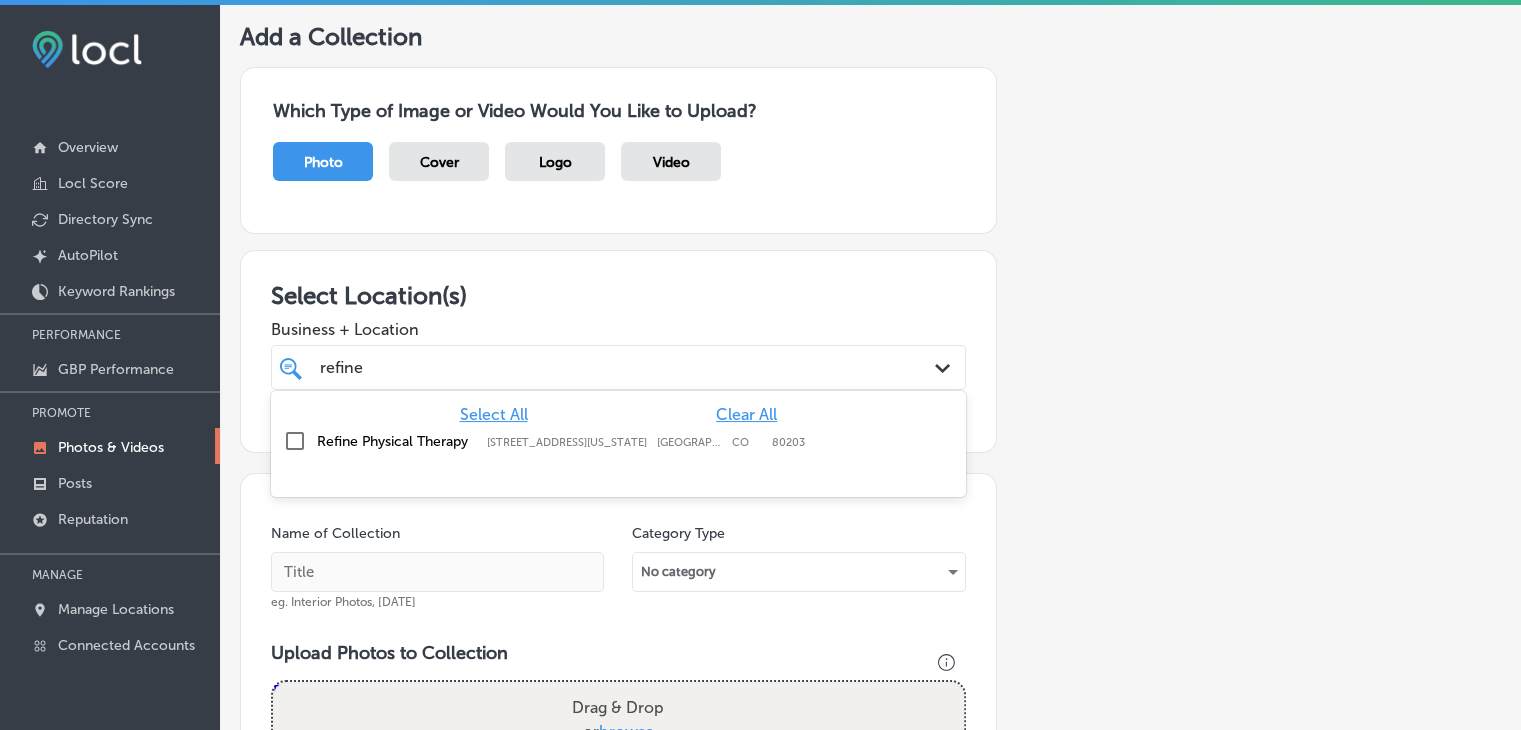 click on "[STREET_ADDRESS][US_STATE]" at bounding box center [567, 442] 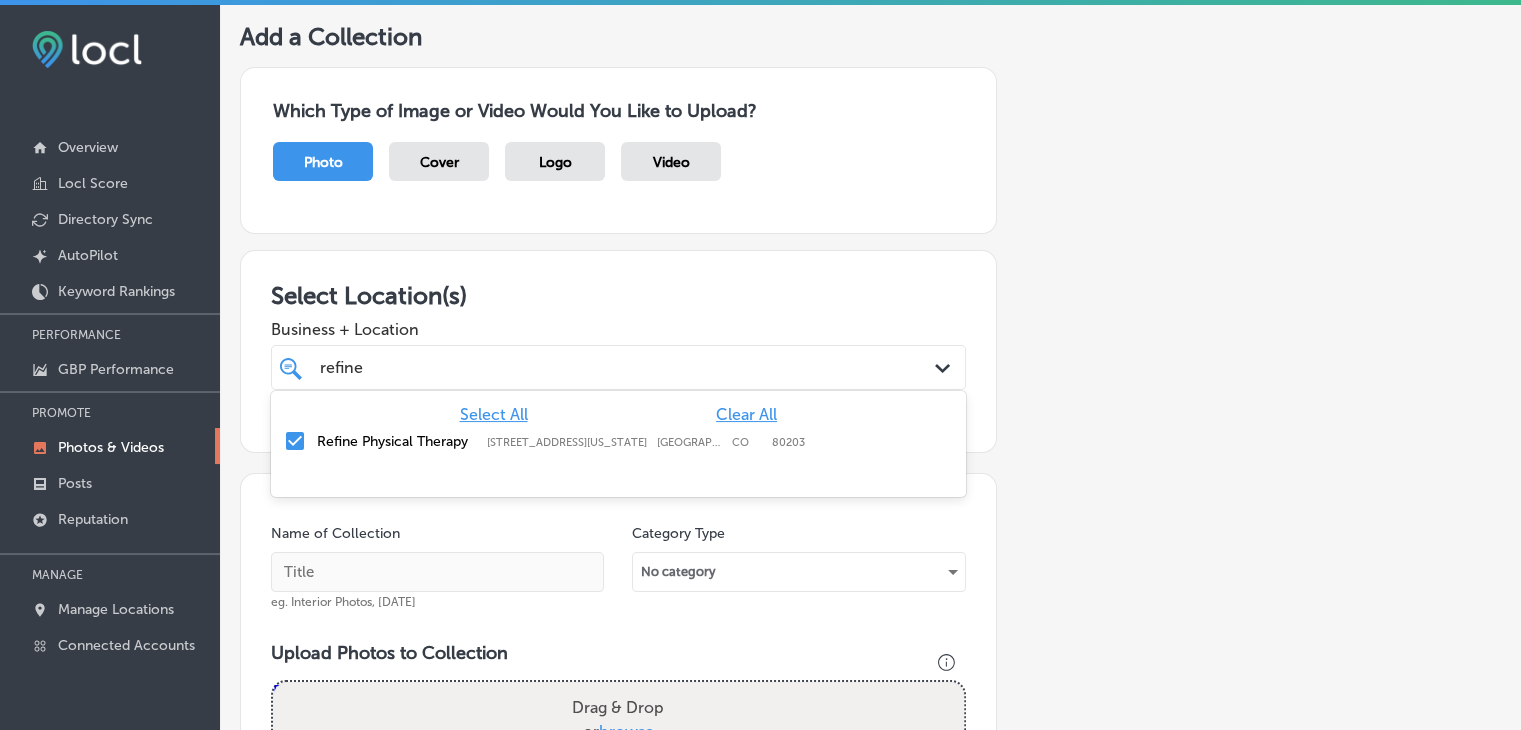 type on "refine" 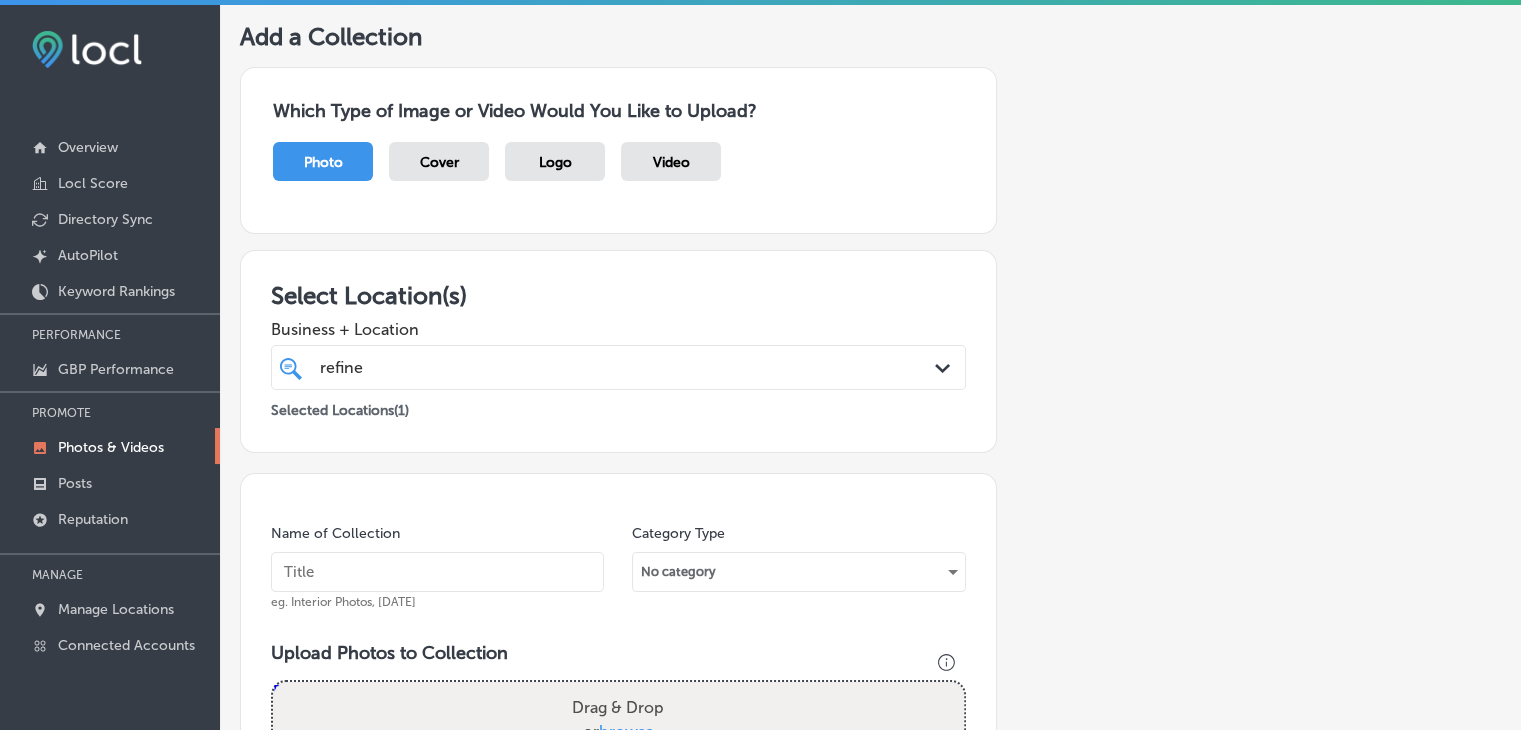 click on "Name of Collection eg. Interior Photos, [DATE]" at bounding box center [437, 567] 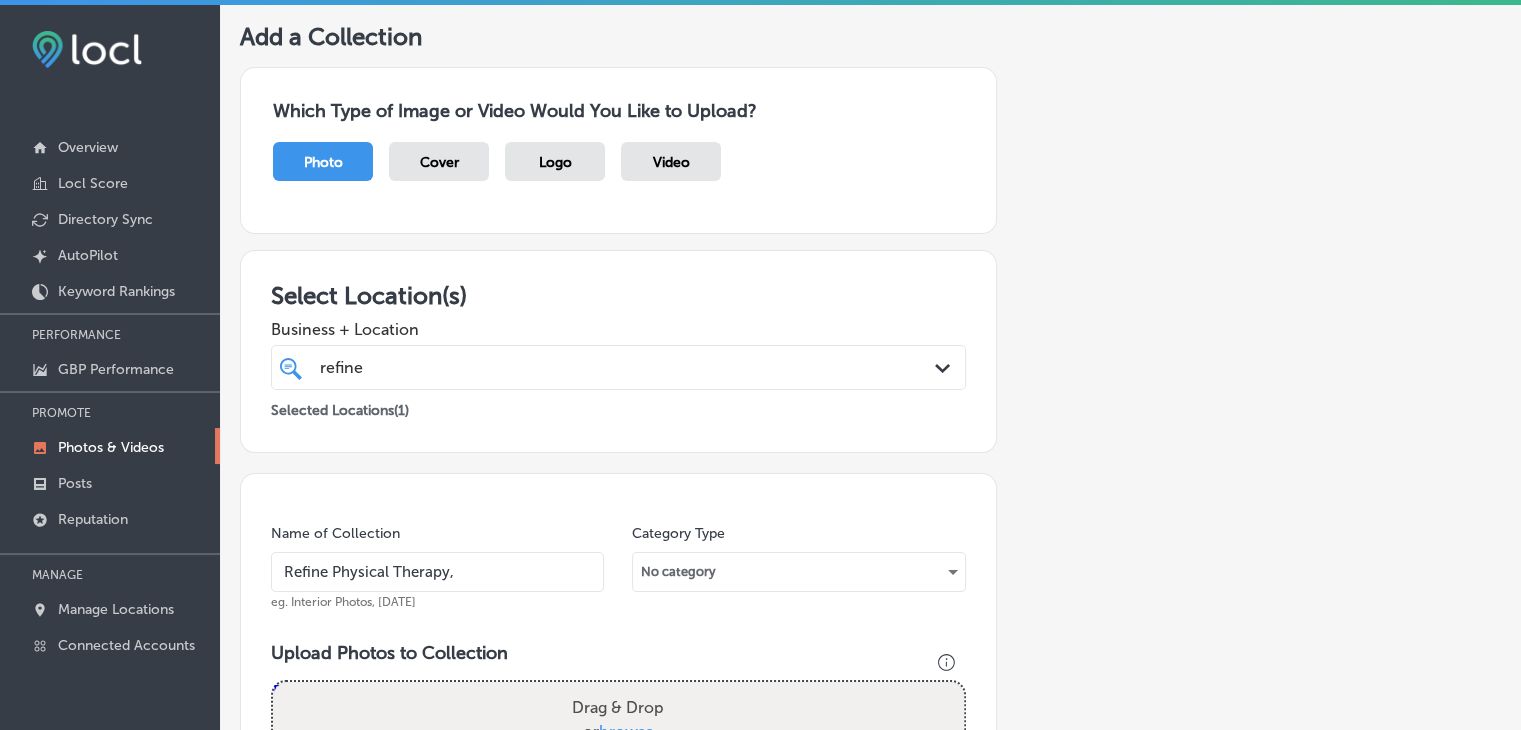 click on "Refine Physical Therapy," at bounding box center (437, 572) 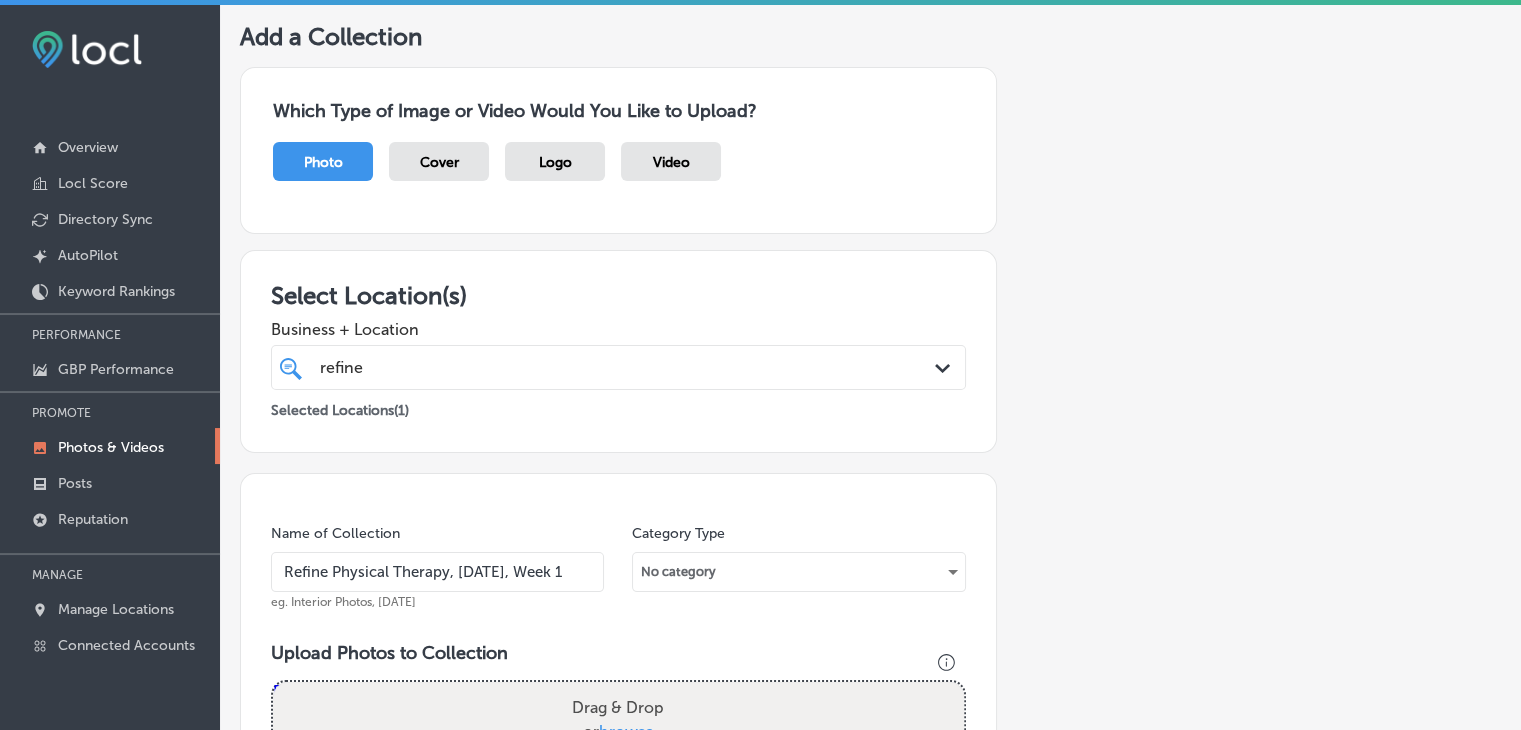 type on "Refine Physical Therapy, [DATE], Week 1" 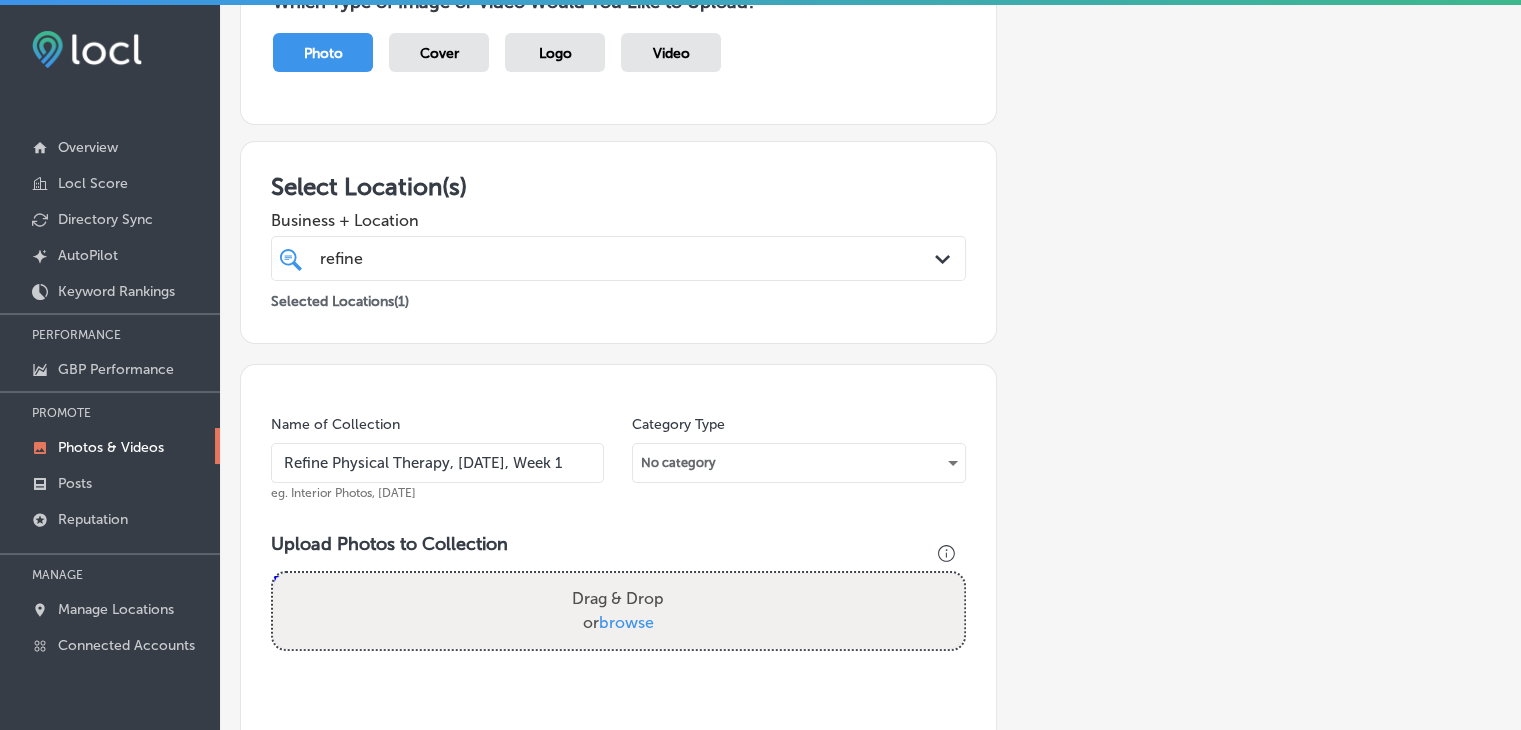 scroll, scrollTop: 404, scrollLeft: 0, axis: vertical 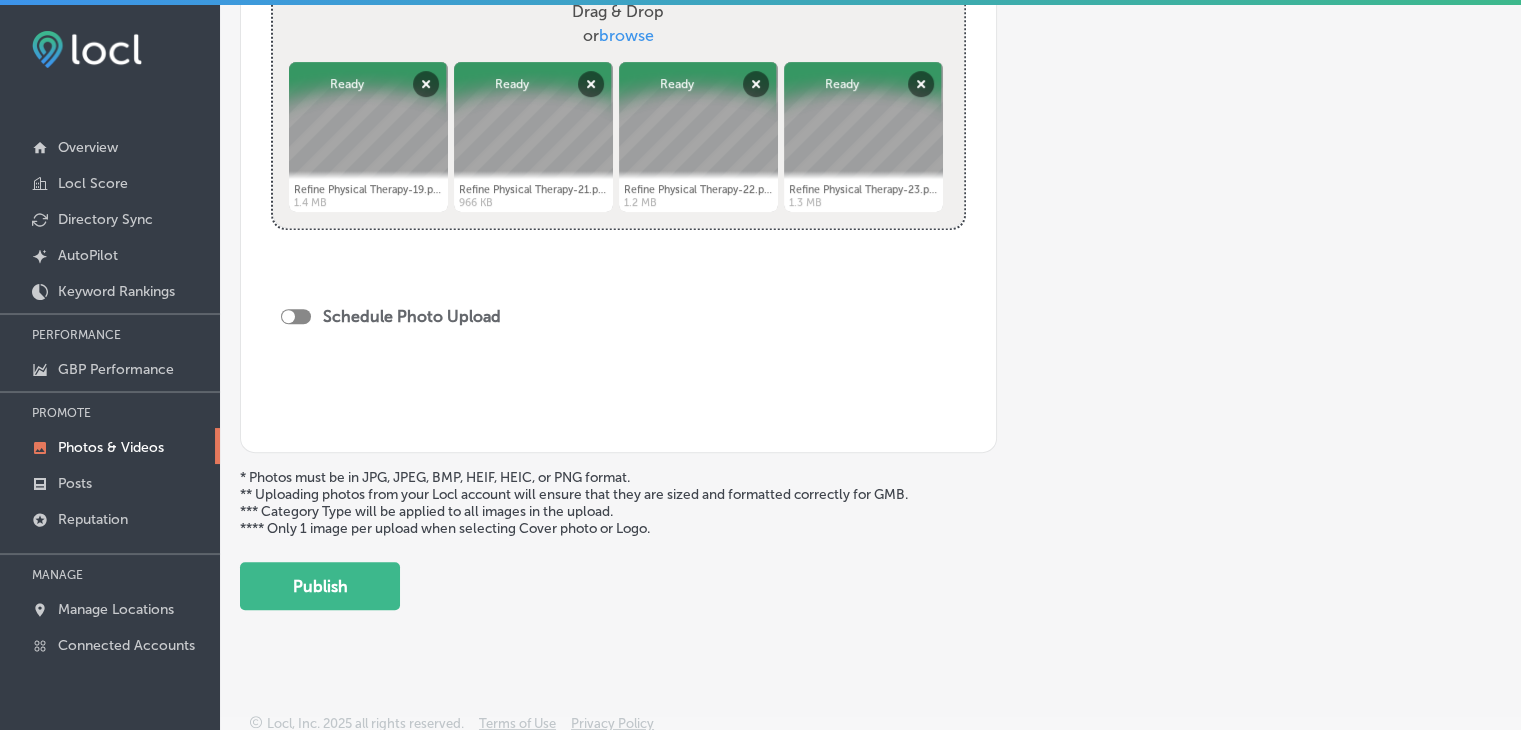 click on "Schedule Photo Upload" at bounding box center (396, 319) 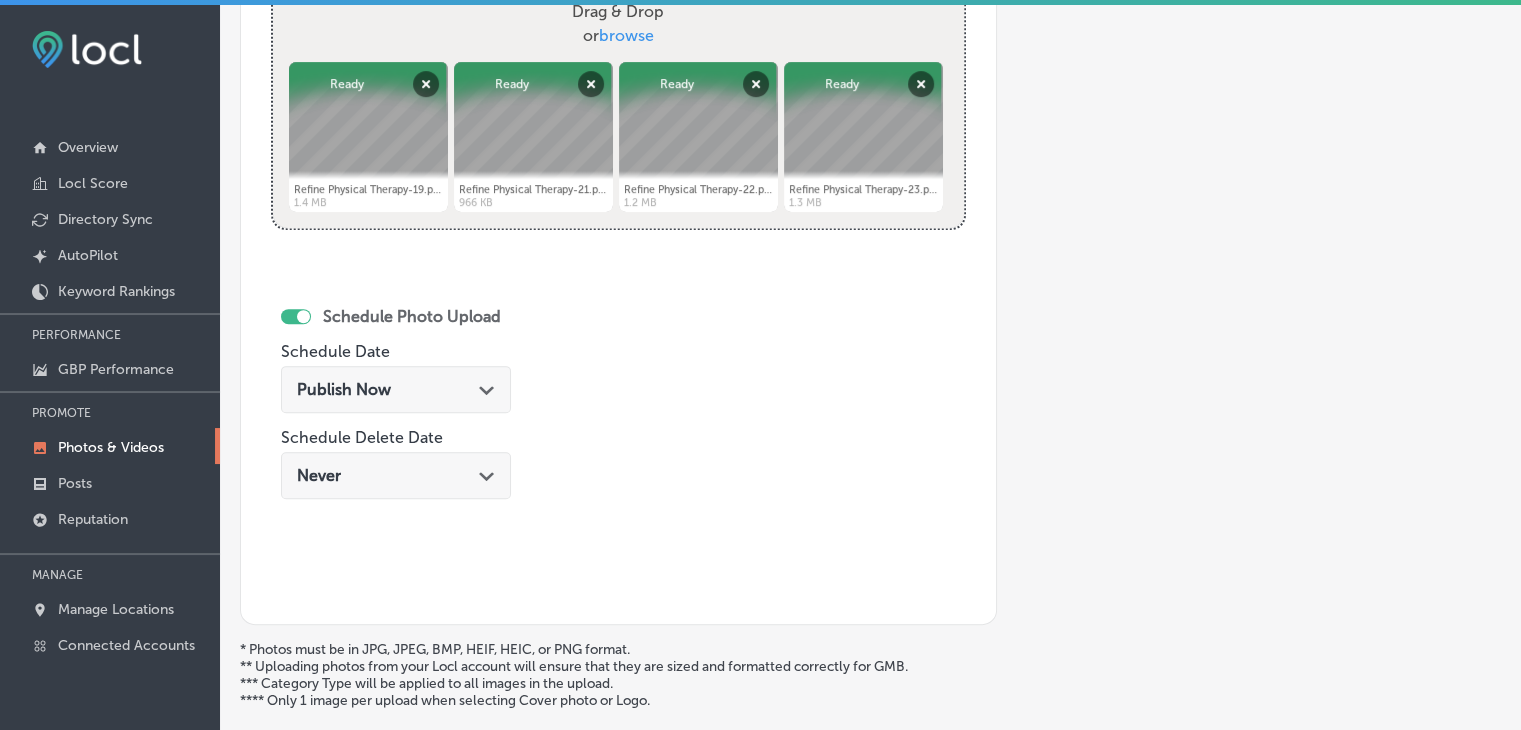 click 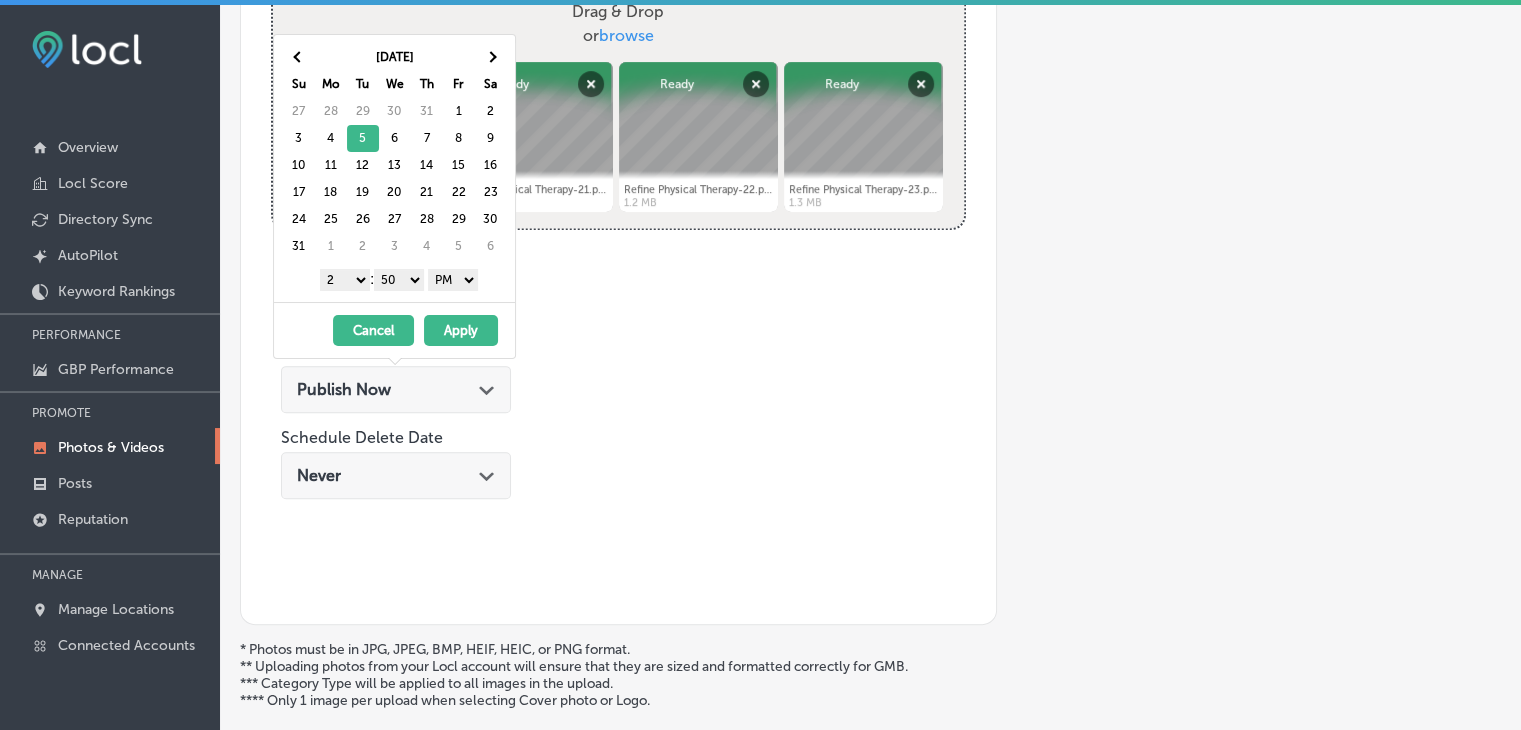 click on "[DATE] Su Mo Tu We Th Fr Sa 27 28 29 30 31 1 2 3 4 5 6 7 8 9 10 11 12 13 14 15 16 17 18 19 20 21 22 23 24 25 26 27 28 29 30 31 1 2 3 4 5 6 1 2 3 4 5 6 7 8 9 10 11 12  :  00 10 20 30 40 50   AM PM" at bounding box center [394, 168] 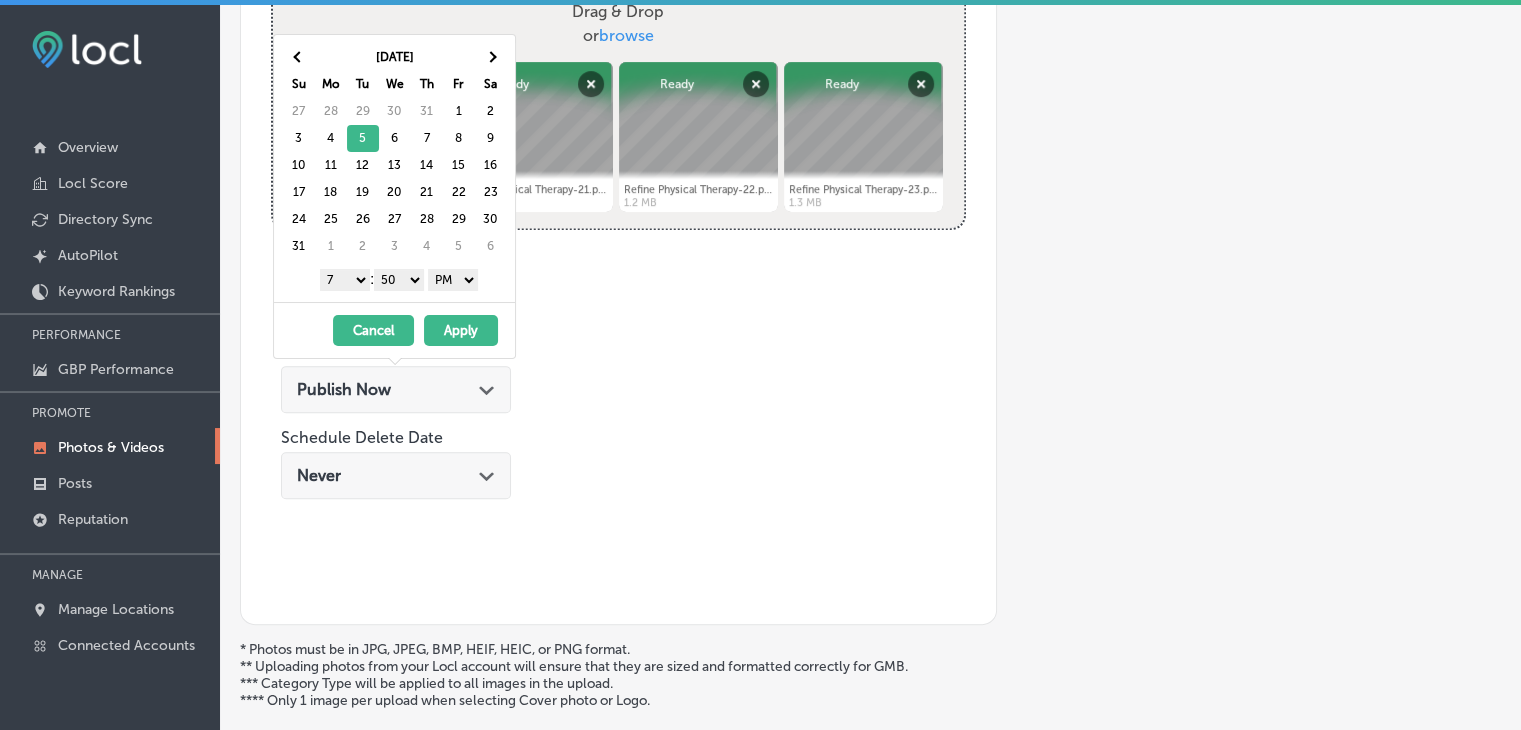 click on "[DATE] Su Mo Tu We Th Fr Sa 27 28 29 30 31 1 2 3 4 5 6 7 8 9 10 11 12 13 14 15 16 17 18 19 20 21 22 23 24 25 26 27 28 29 30 31 1 2 3 4 5 6 1 2 3 4 5 6 7 8 9 10 11 12  :  00 10 20 30 40 50   AM PM" at bounding box center [394, 168] 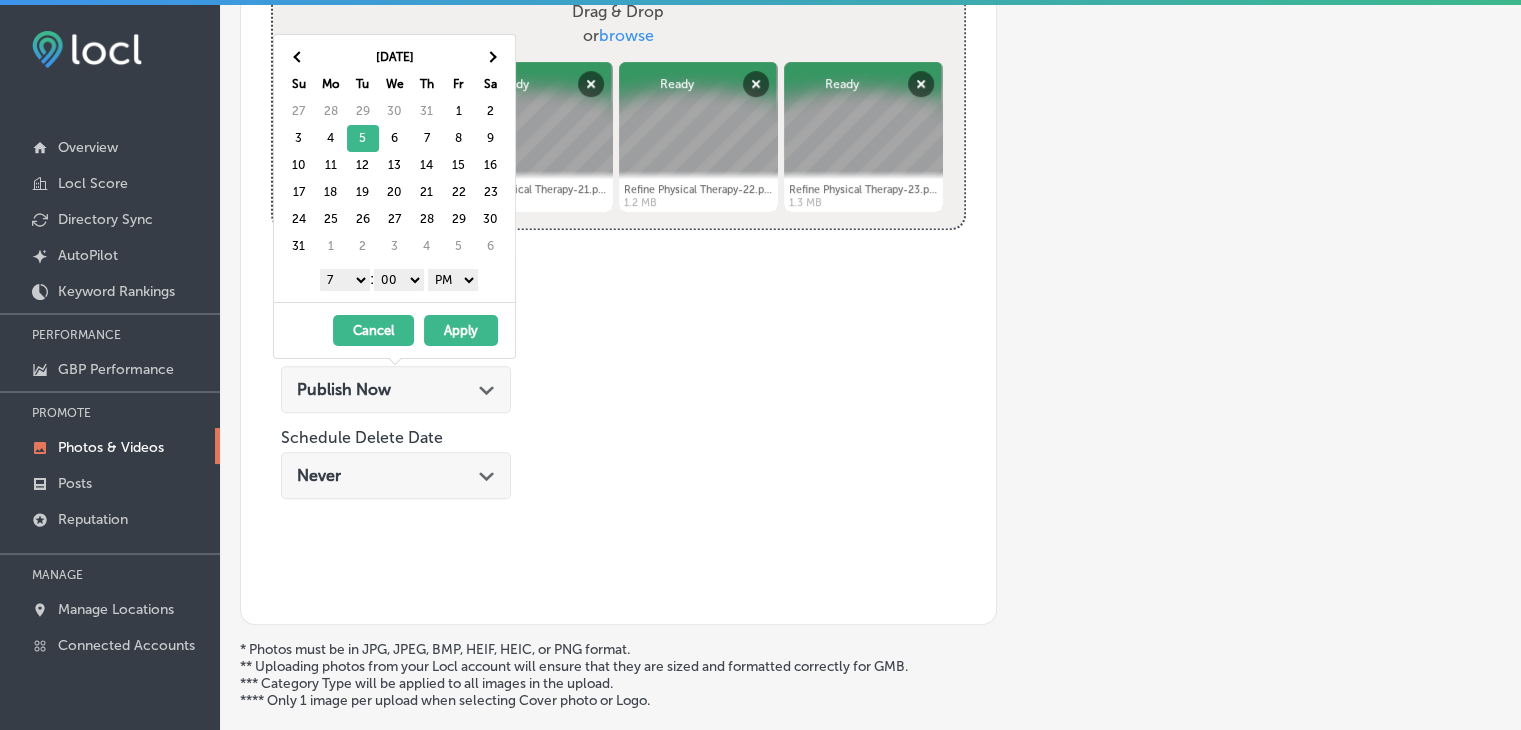 click on "1 2 3 4 5 6 7 8 9 10 11 12  :  00 10 20 30 40 50   AM PM" at bounding box center [398, 279] 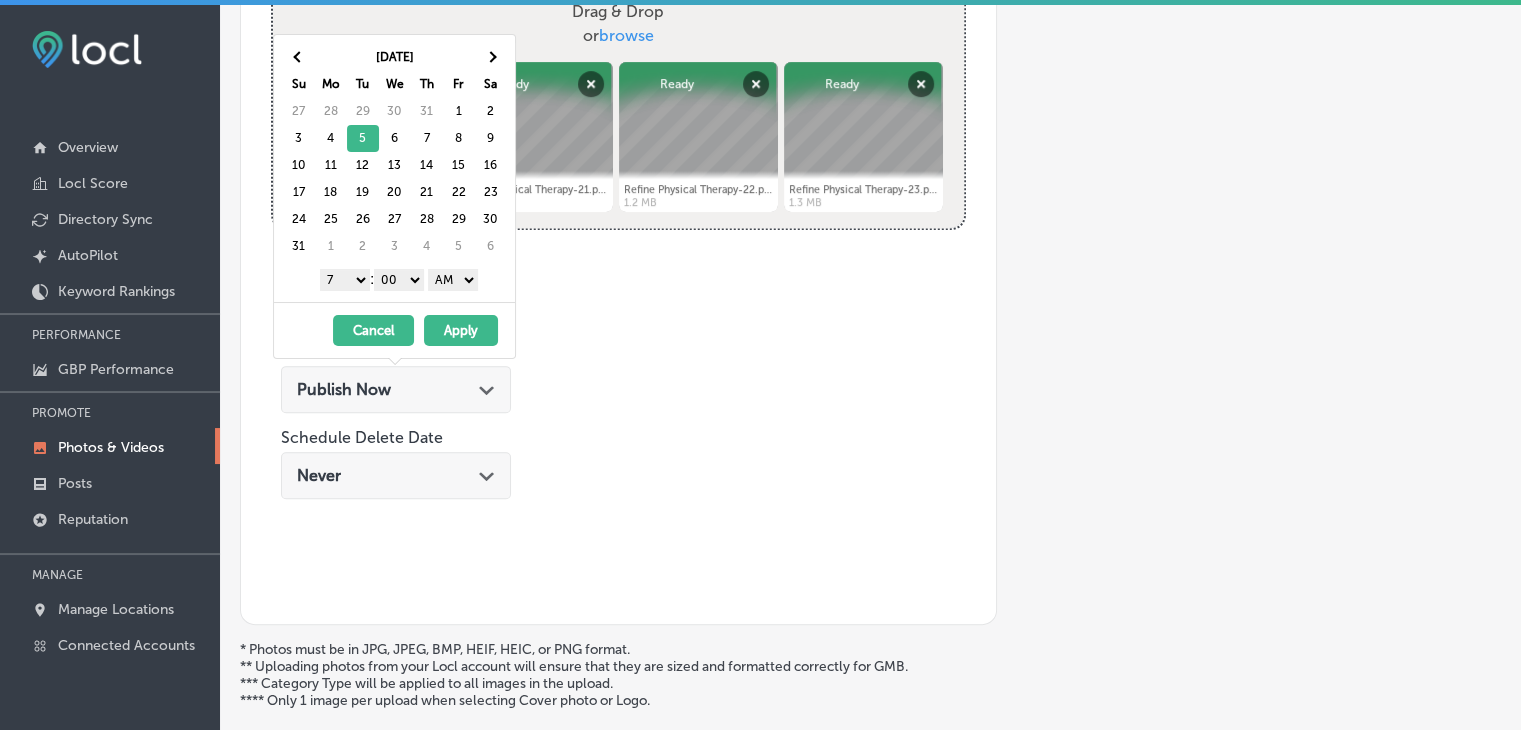 click on "Apply" at bounding box center [461, 330] 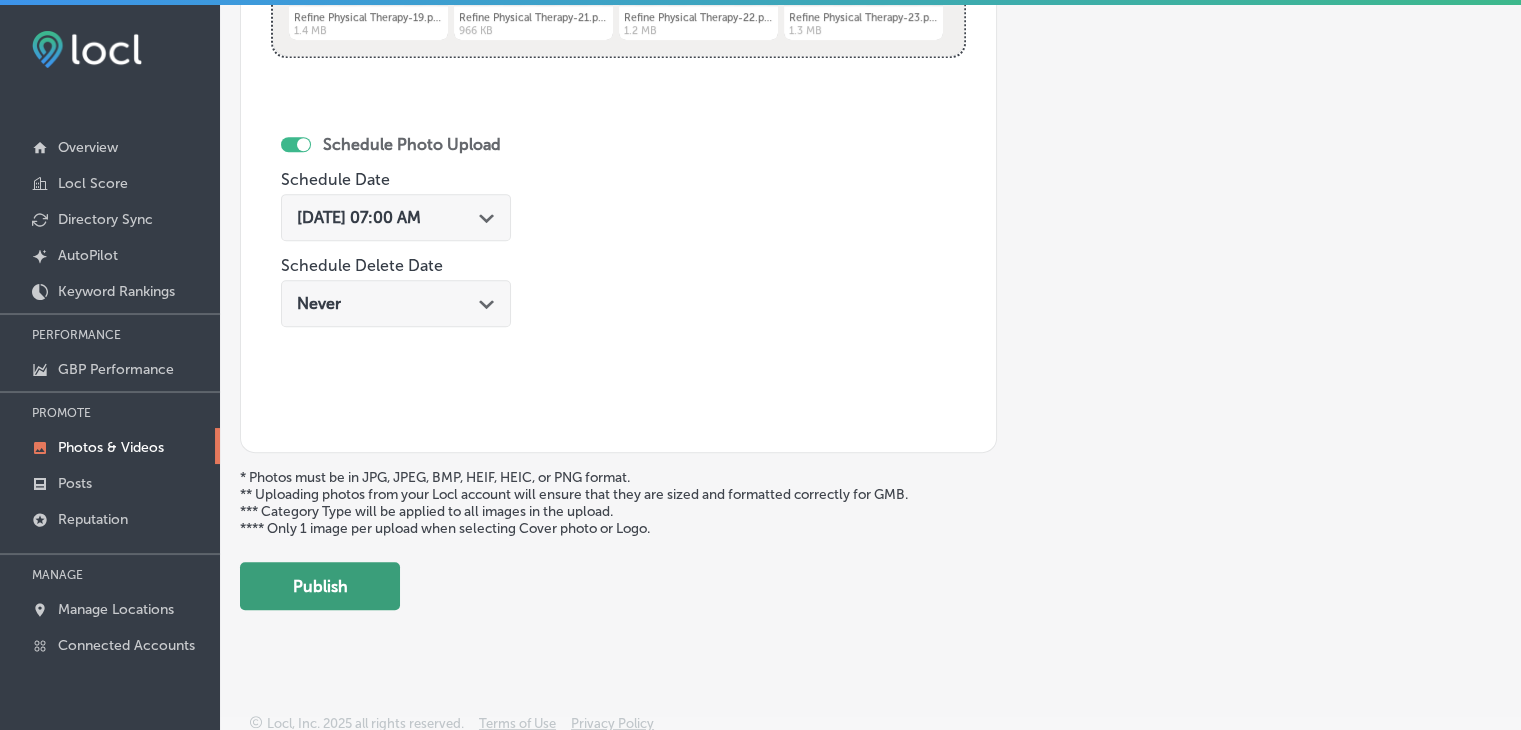 click on "Publish" at bounding box center (320, 586) 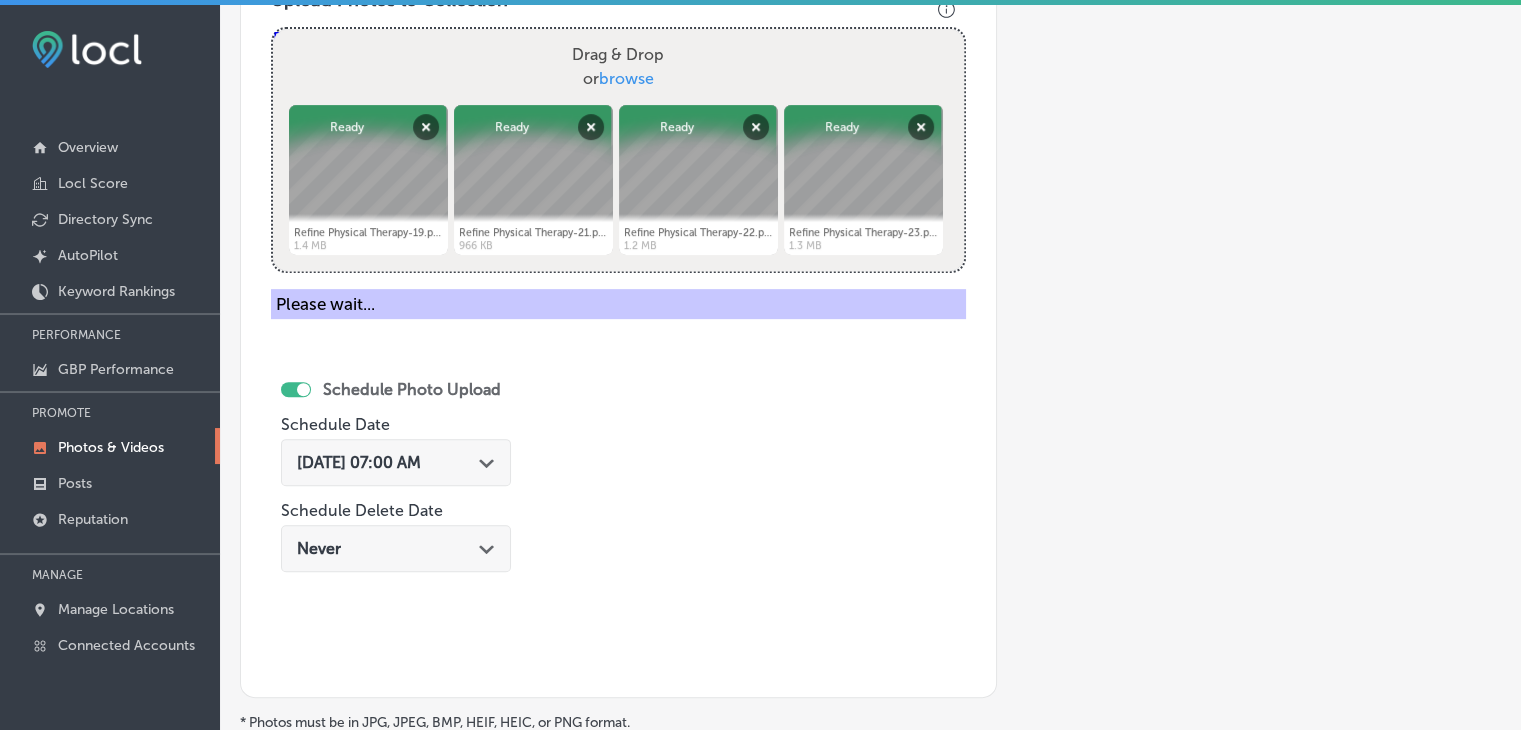 scroll, scrollTop: 572, scrollLeft: 0, axis: vertical 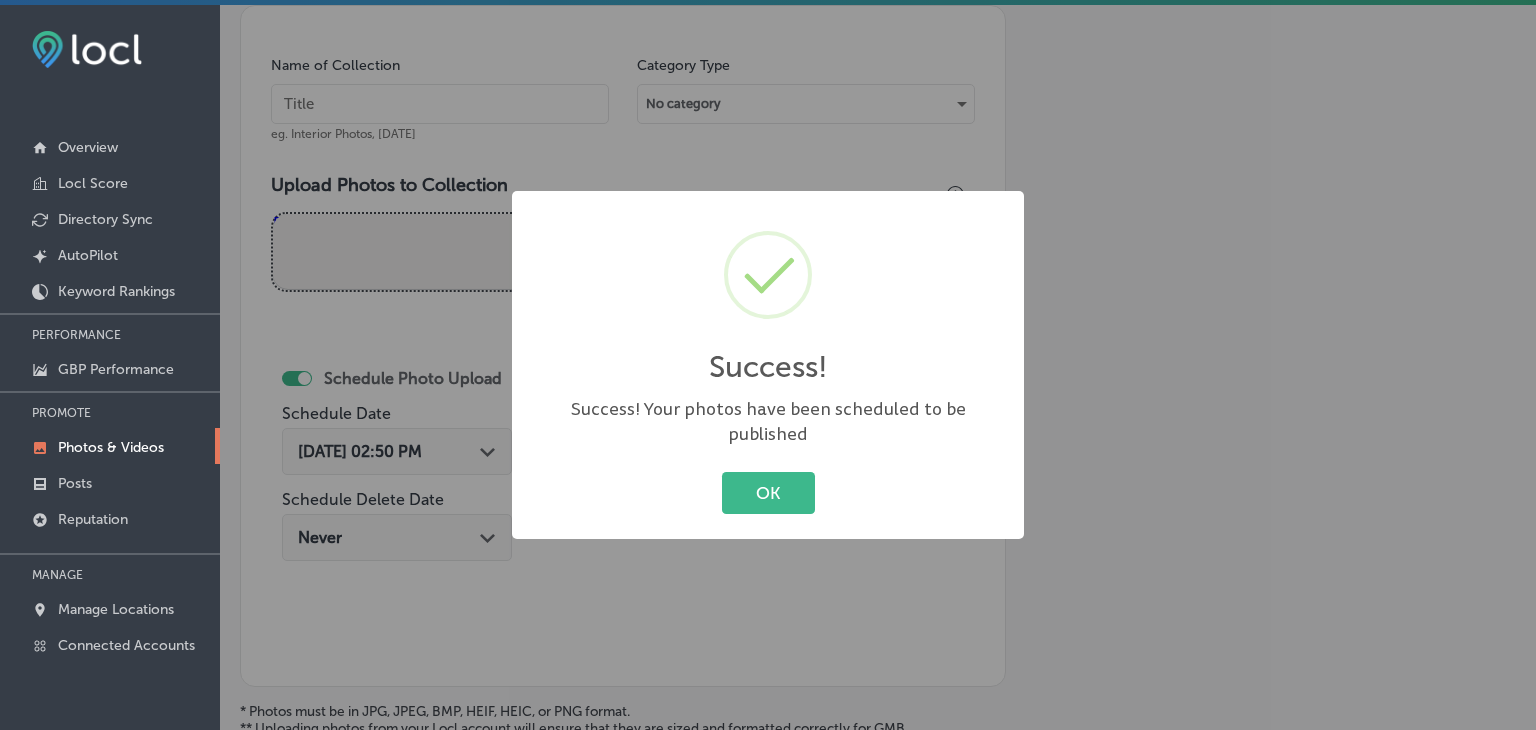 click on "Success! × Success! Your photos have been scheduled to be published OK Cancel" at bounding box center [768, 365] 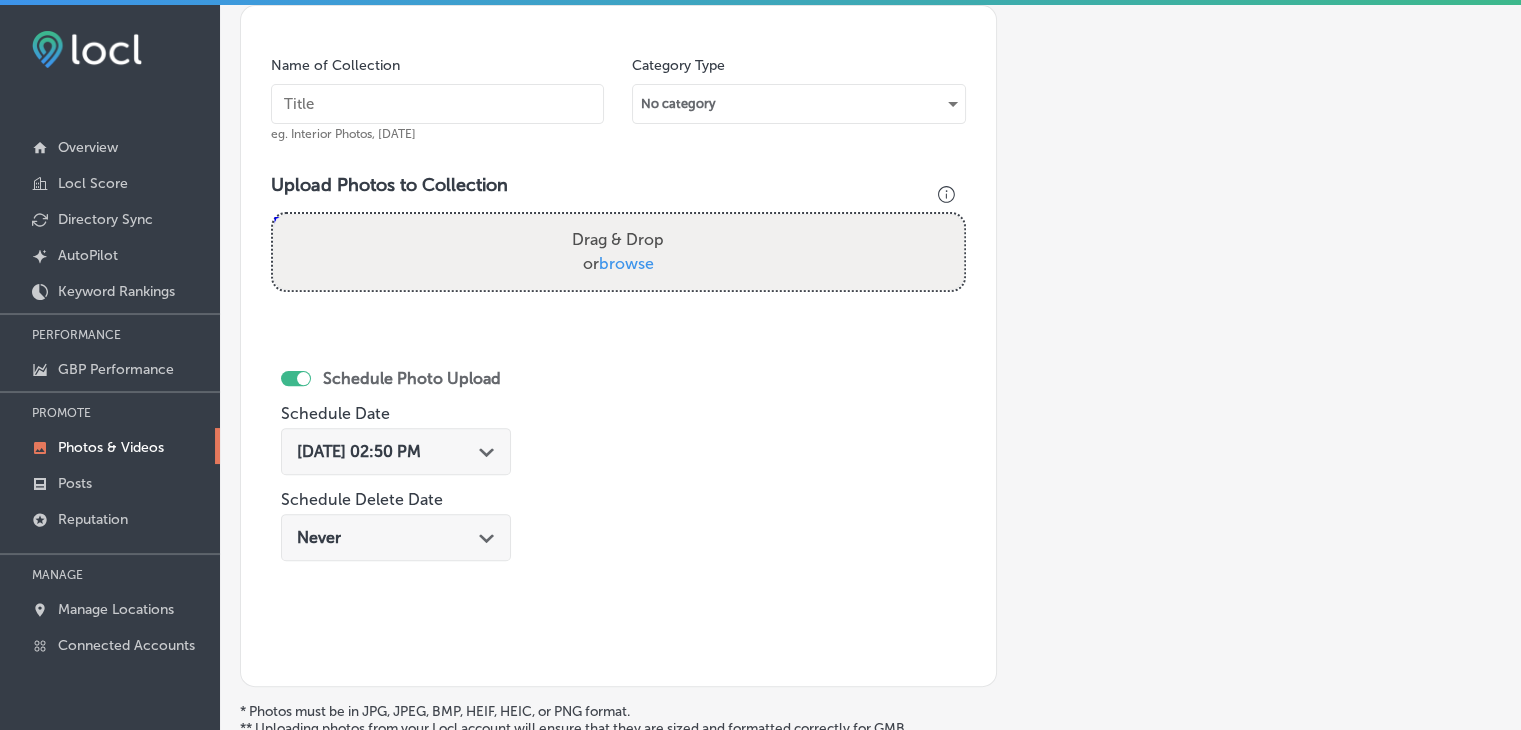 click at bounding box center (437, 104) 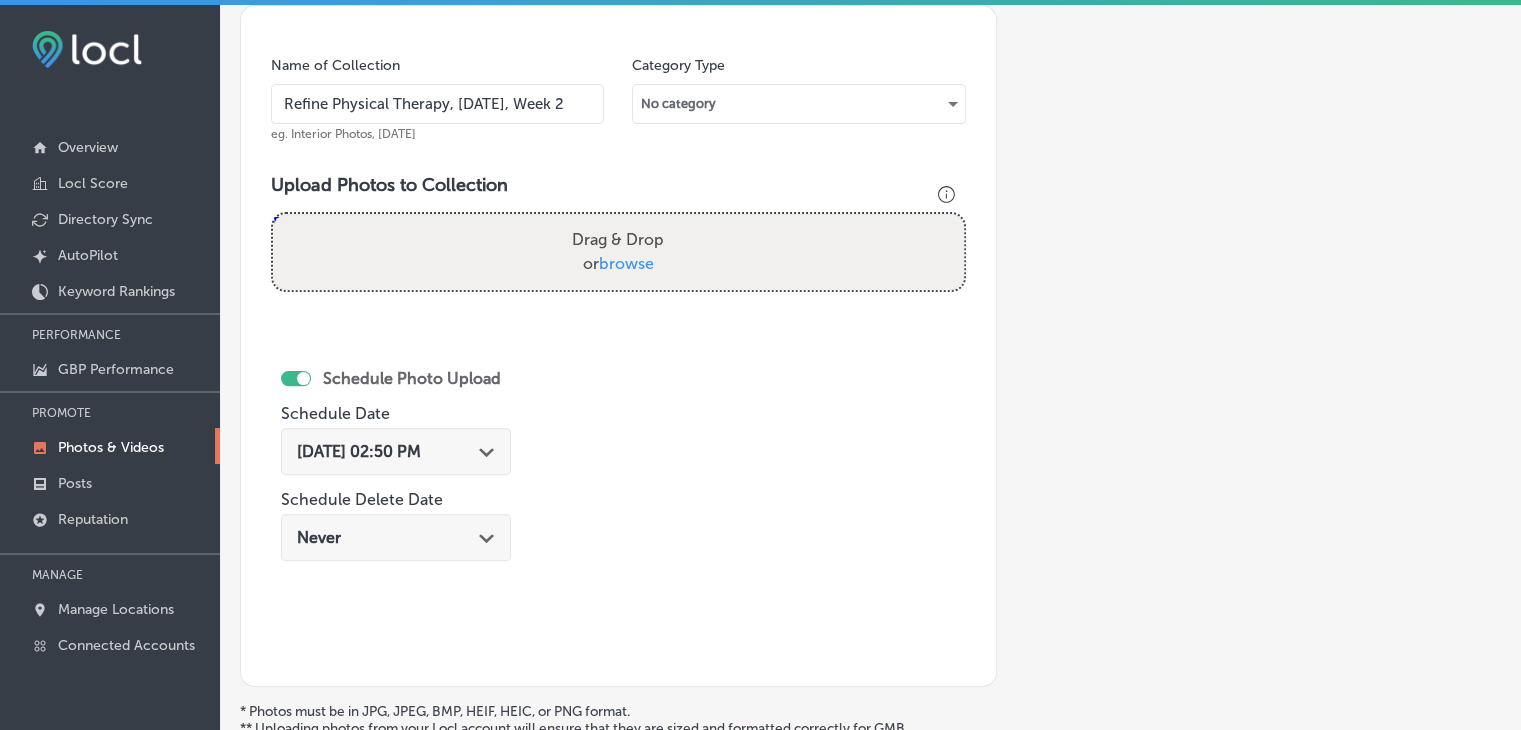 type on "Refine Physical Therapy, [DATE], Week 2" 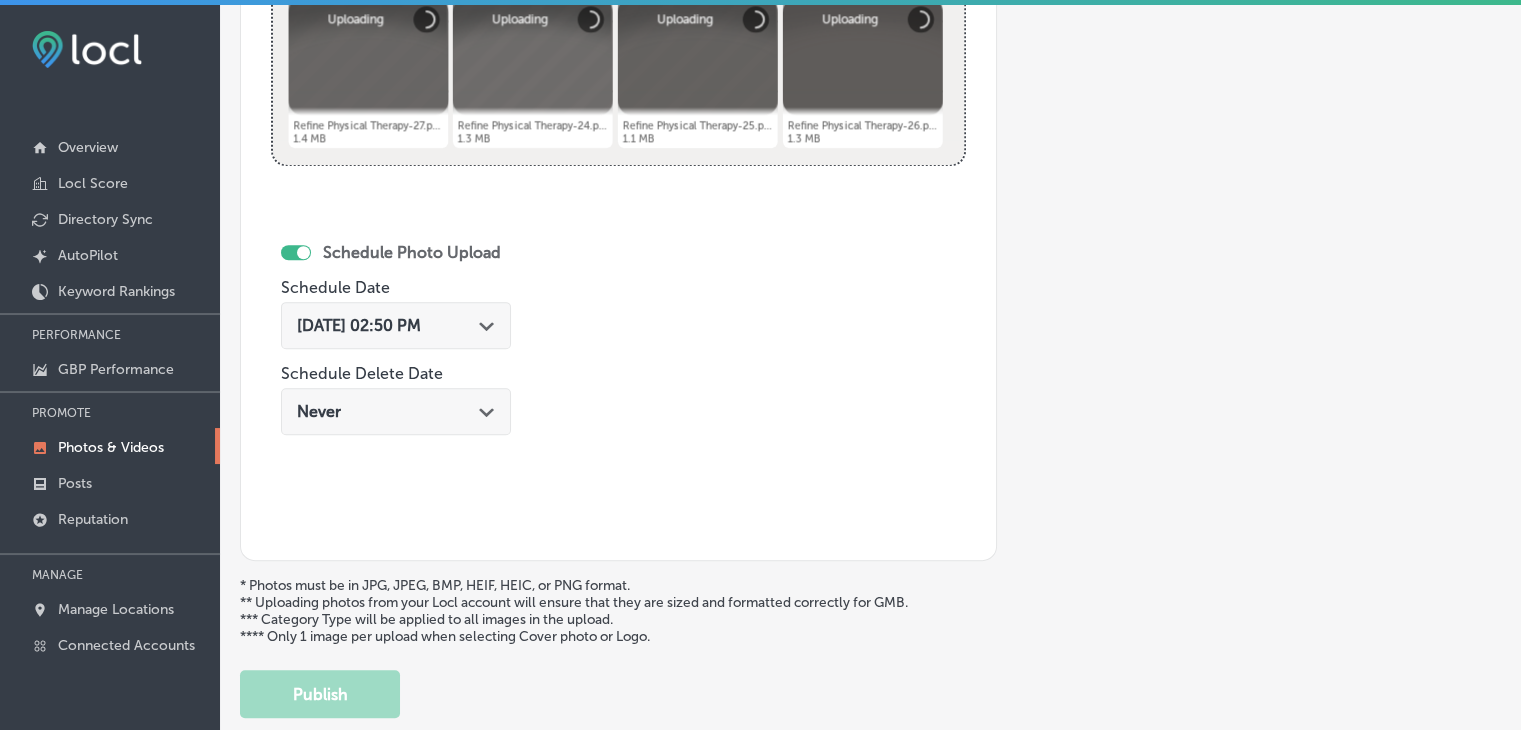 scroll, scrollTop: 872, scrollLeft: 0, axis: vertical 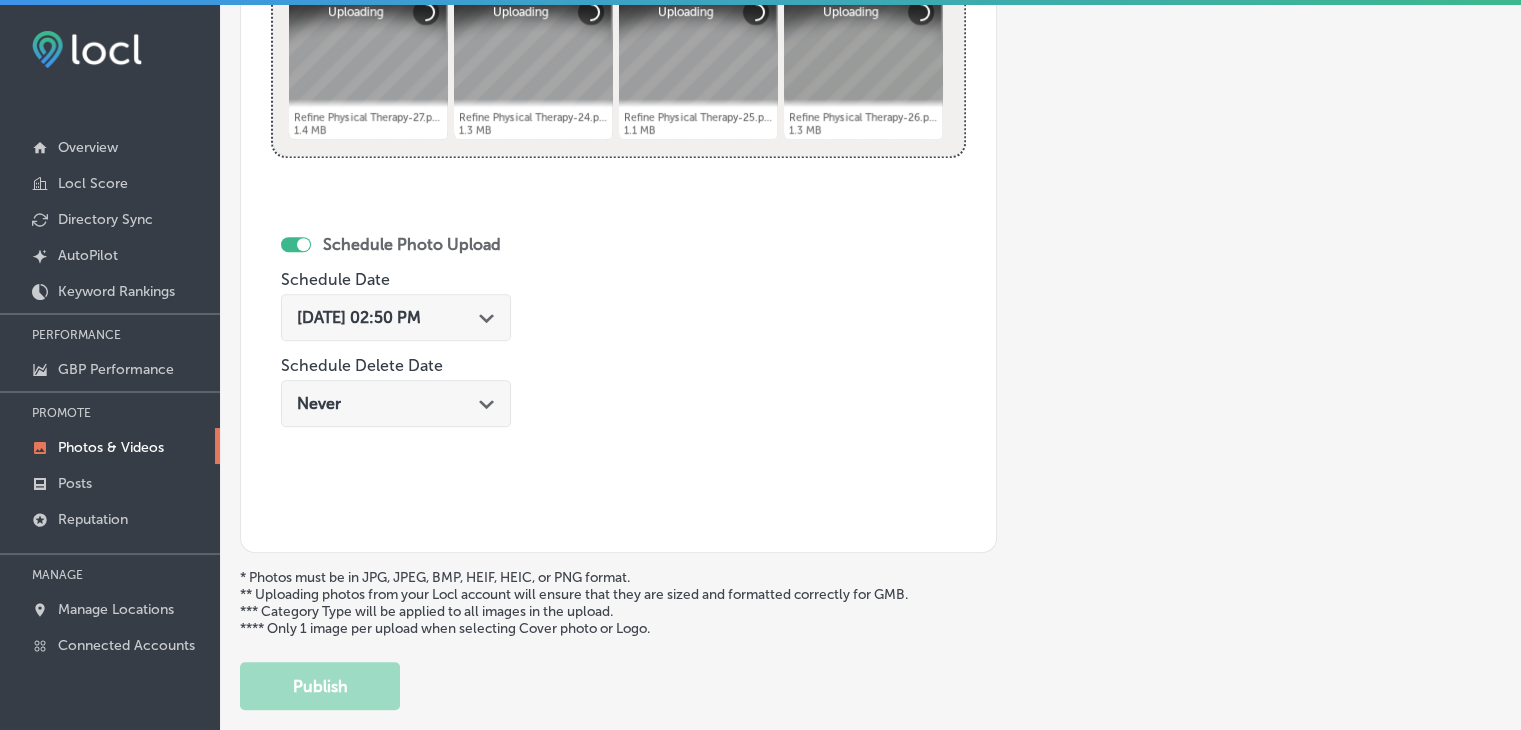 click on "[DATE] 02:50 PM
Path
Created with Sketch." at bounding box center [396, 317] 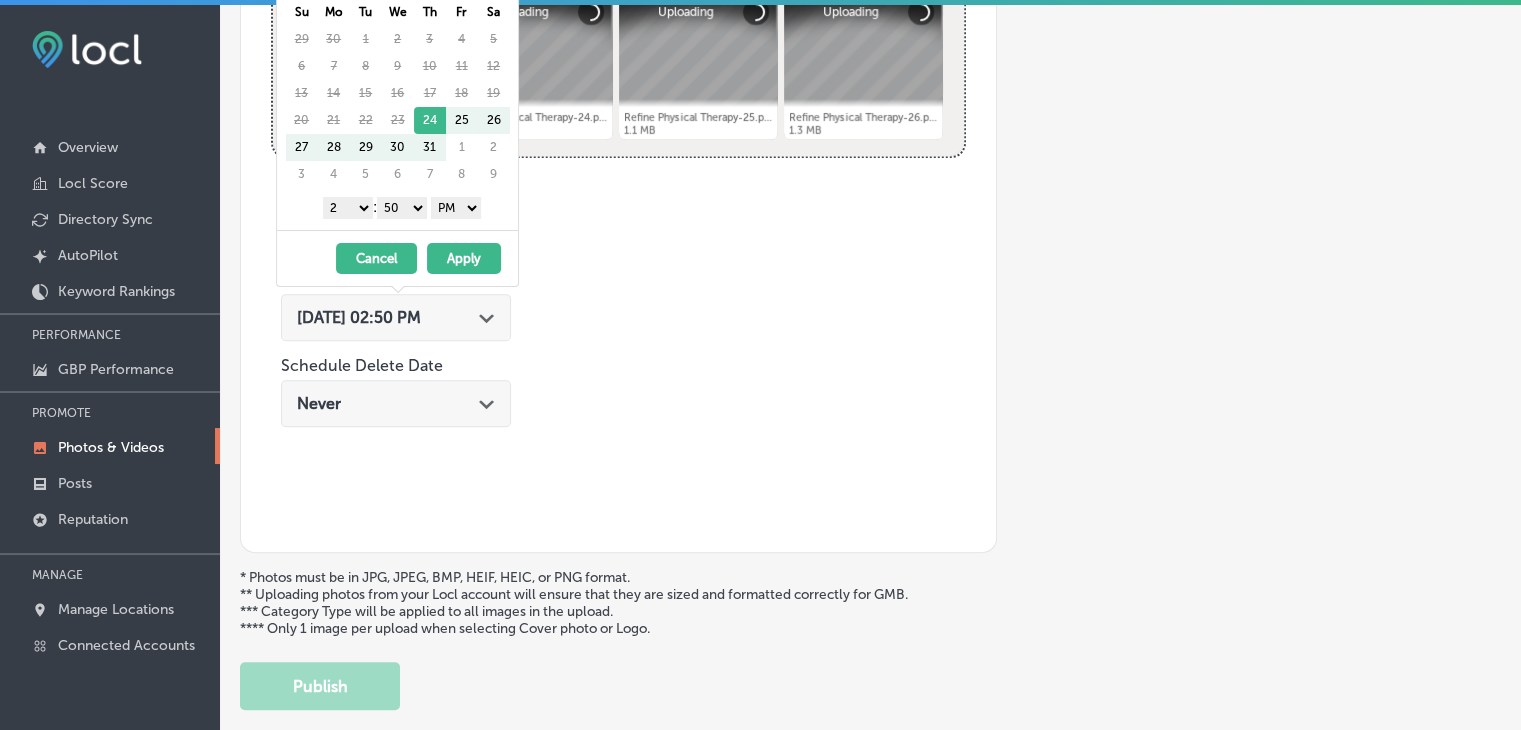 click on "Schedule Photo Upload Schedule Date [DATE] 02:50 PM
Path
Created with Sketch.
Schedule Delete Date Never
Path
Created with Sketch." 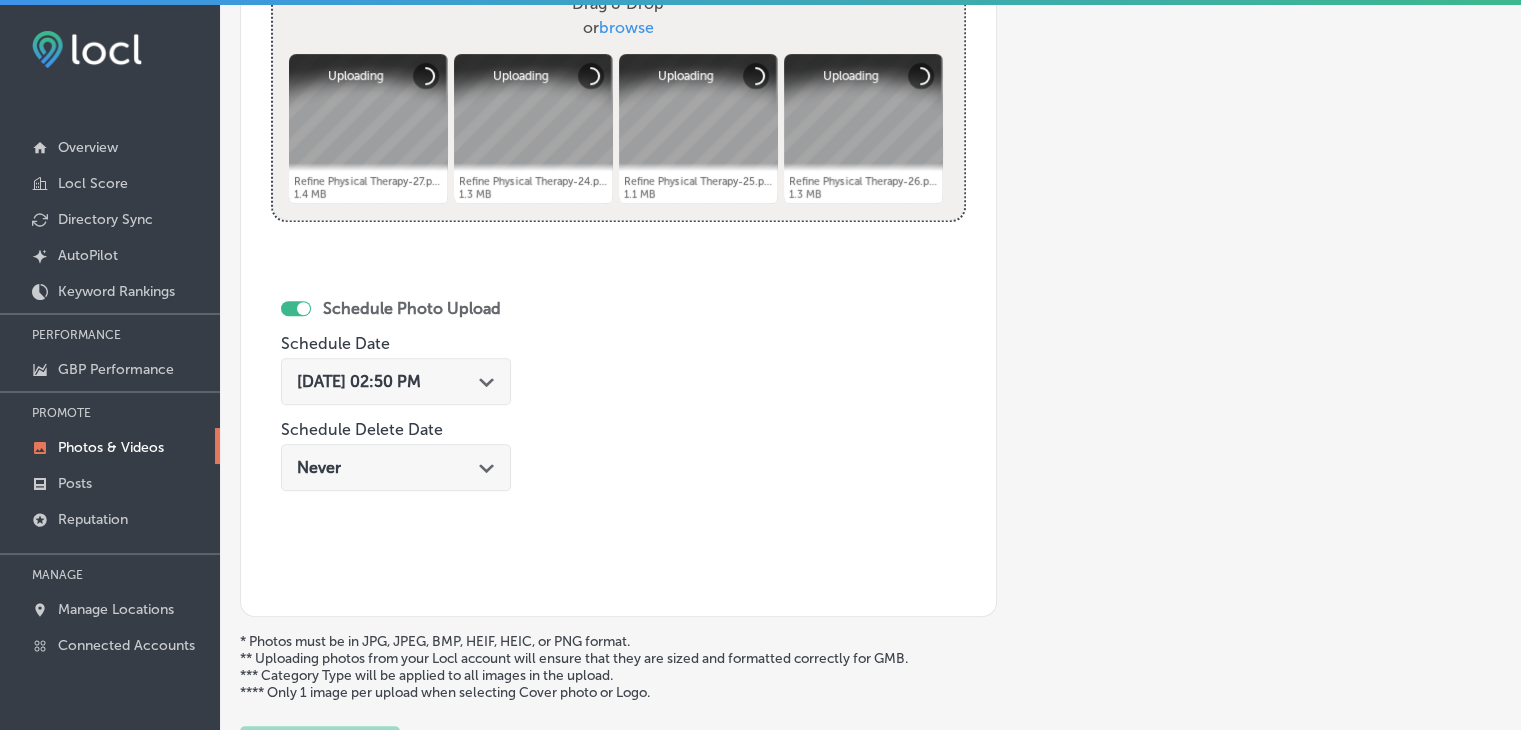 scroll, scrollTop: 772, scrollLeft: 0, axis: vertical 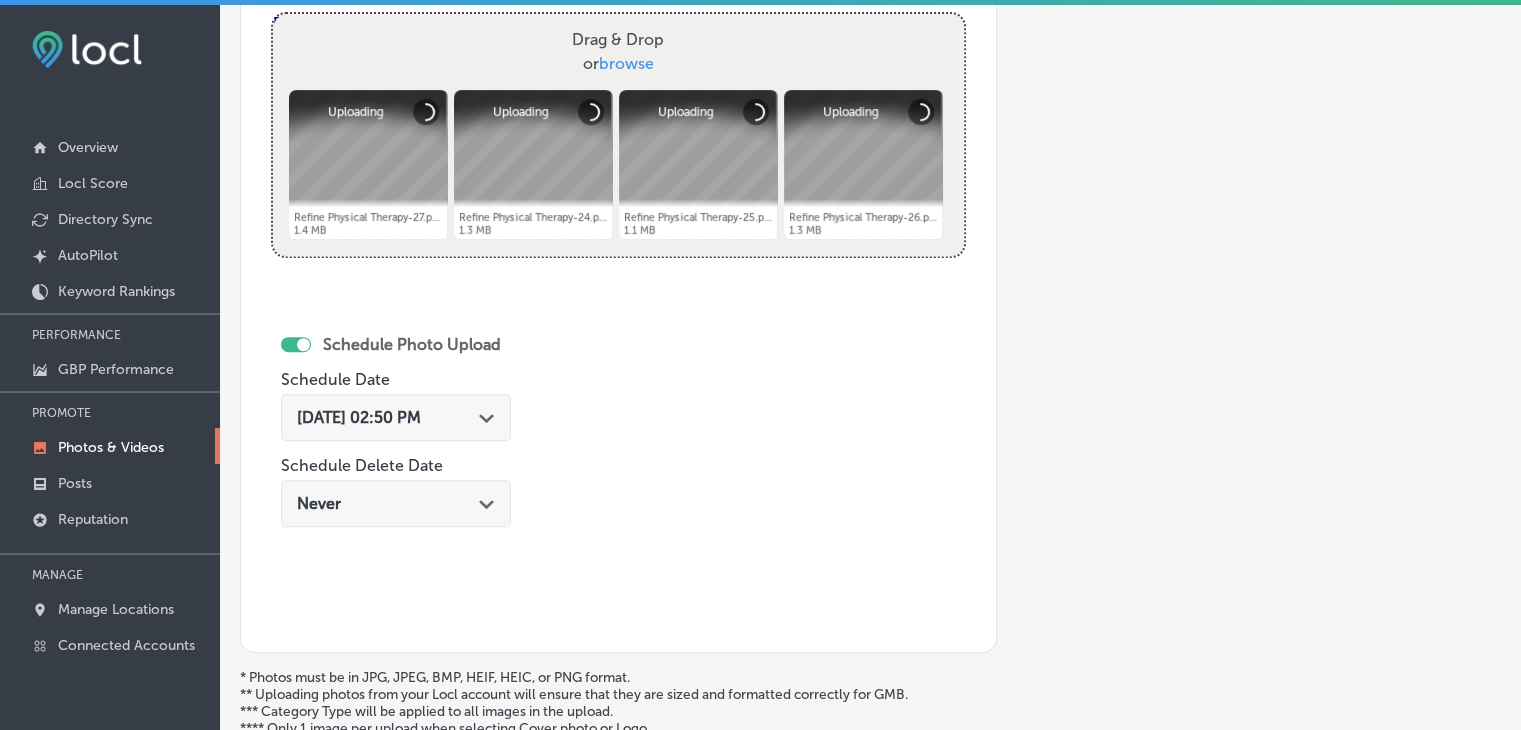 click on "[DATE] 02:50 PM
Path
Created with Sketch." at bounding box center (396, 417) 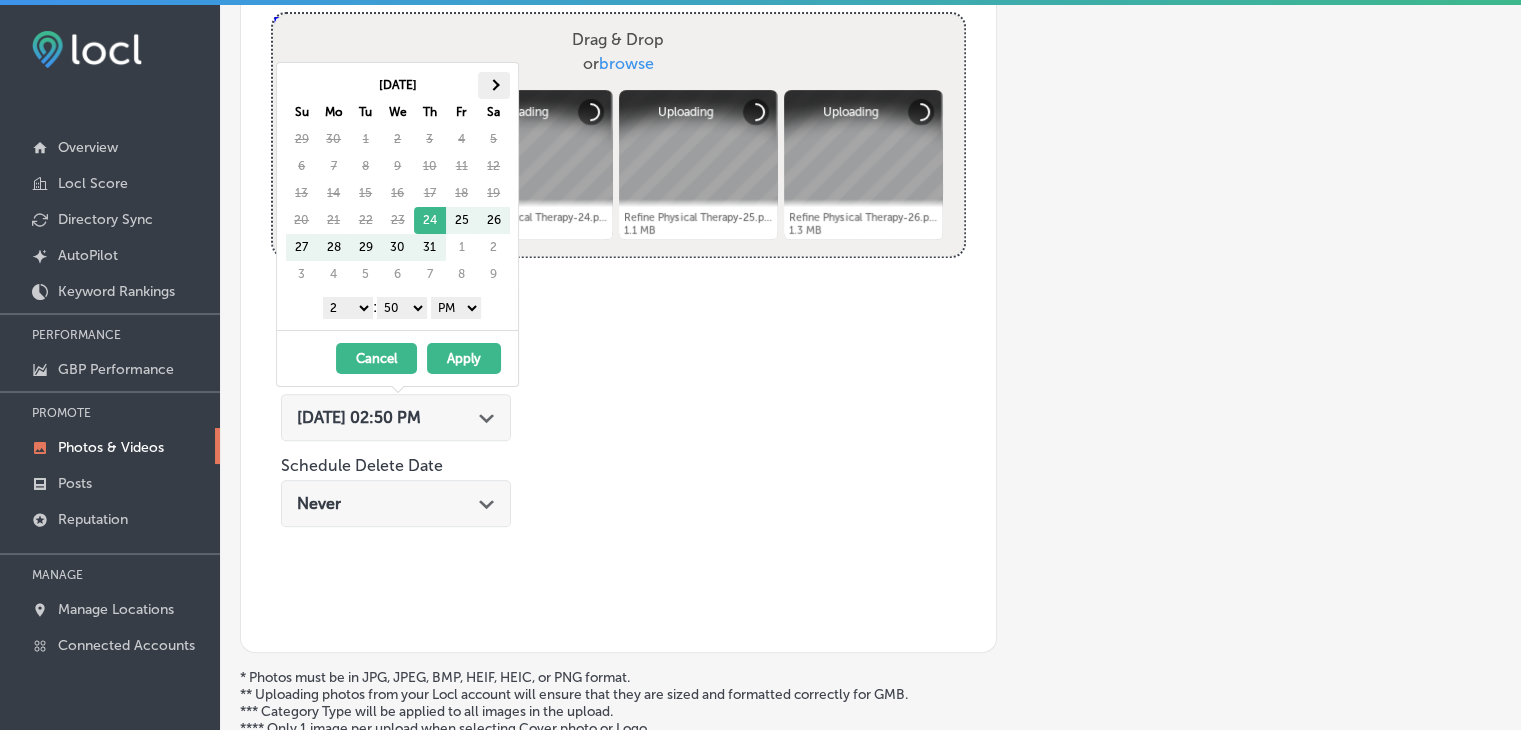 click at bounding box center (494, 85) 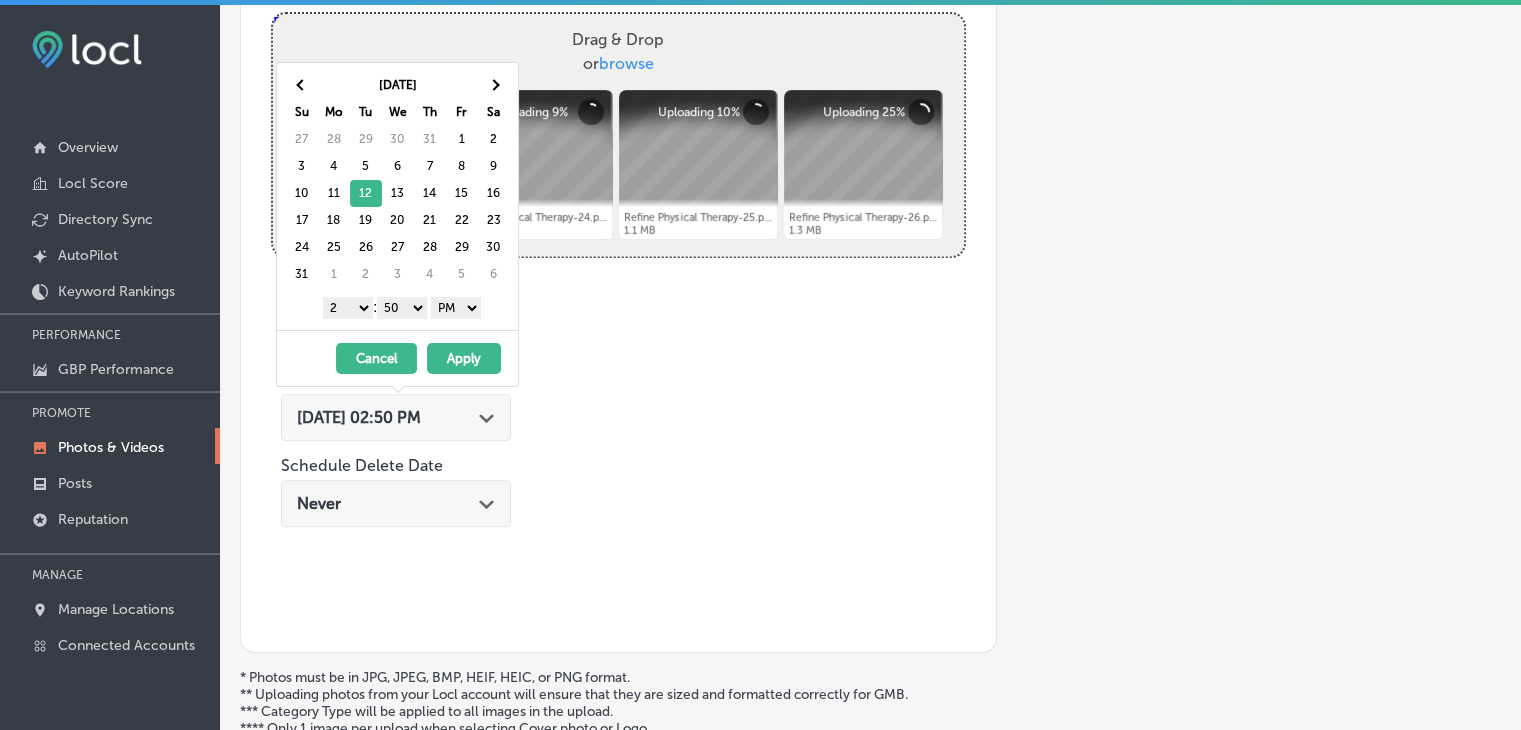 click on "1 2 3 4 5 6 7 8 9 10 11 12" at bounding box center (348, 308) 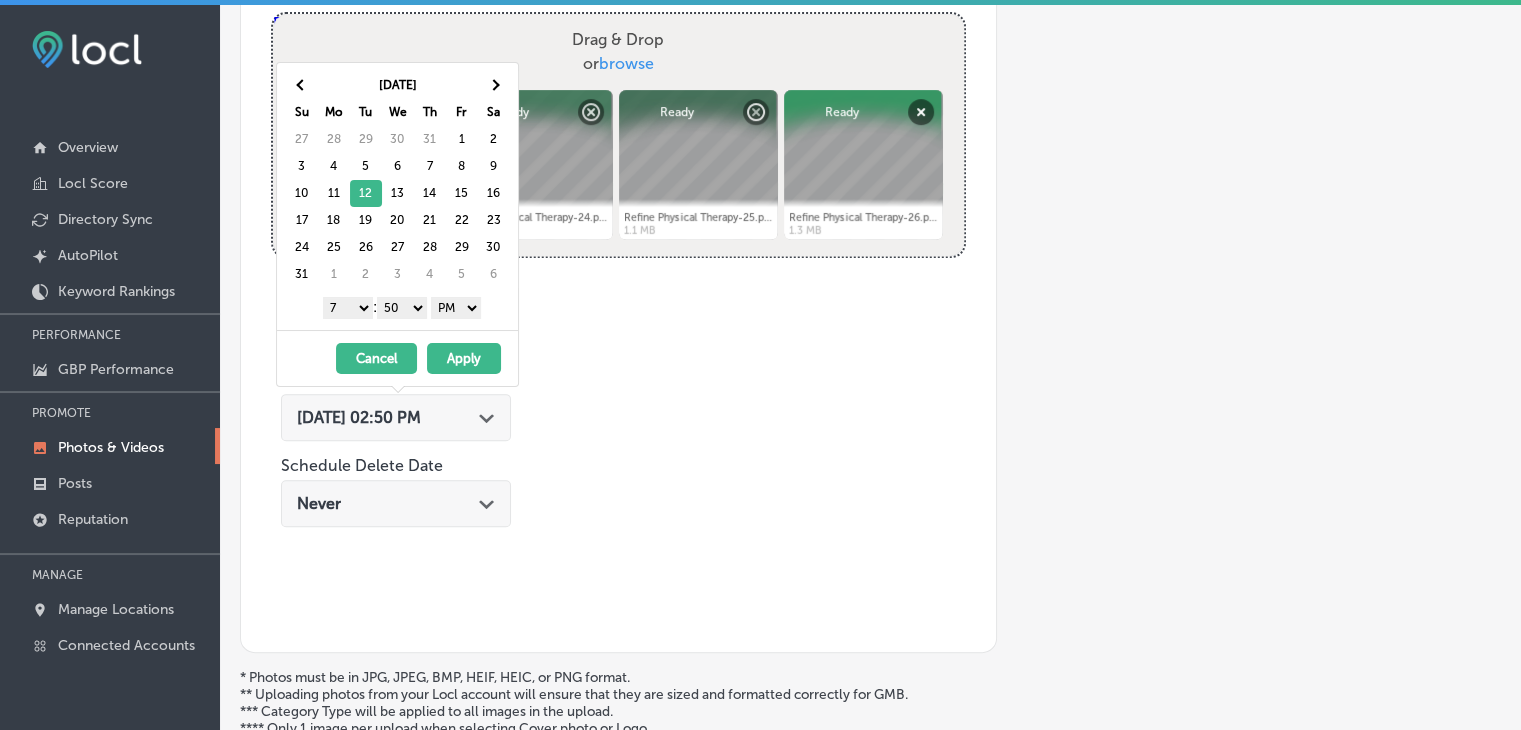 click on "00 10 20 30 40 50" at bounding box center [402, 308] 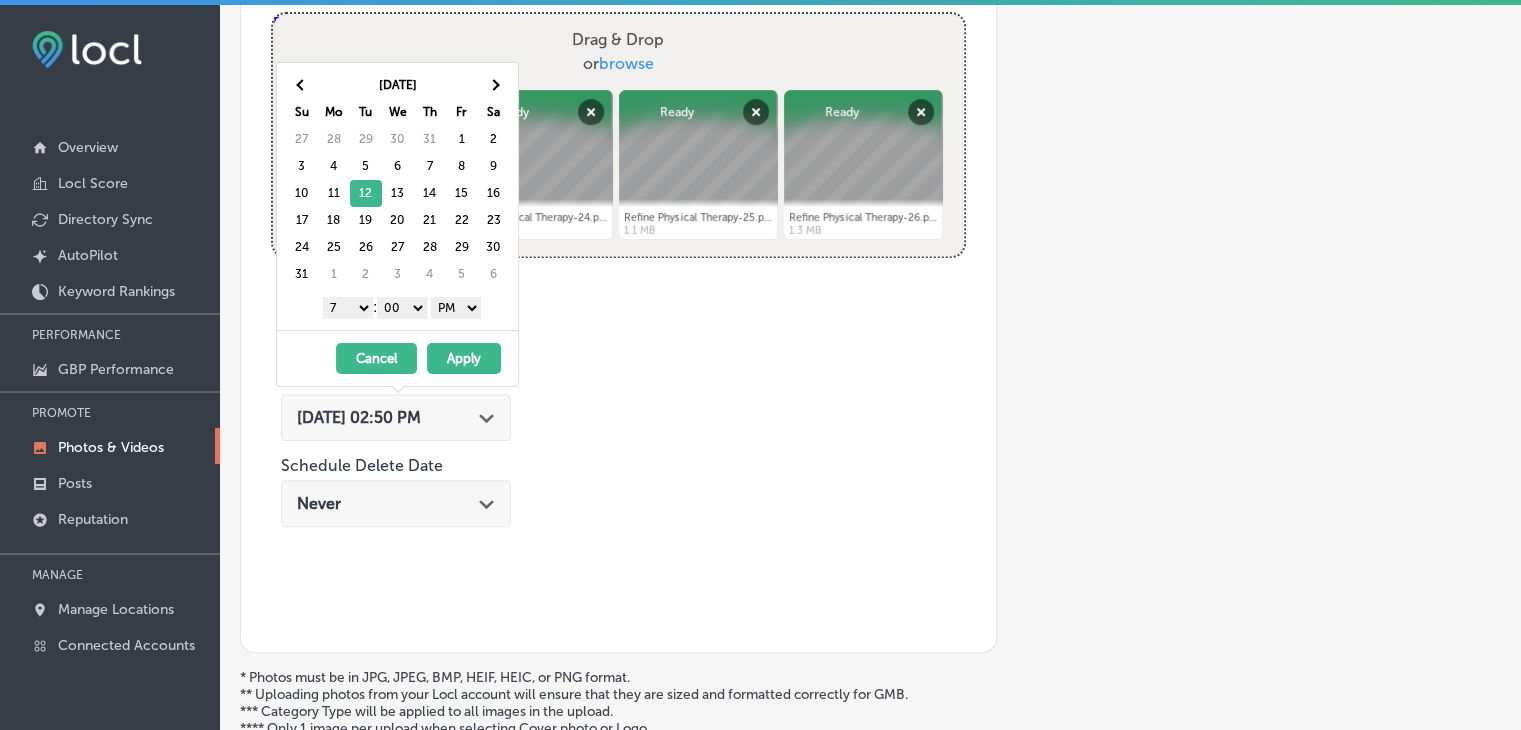 click on "1 2 3 4 5 6 7 8 9 10 11 12  :  00 10 20 30 40 50   AM PM" at bounding box center [401, 307] 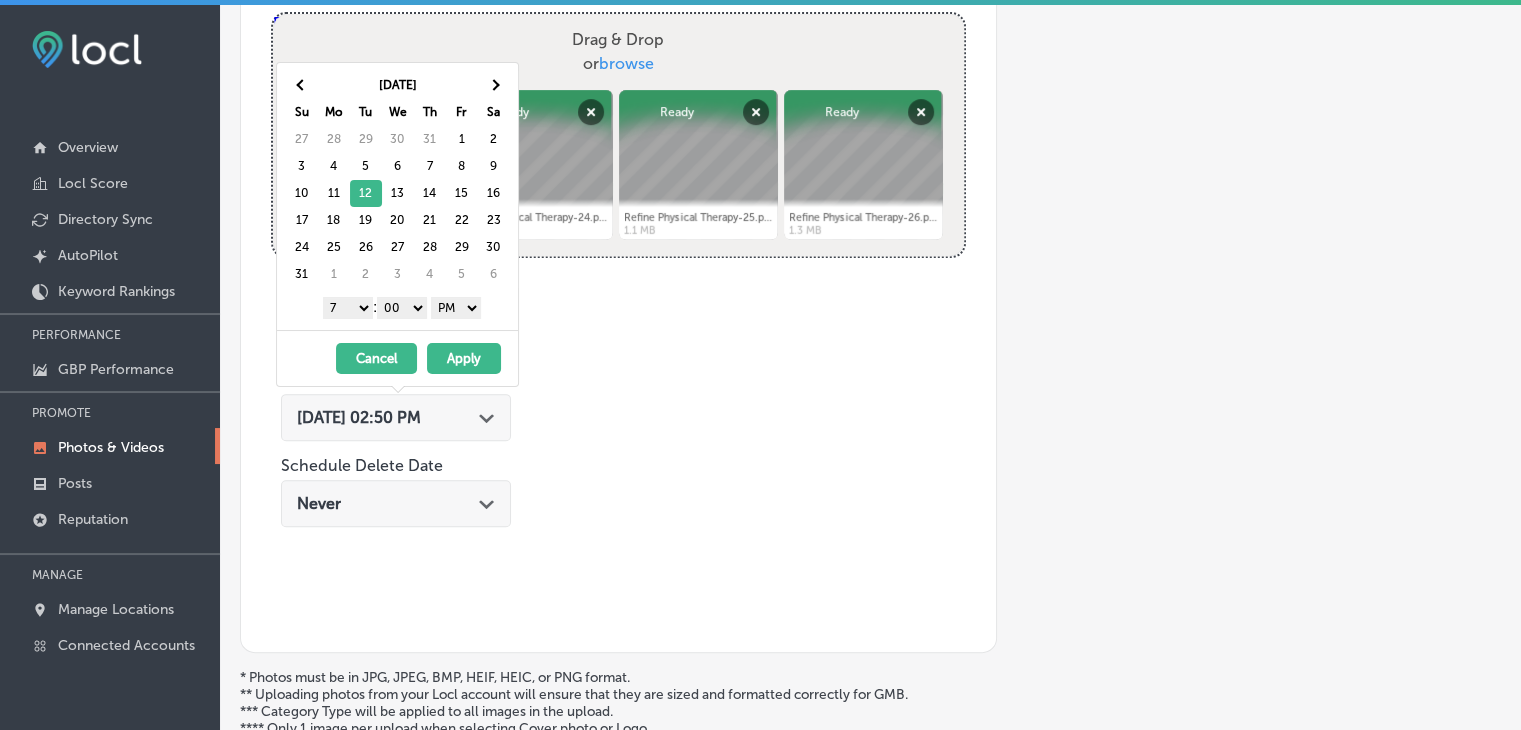 click on "1 2 3 4 5 6 7 8 9 10 11 12  :  00 10 20 30 40 50   AM PM" at bounding box center [401, 307] 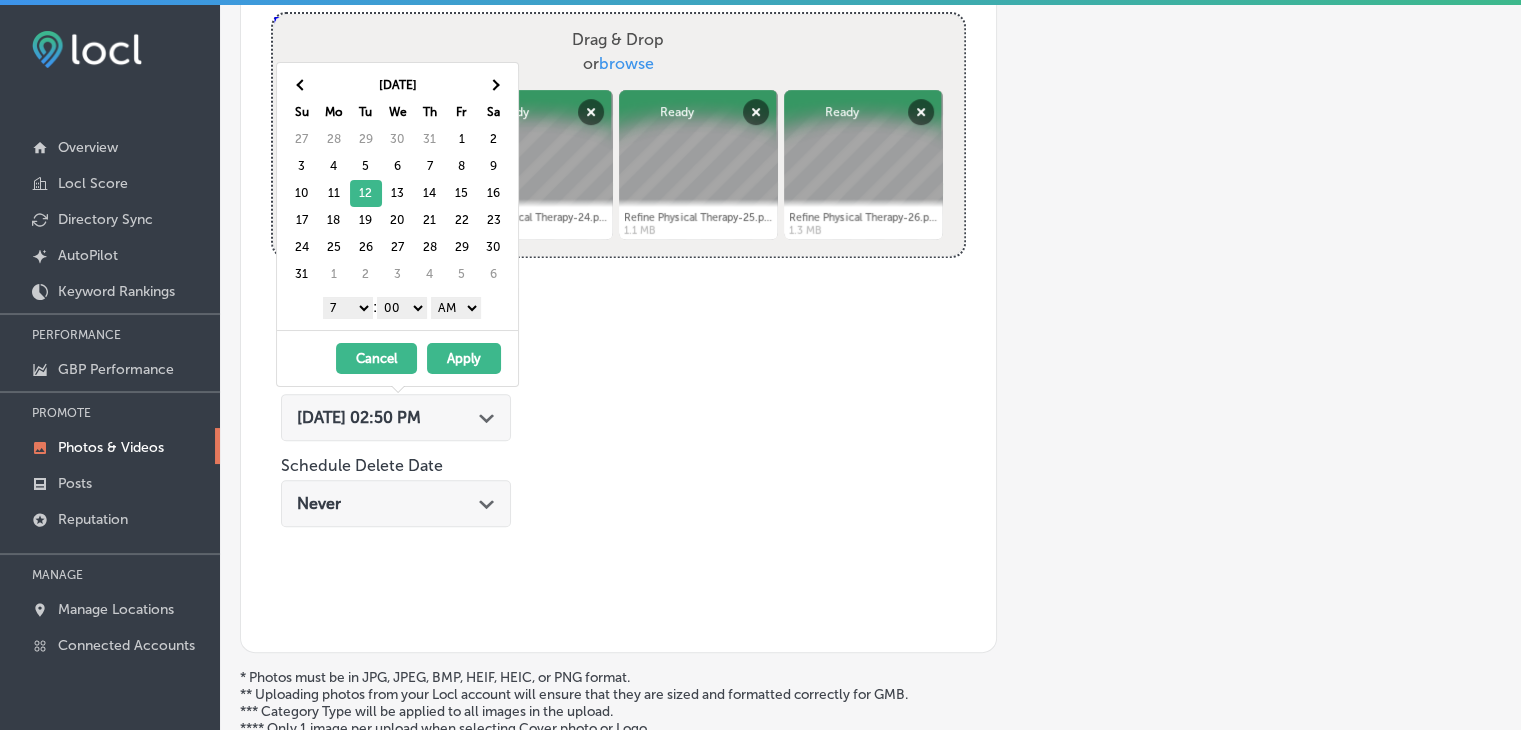 click on "Apply" at bounding box center (464, 358) 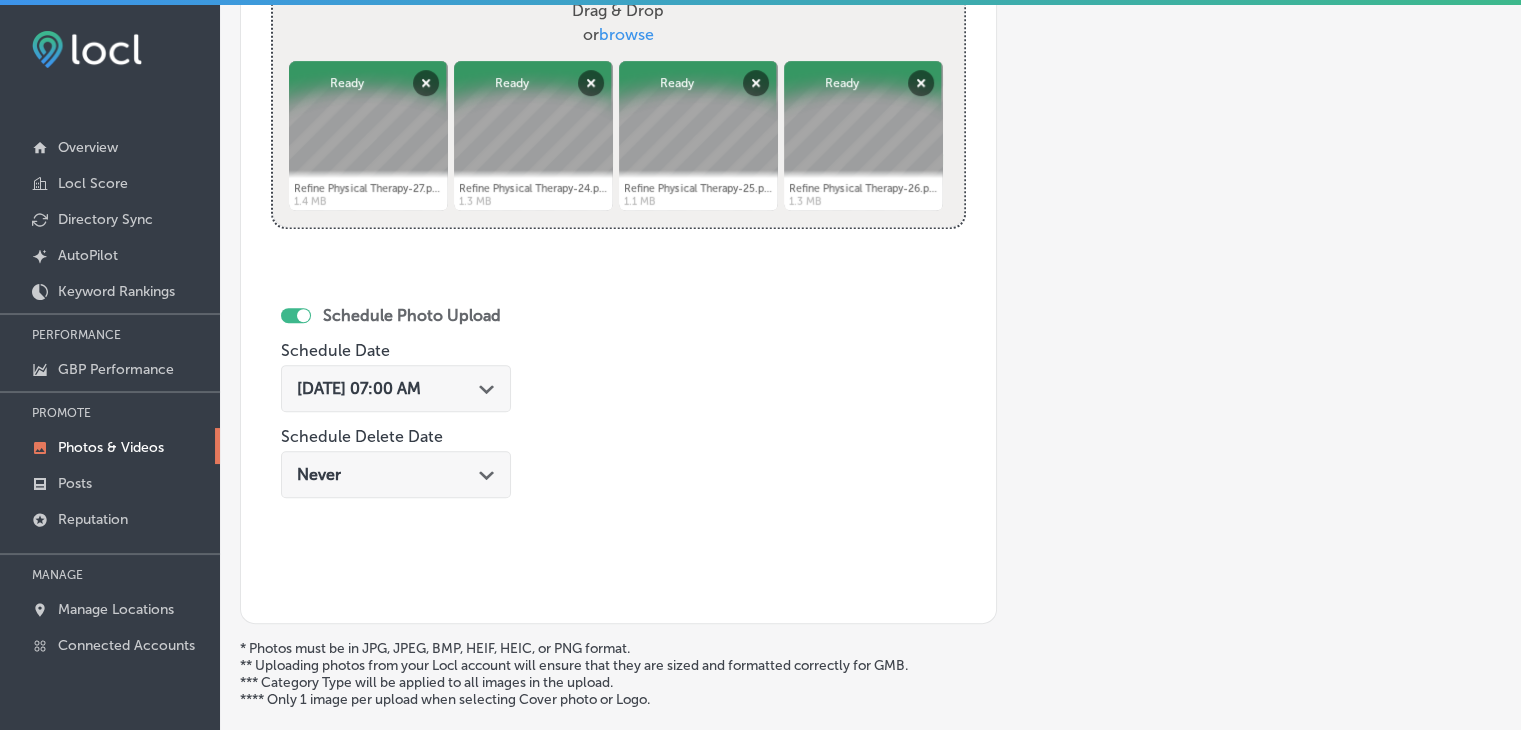 scroll, scrollTop: 972, scrollLeft: 0, axis: vertical 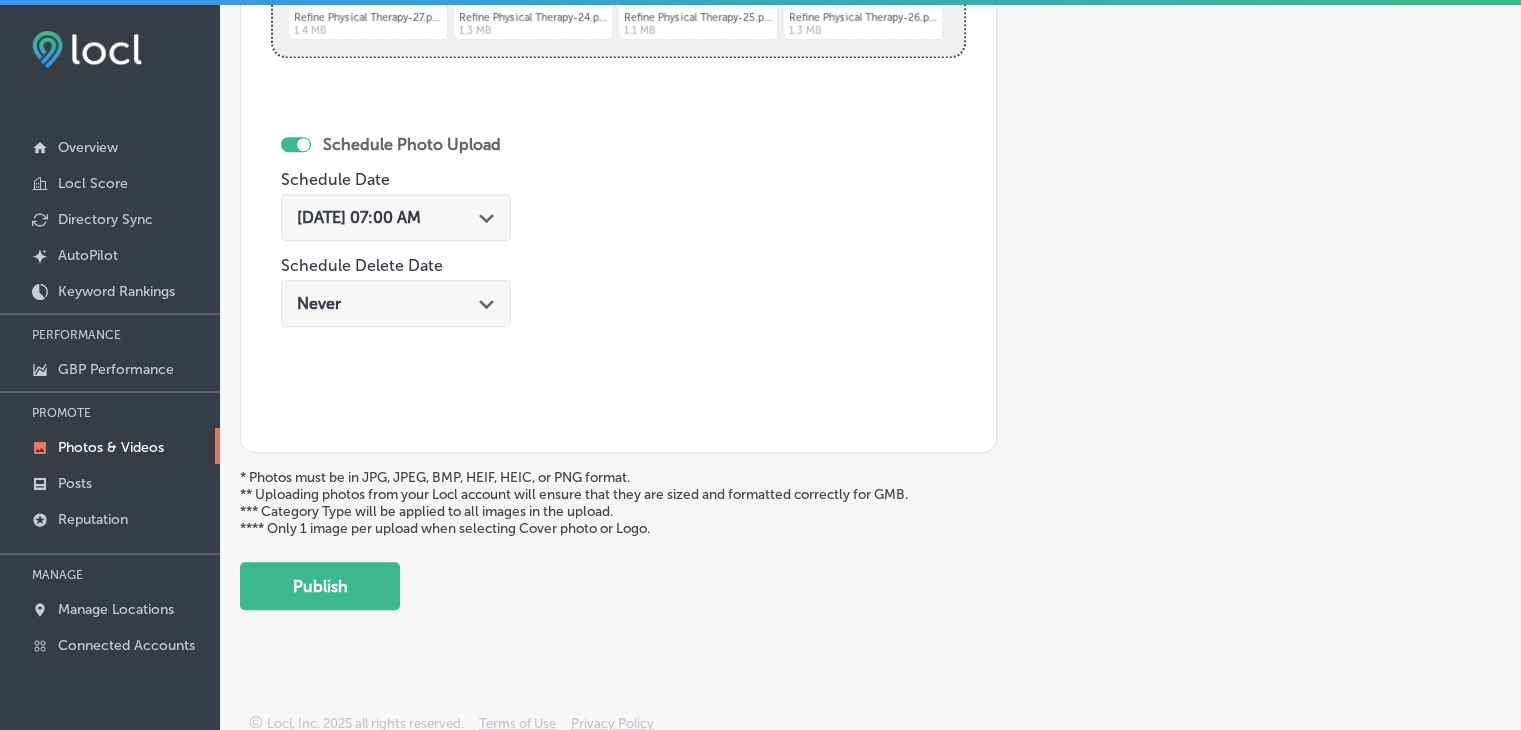 click on "Add a Collection Which Type of Image or Video Would You Like to Upload? Photo Cover Logo Video Select Location(s) Business + Location
refine refine
Path
Created with Sketch.
Selected Locations  ( 1 ) Name of Collection Refine Physical Therapy, [DATE], Week 2 eg. Interior Photos, [DATE]   Category Type No category Upload Photos to Collection
Powered by PQINA Drag & Drop  or  browse Refine Physical Therapy-27.png Abort Retry Remove Upload Cancel Retry Remove Refine Physical Therapy-27.png 1.4 MB Ready tap to undo" at bounding box center [870, -118] 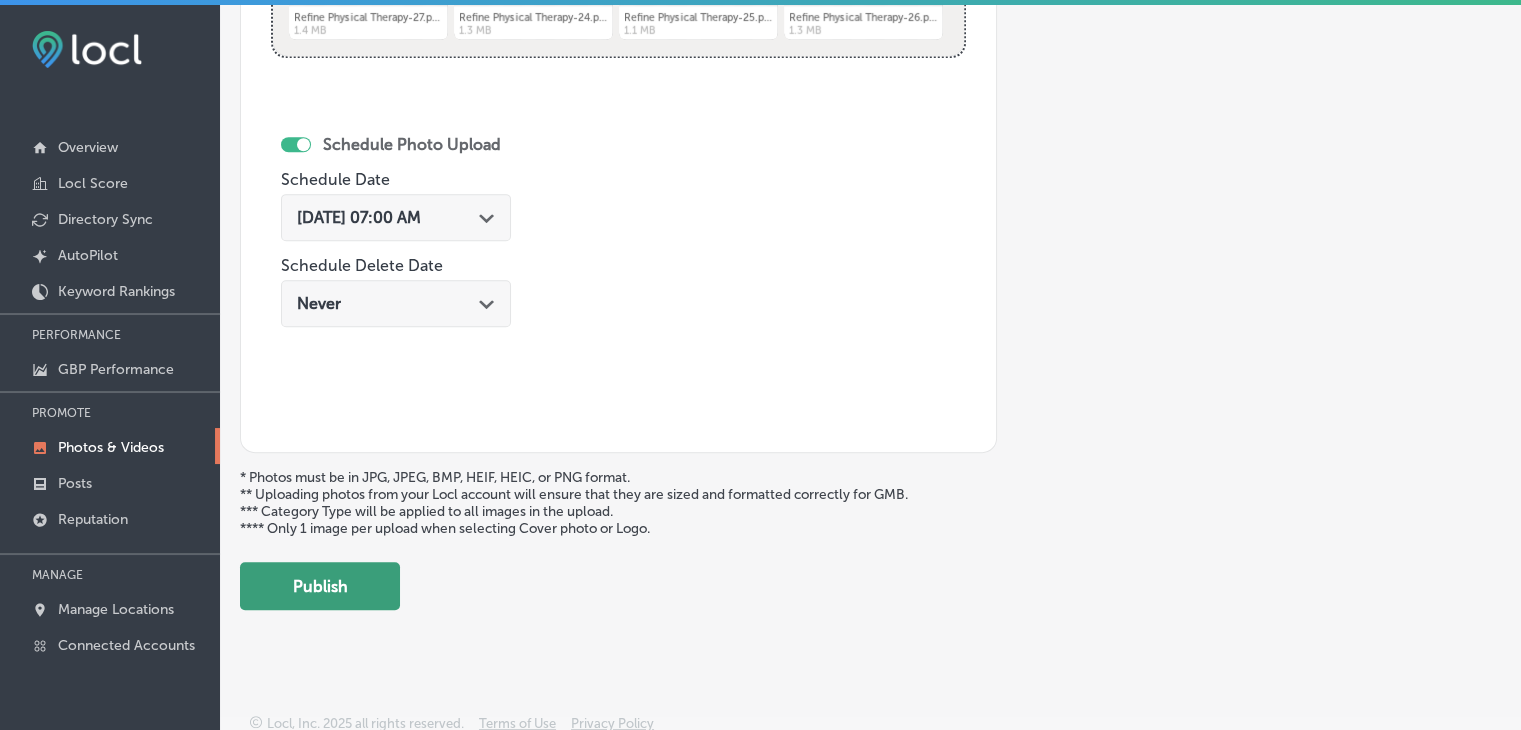 click on "Publish" at bounding box center [320, 586] 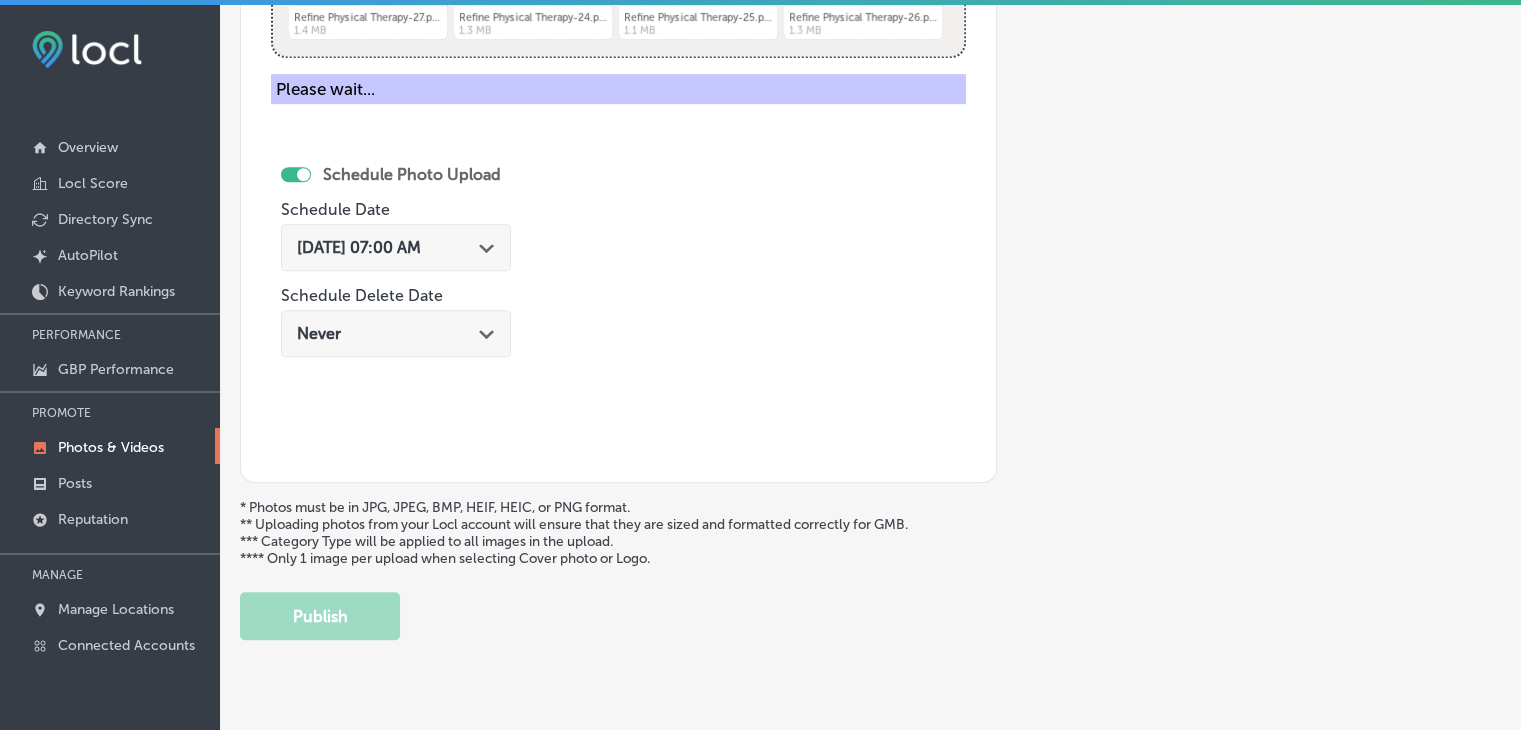 scroll, scrollTop: 672, scrollLeft: 0, axis: vertical 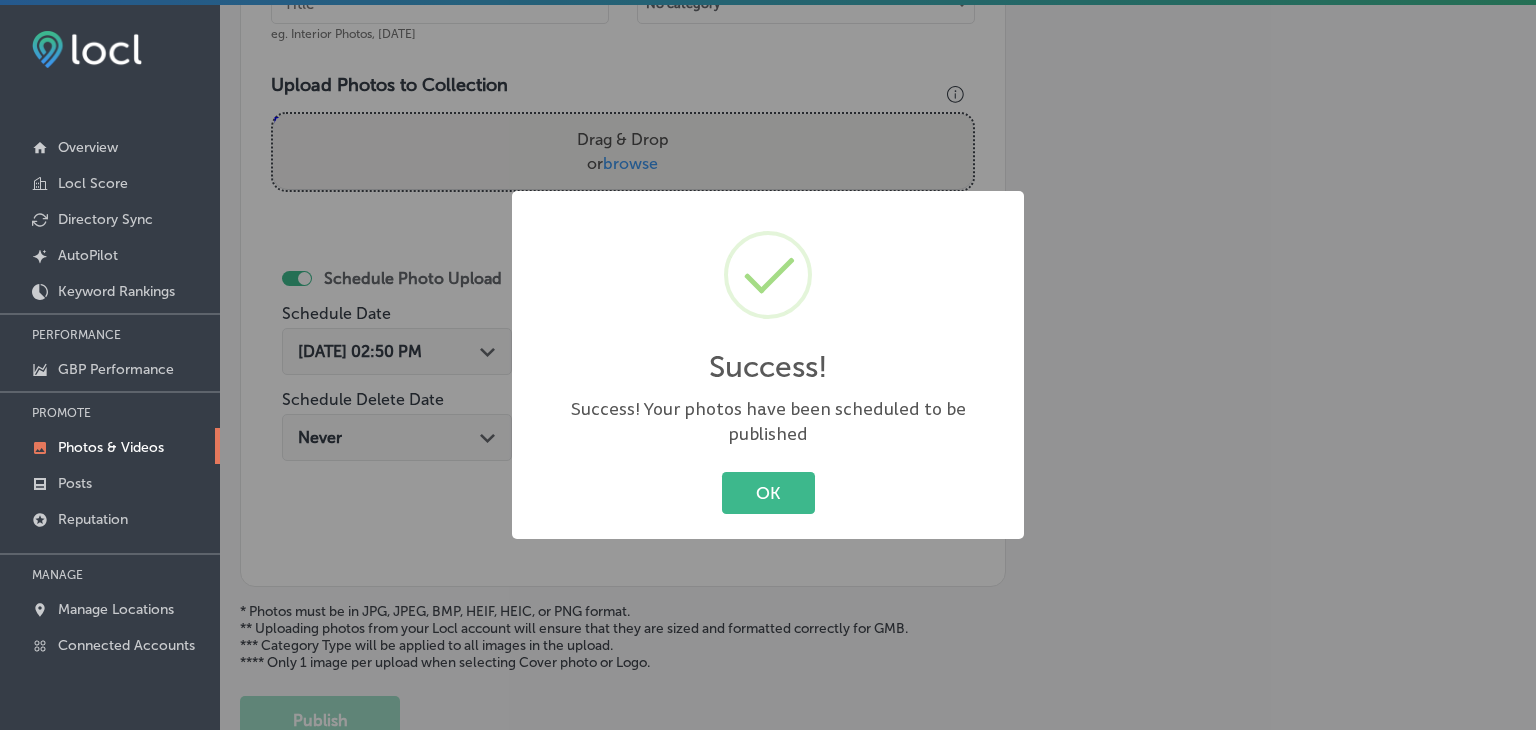click on "Success! × Success! Your photos have been scheduled to be published OK Cancel" at bounding box center (768, 365) 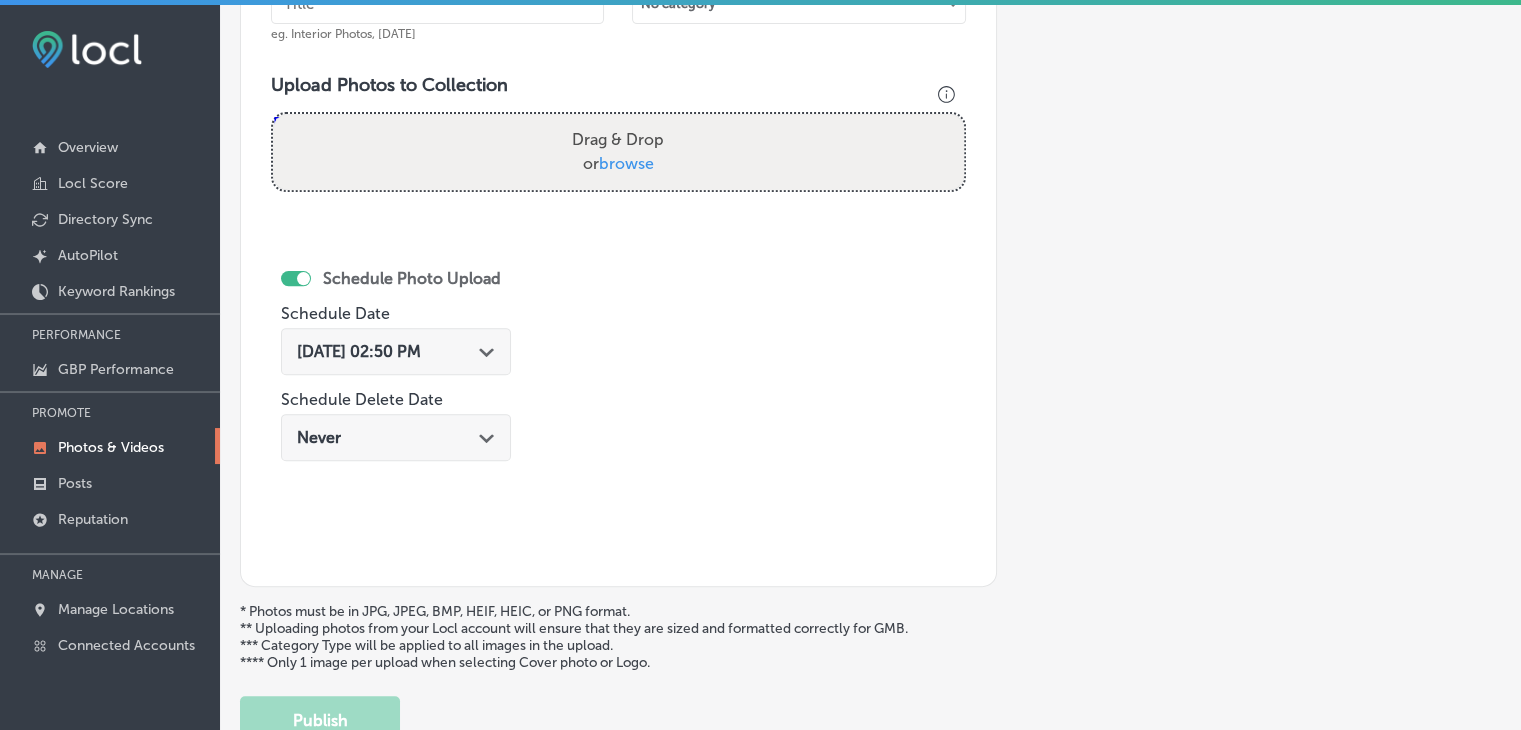drag, startPoint x: 516, startPoint y: 28, endPoint x: 516, endPoint y: 17, distance: 11 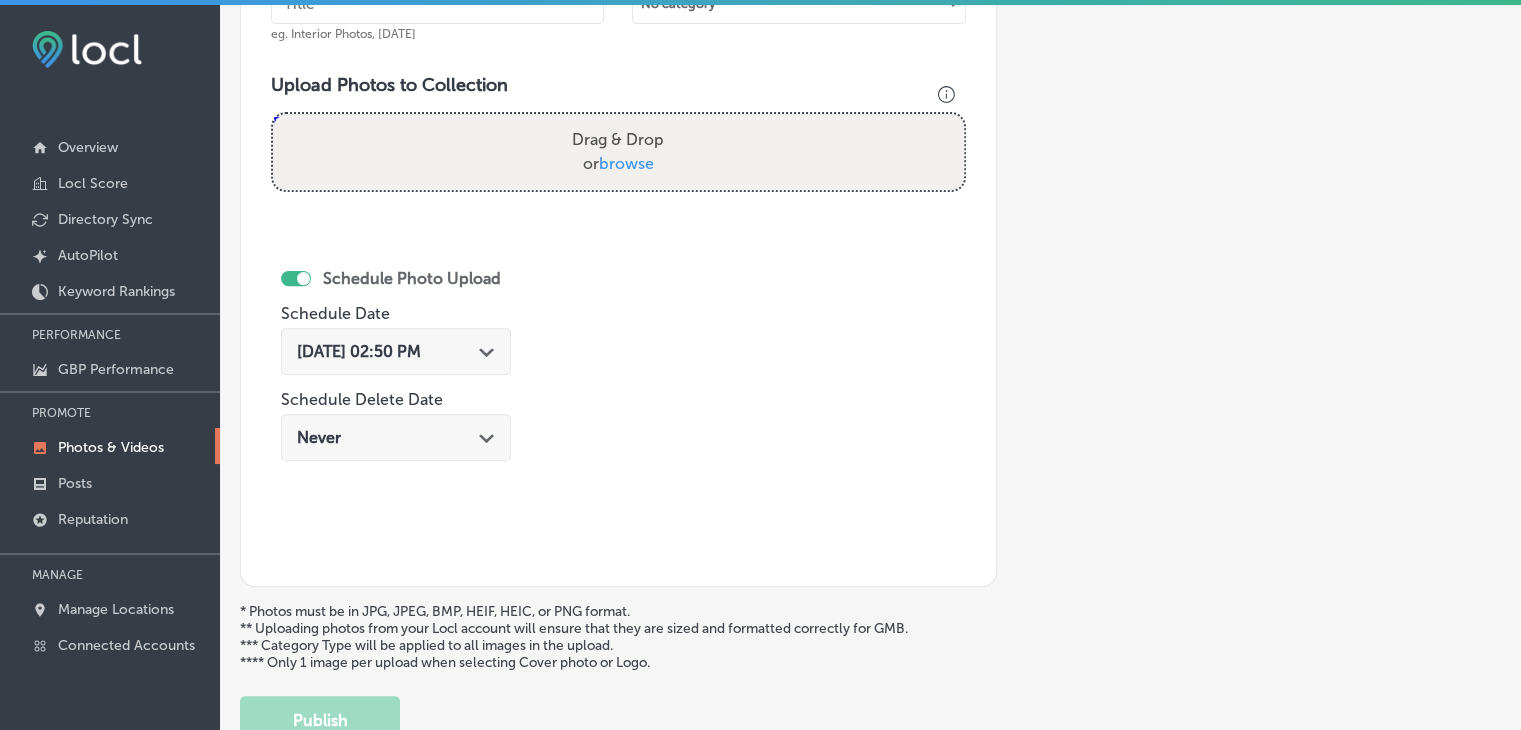 click on "Name of Collection eg. Interior Photos, [DATE]" at bounding box center (437, -1) 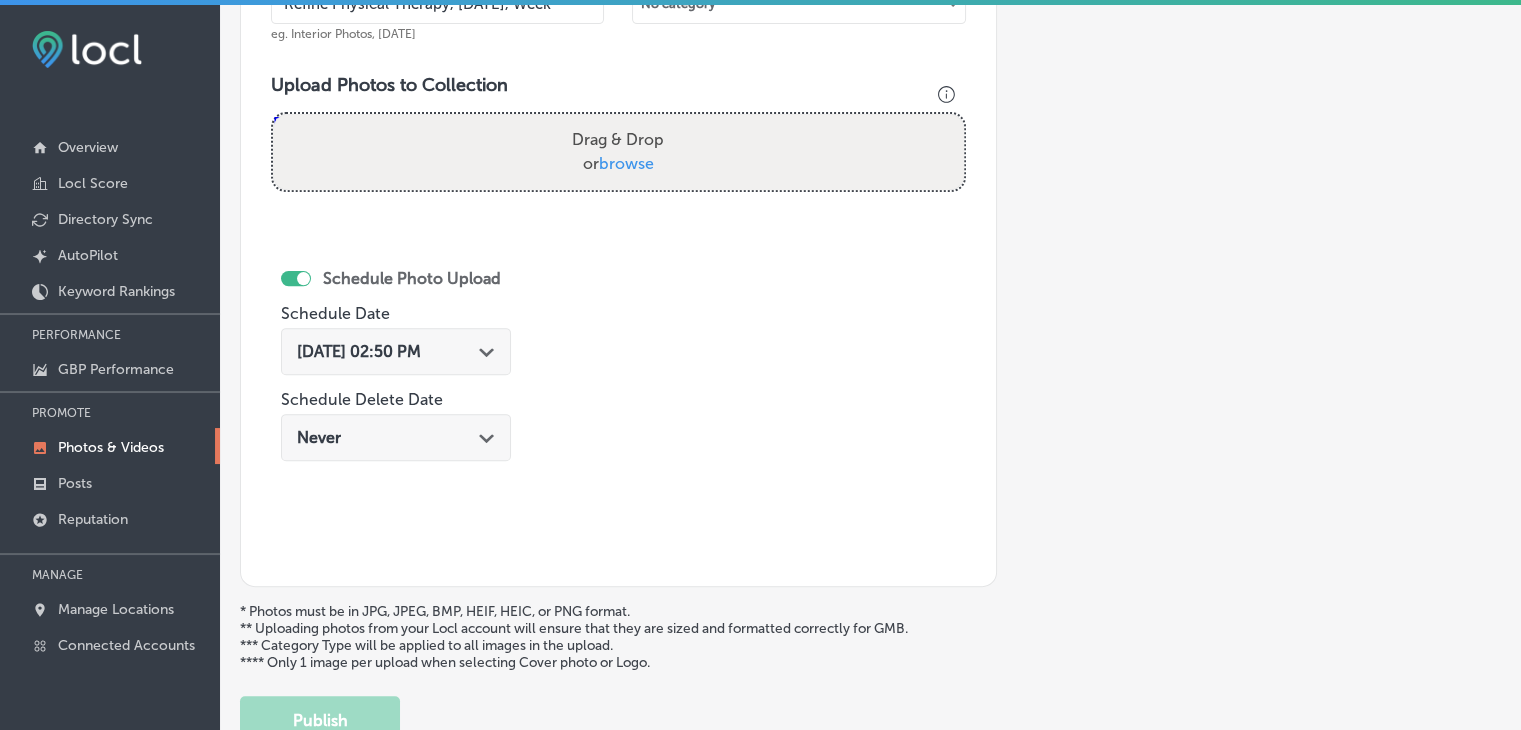 scroll, scrollTop: 660, scrollLeft: 0, axis: vertical 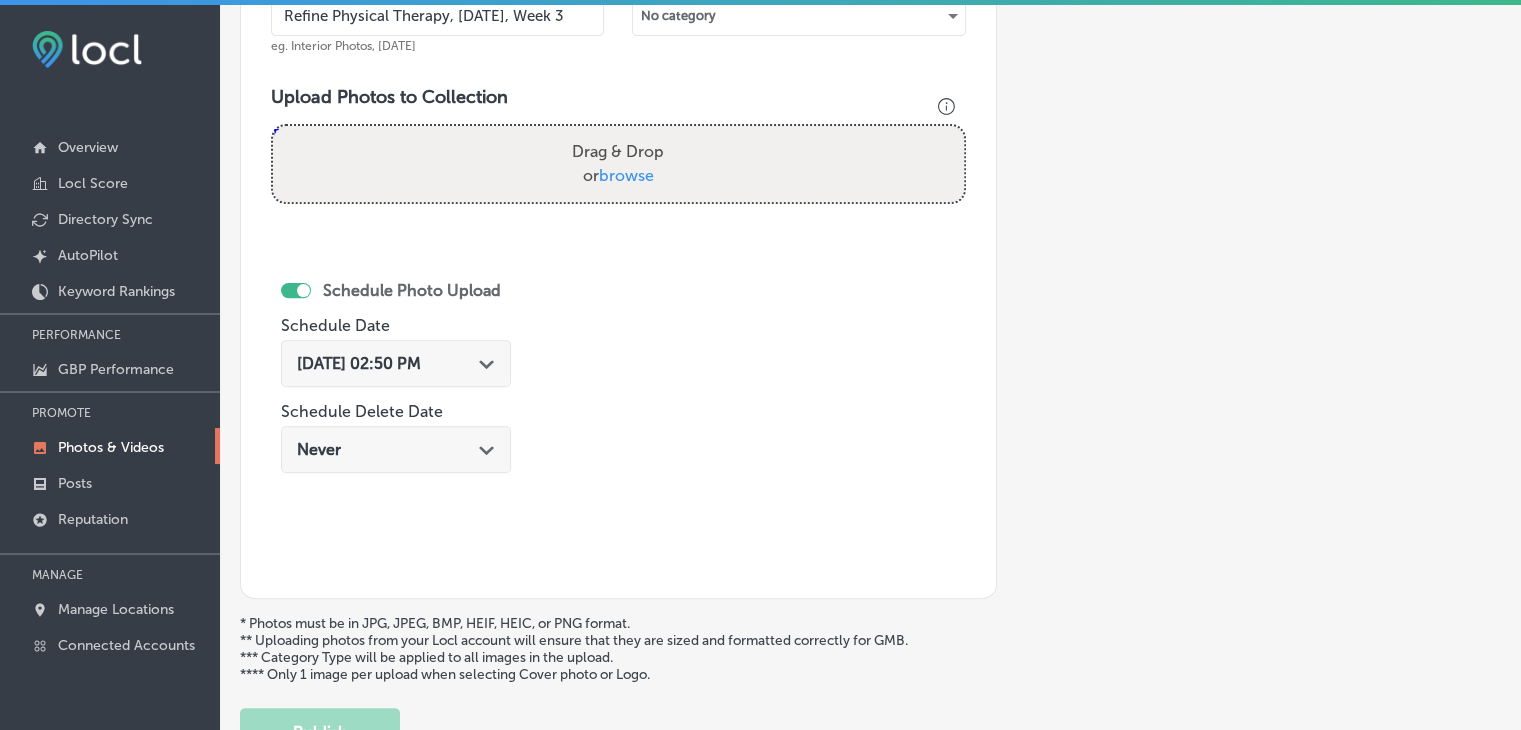 type on "Refine Physical Therapy, [DATE], Week 3" 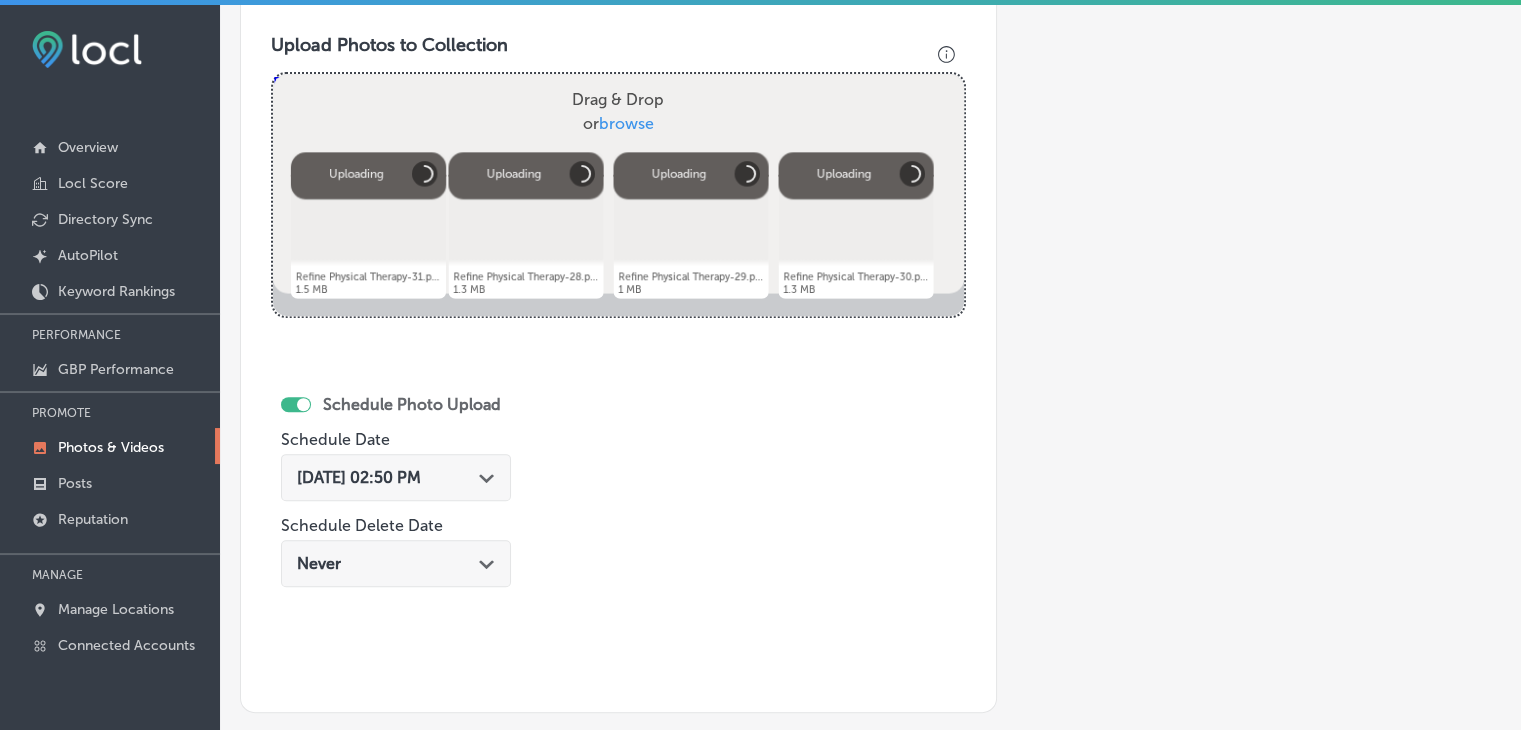 scroll, scrollTop: 760, scrollLeft: 0, axis: vertical 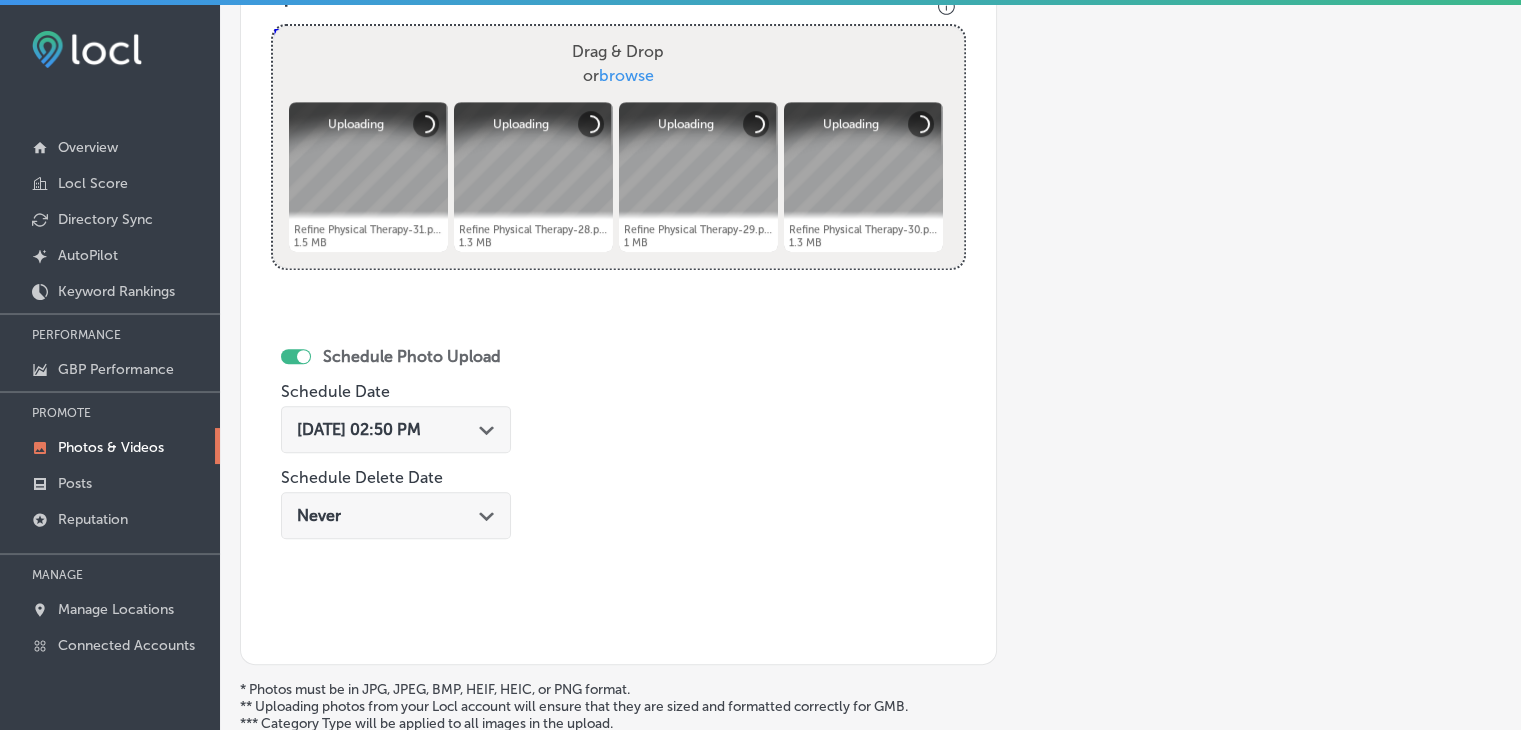 click on "[DATE] 02:50 PM
Path
Created with Sketch." at bounding box center [396, 429] 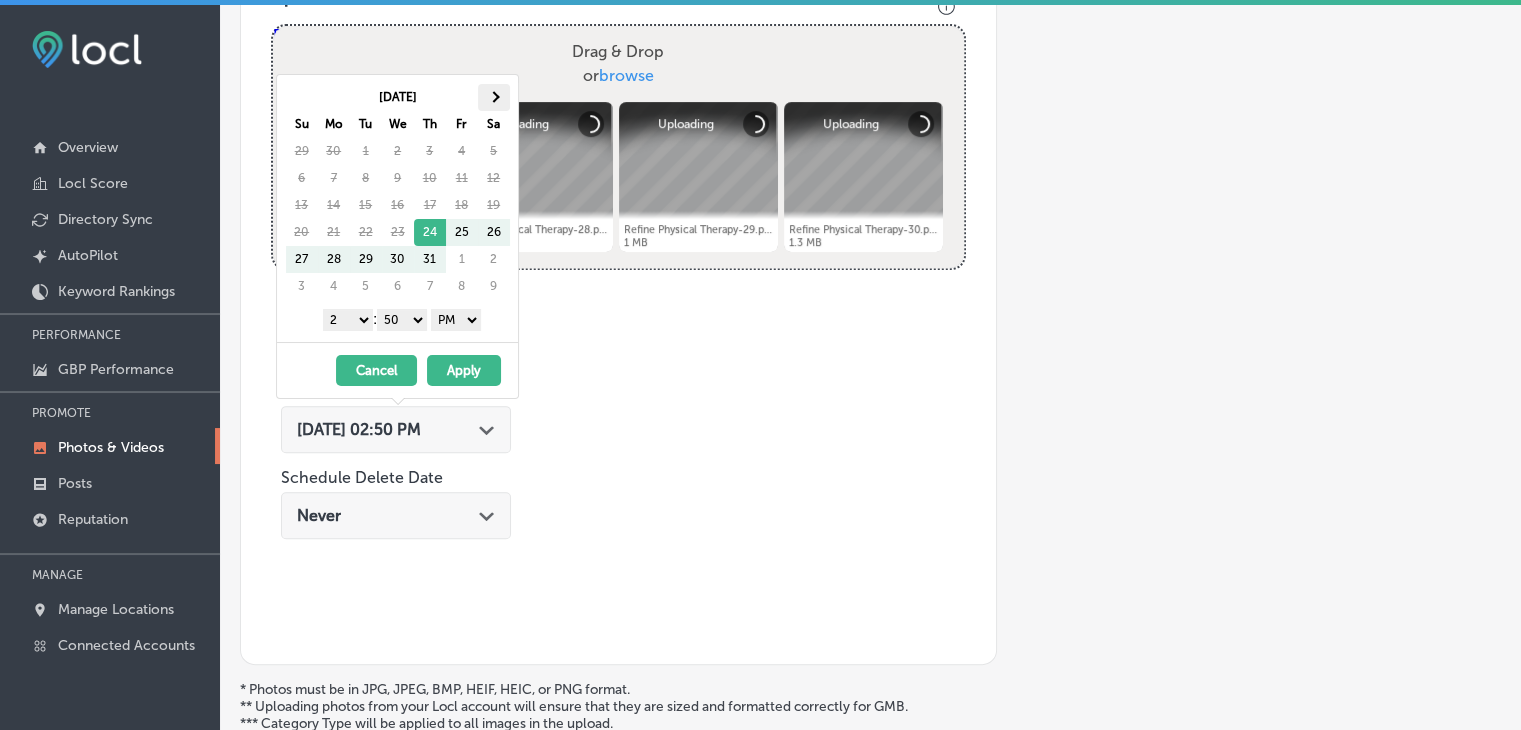 click at bounding box center [493, 97] 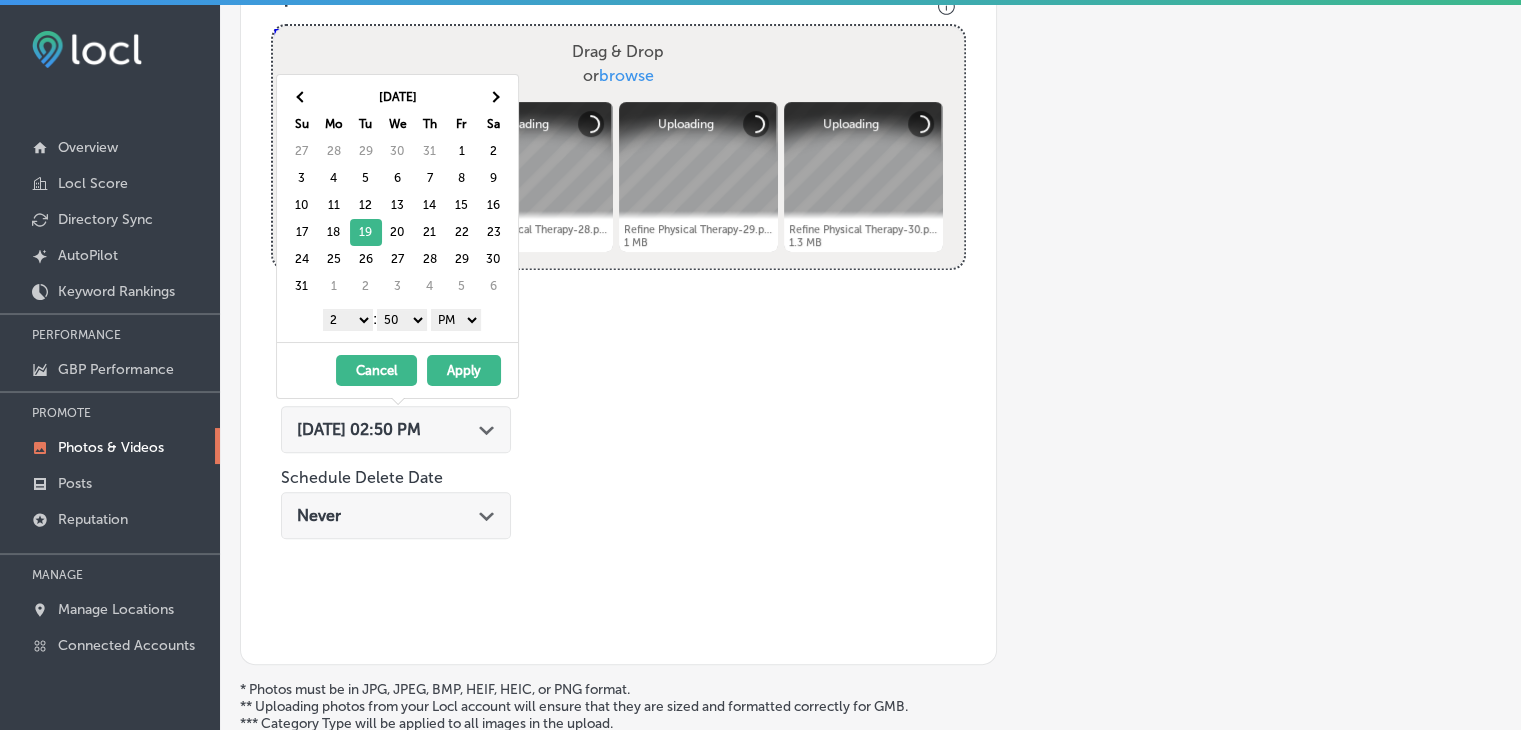 click on "1 2 3 4 5 6 7 8 9 10 11 12" at bounding box center [348, 320] 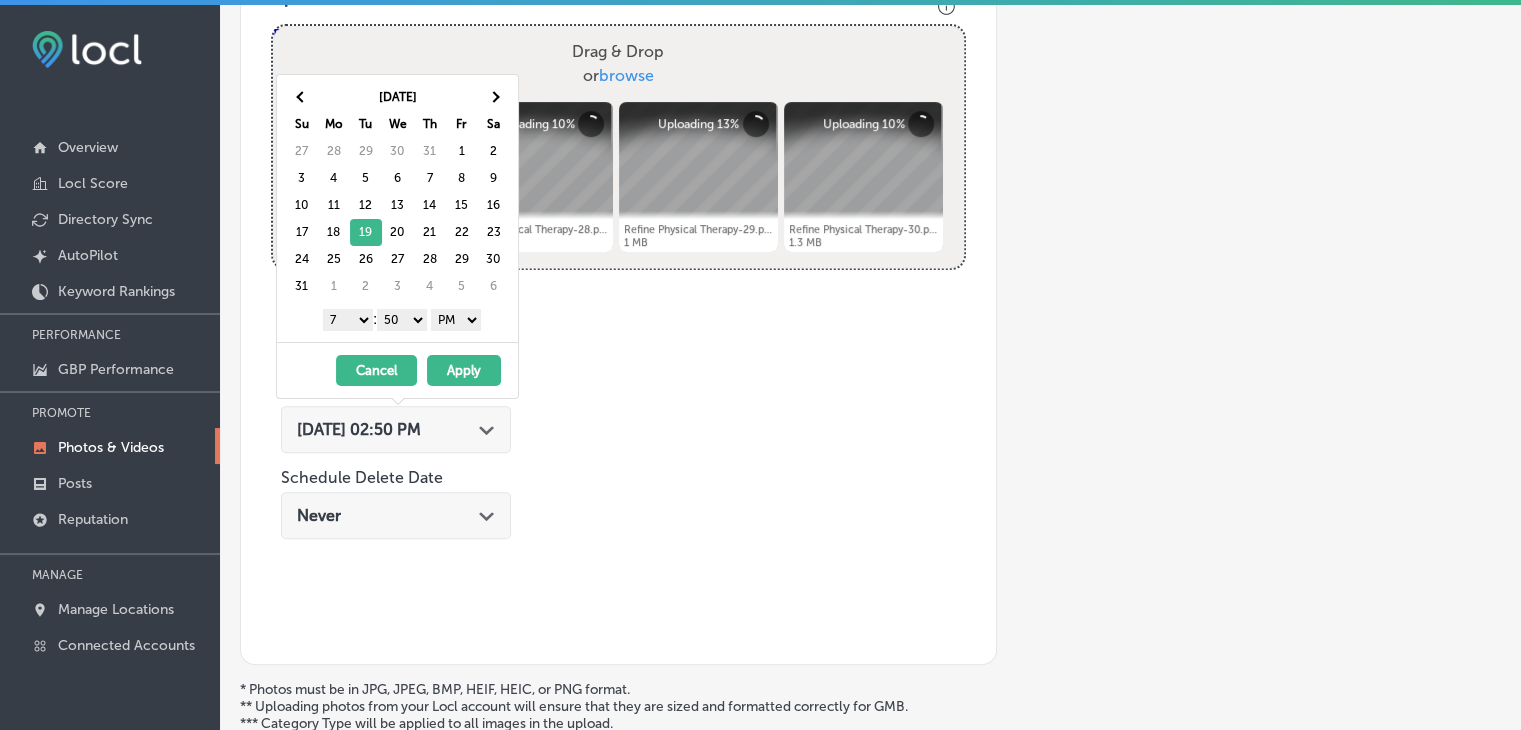 click on "00 10 20 30 40 50" at bounding box center (402, 320) 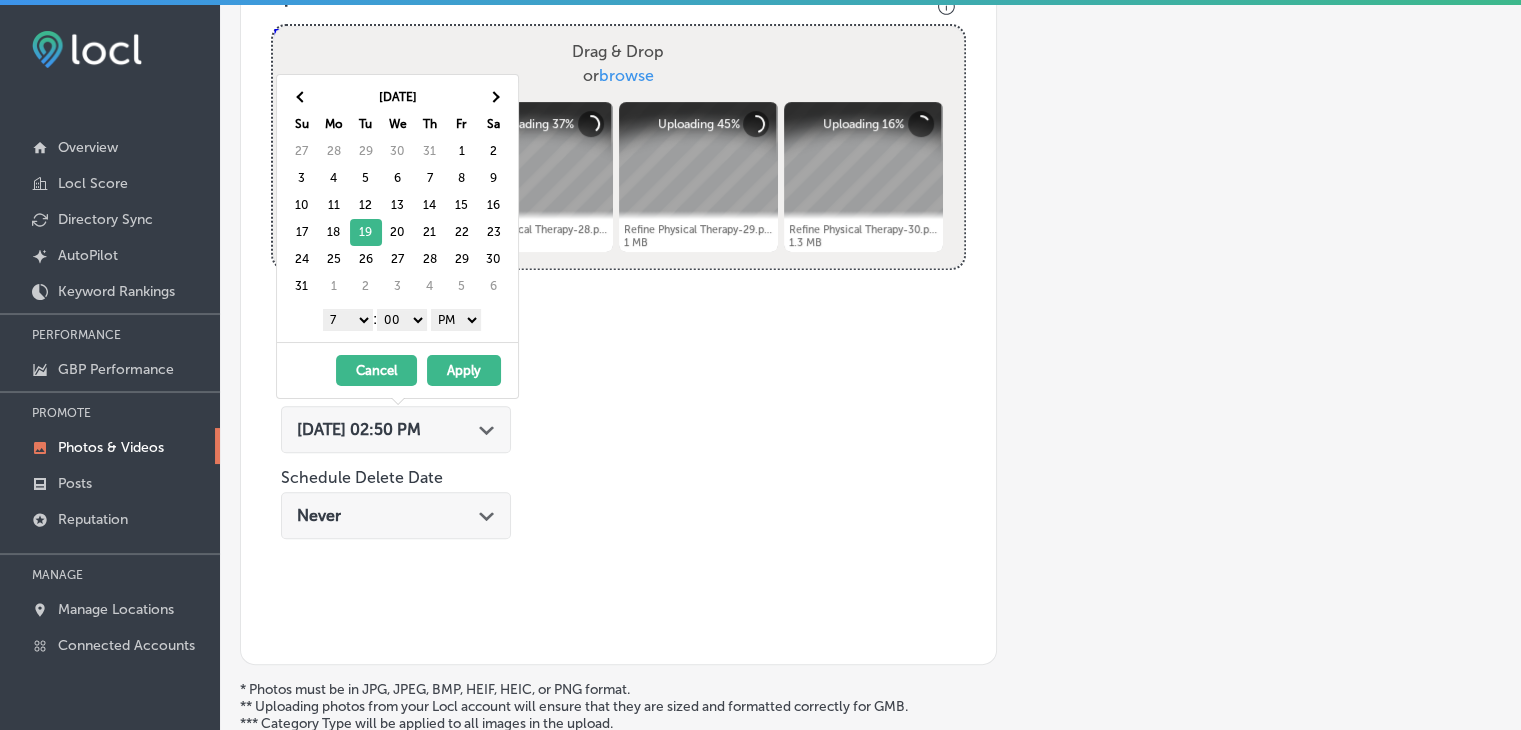 click on "AM PM" at bounding box center [456, 320] 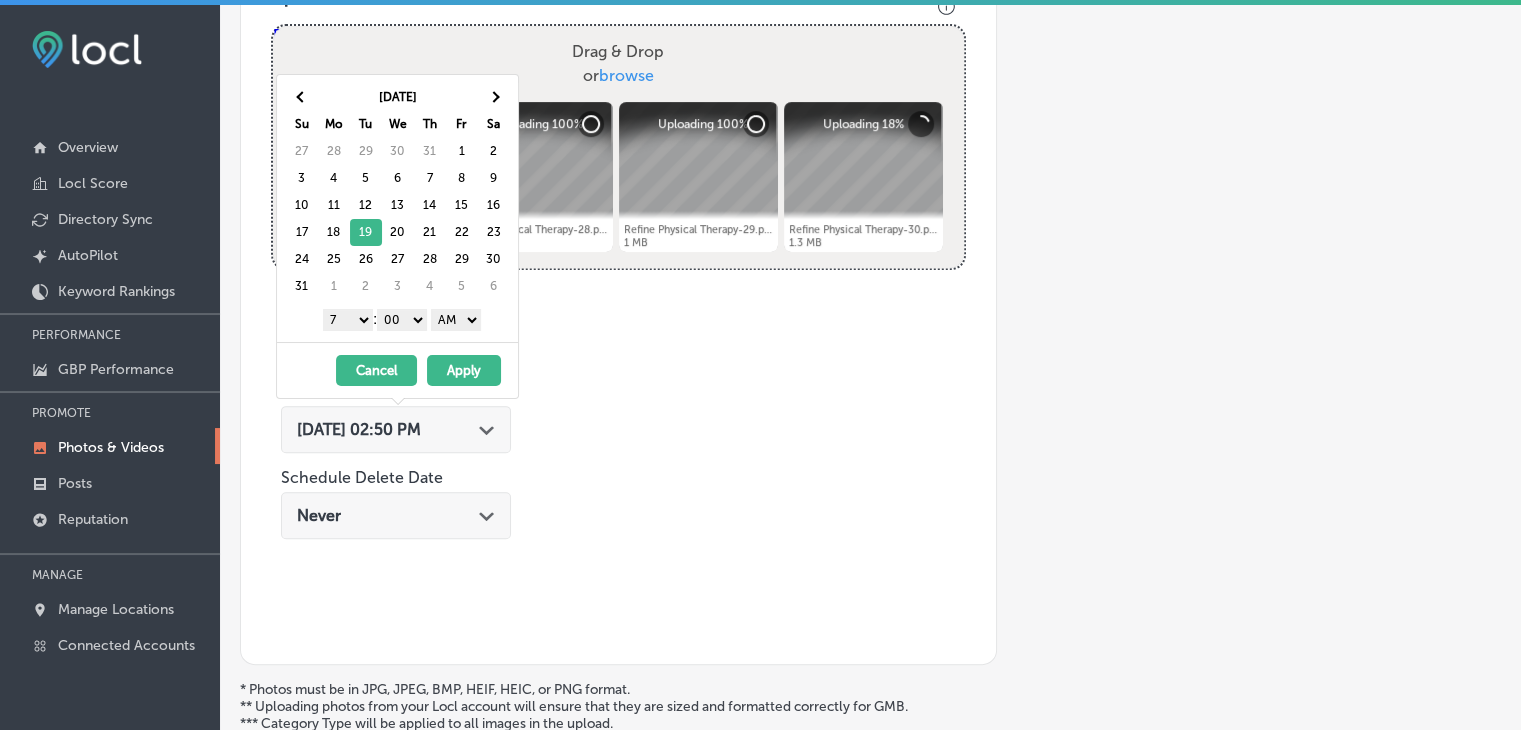 click on "Apply" at bounding box center (464, 370) 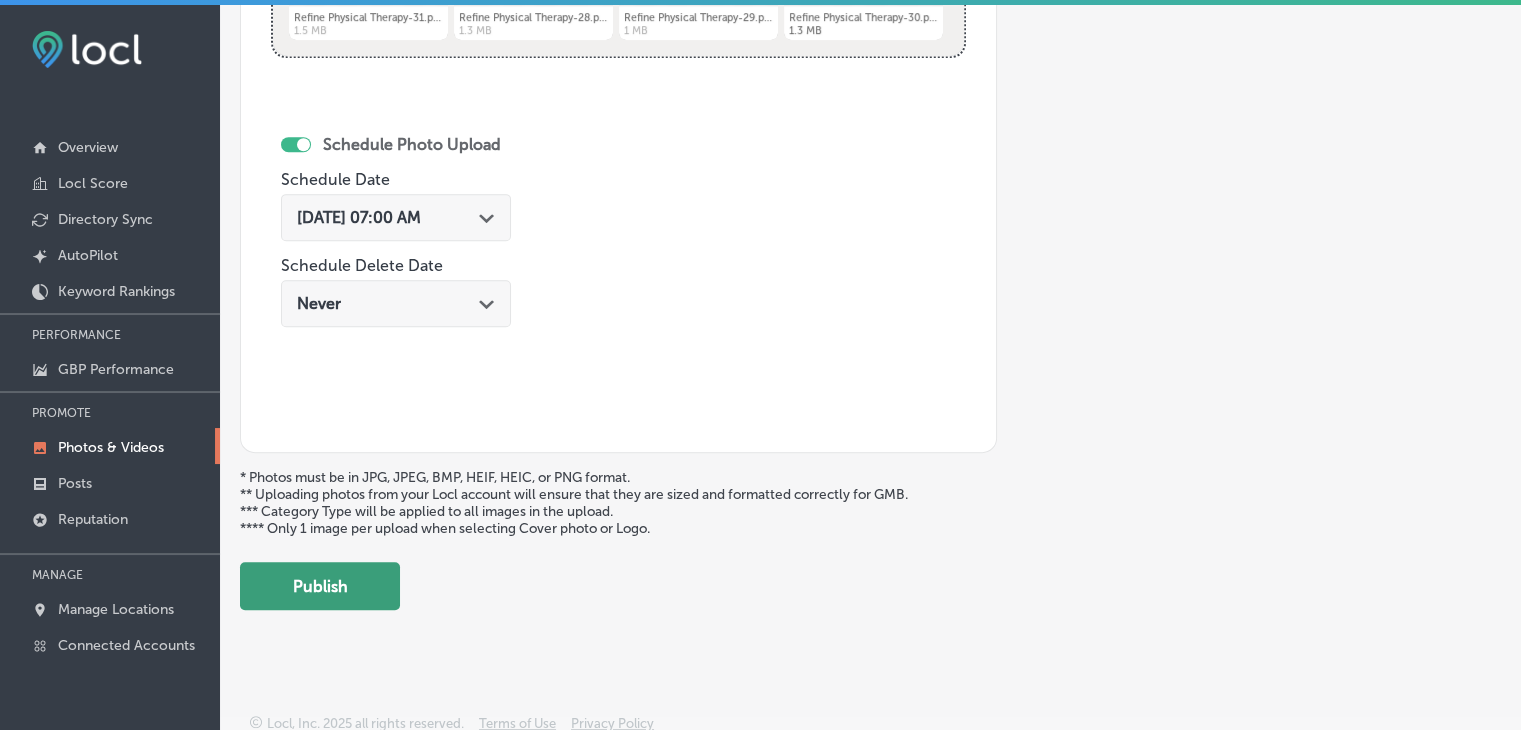 click on "Publish" at bounding box center [320, 586] 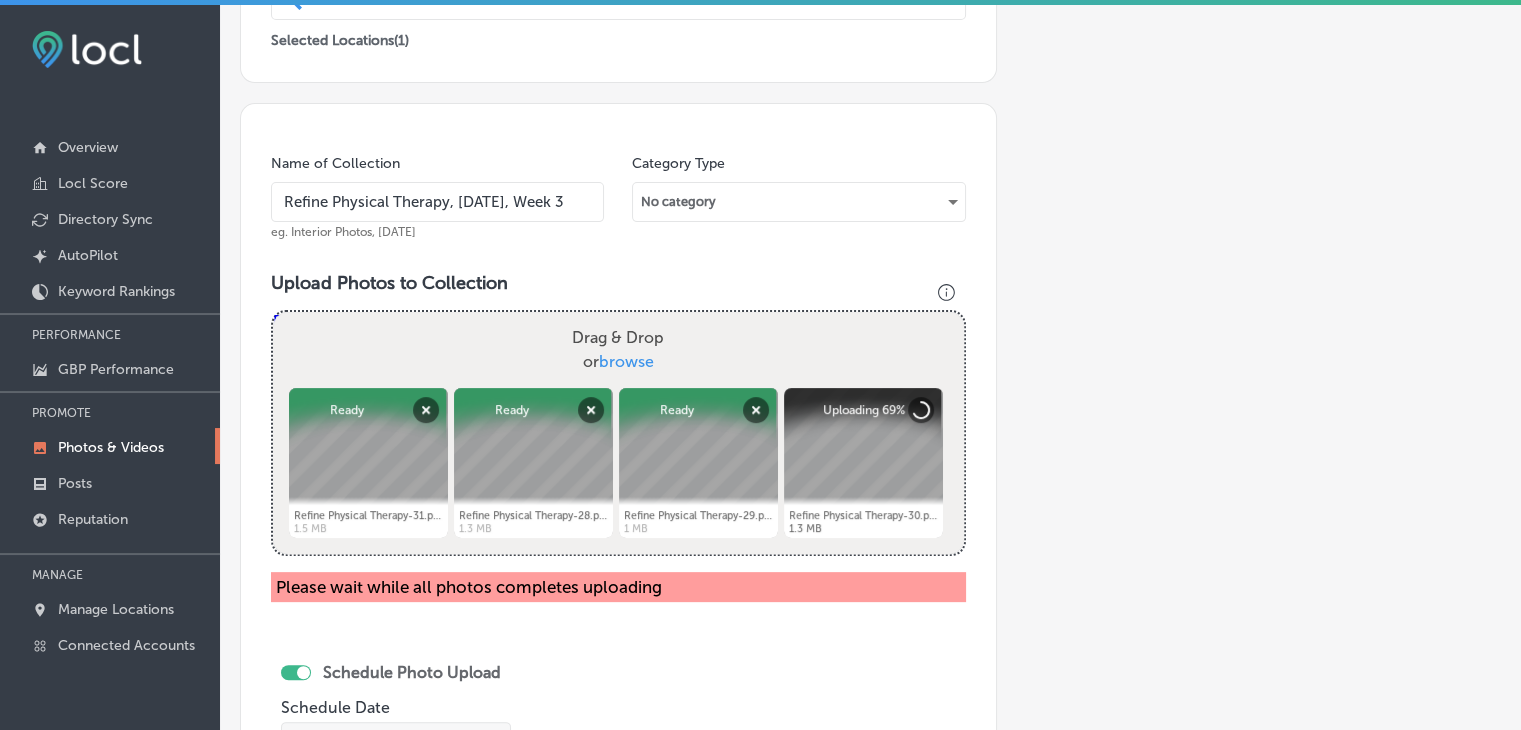 scroll, scrollTop: 472, scrollLeft: 0, axis: vertical 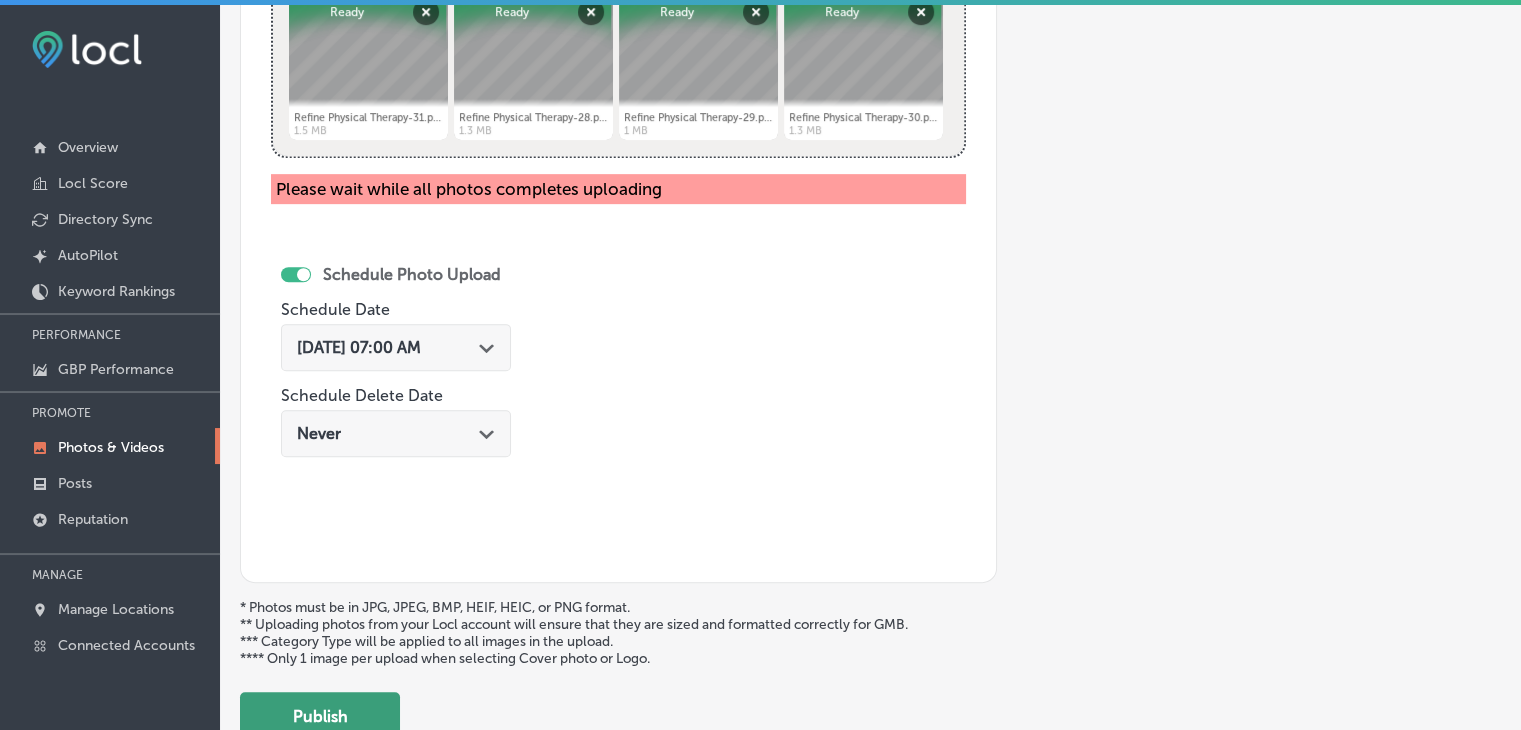 drag, startPoint x: 304, startPoint y: 693, endPoint x: 314, endPoint y: 702, distance: 13.453624 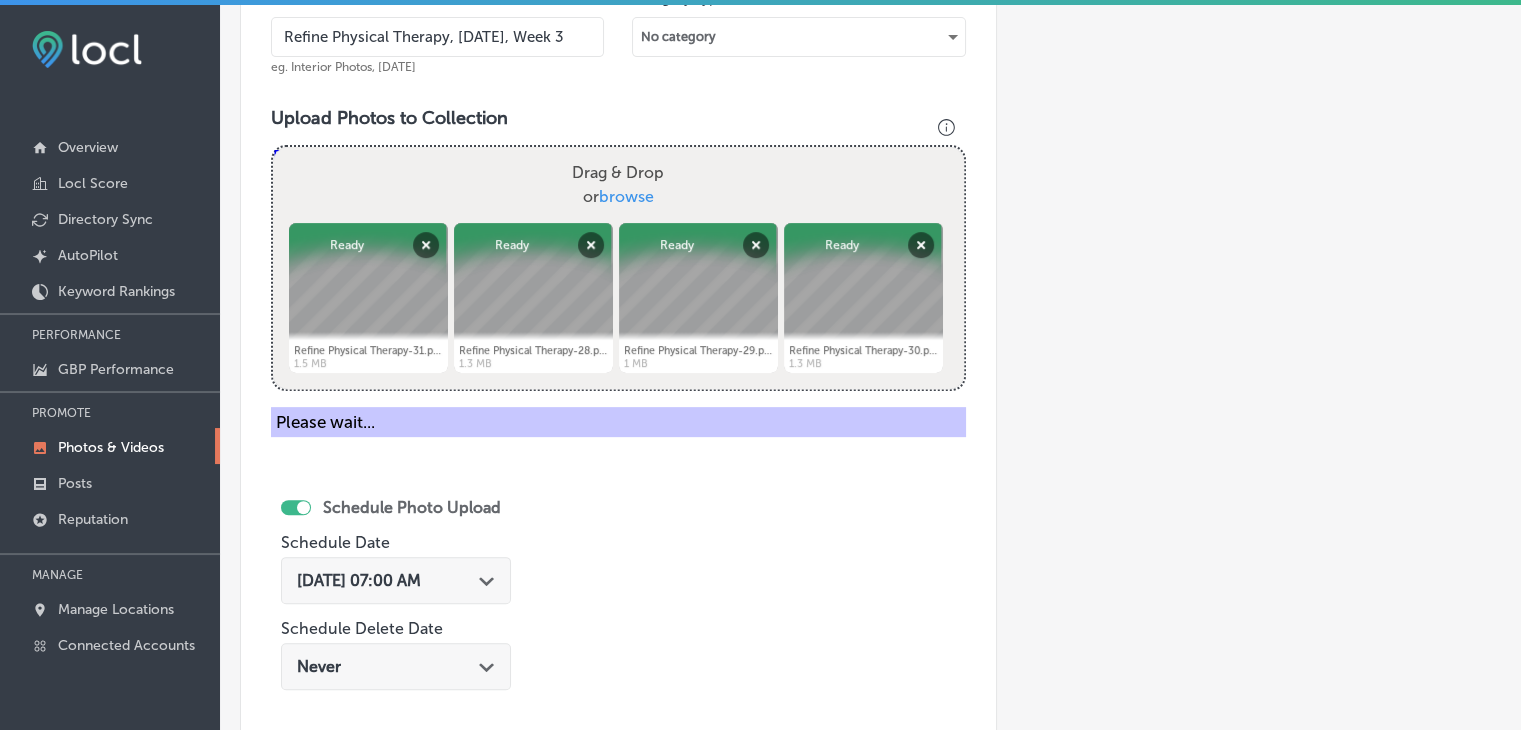 scroll, scrollTop: 572, scrollLeft: 0, axis: vertical 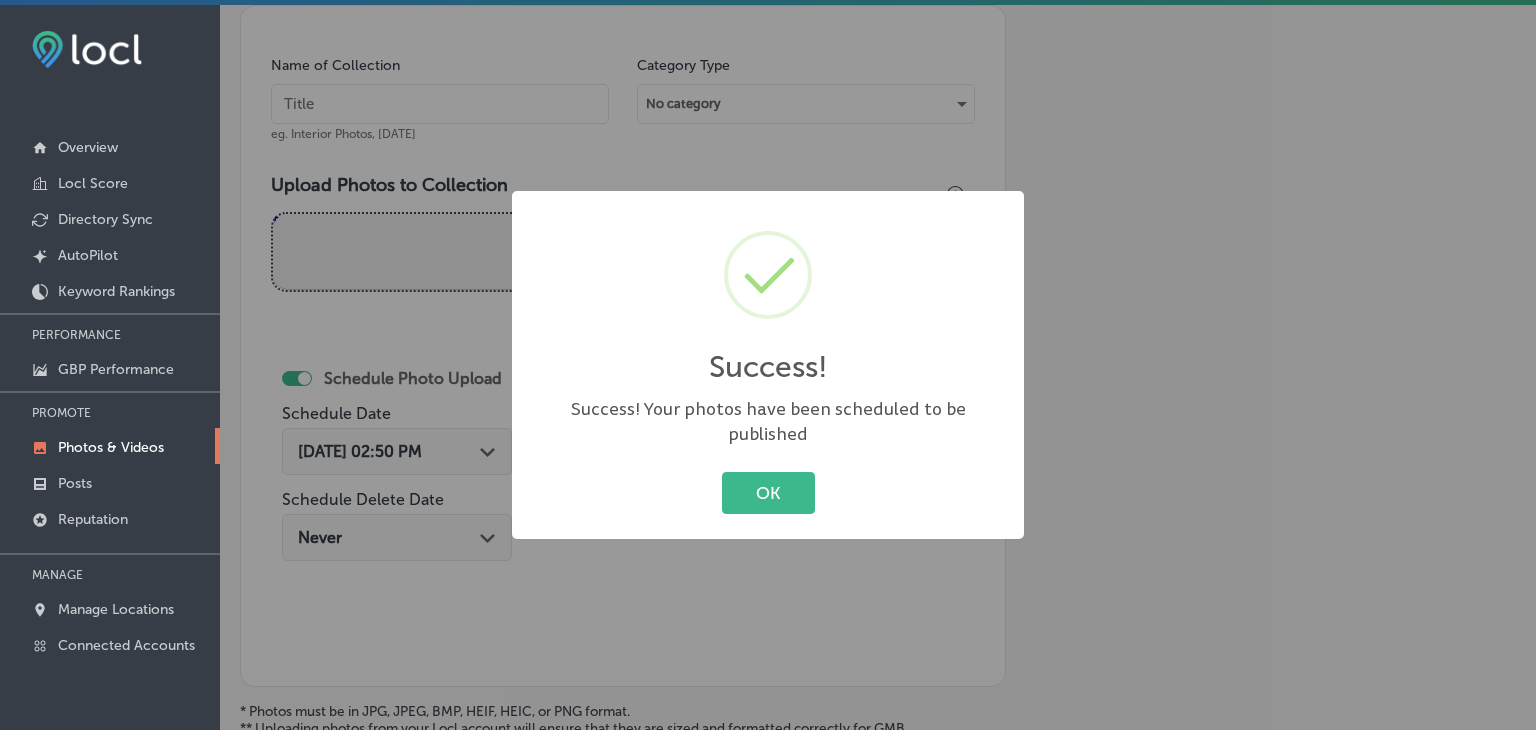 click on "Success! × Success! Your photos have been scheduled to be published OK Cancel" at bounding box center [768, 365] 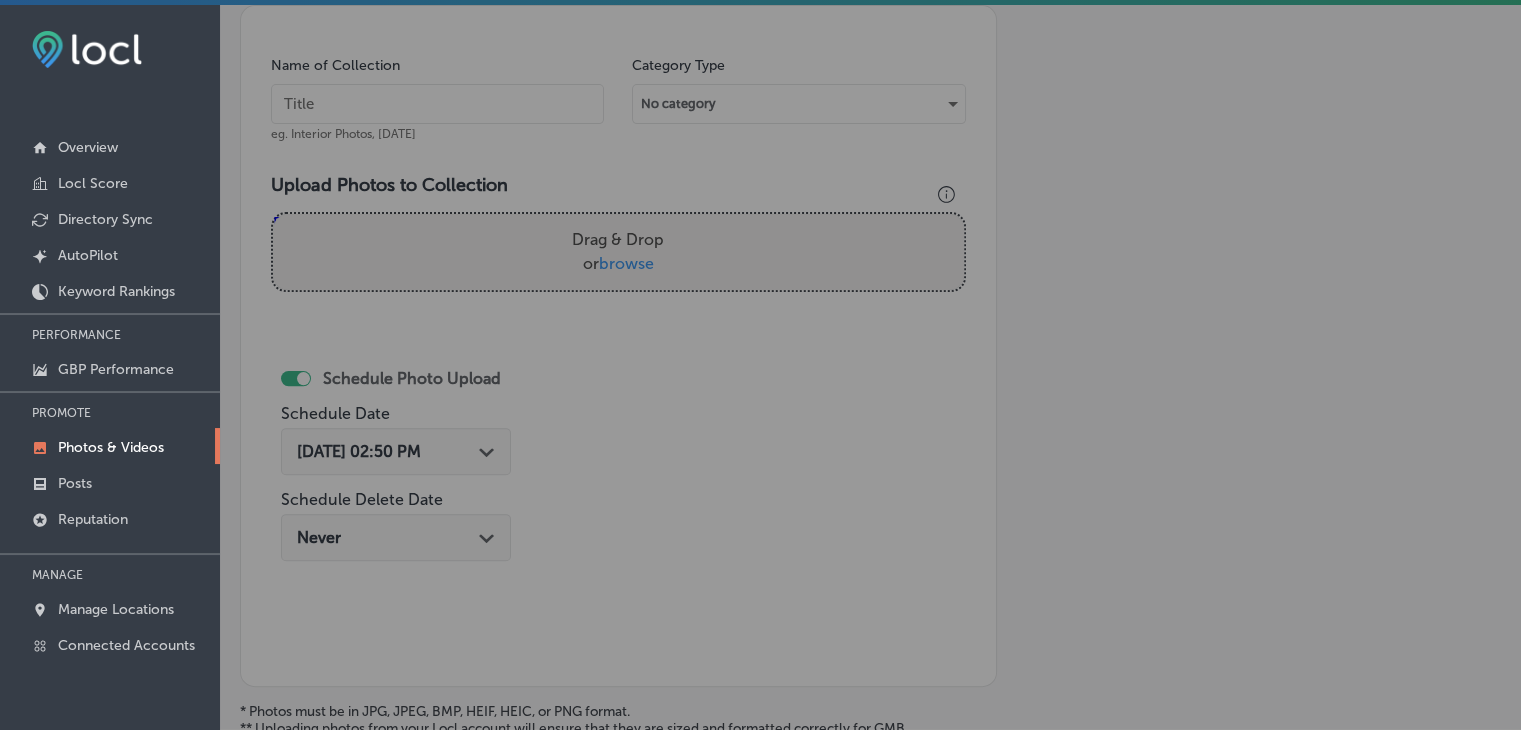 click at bounding box center (437, 104) 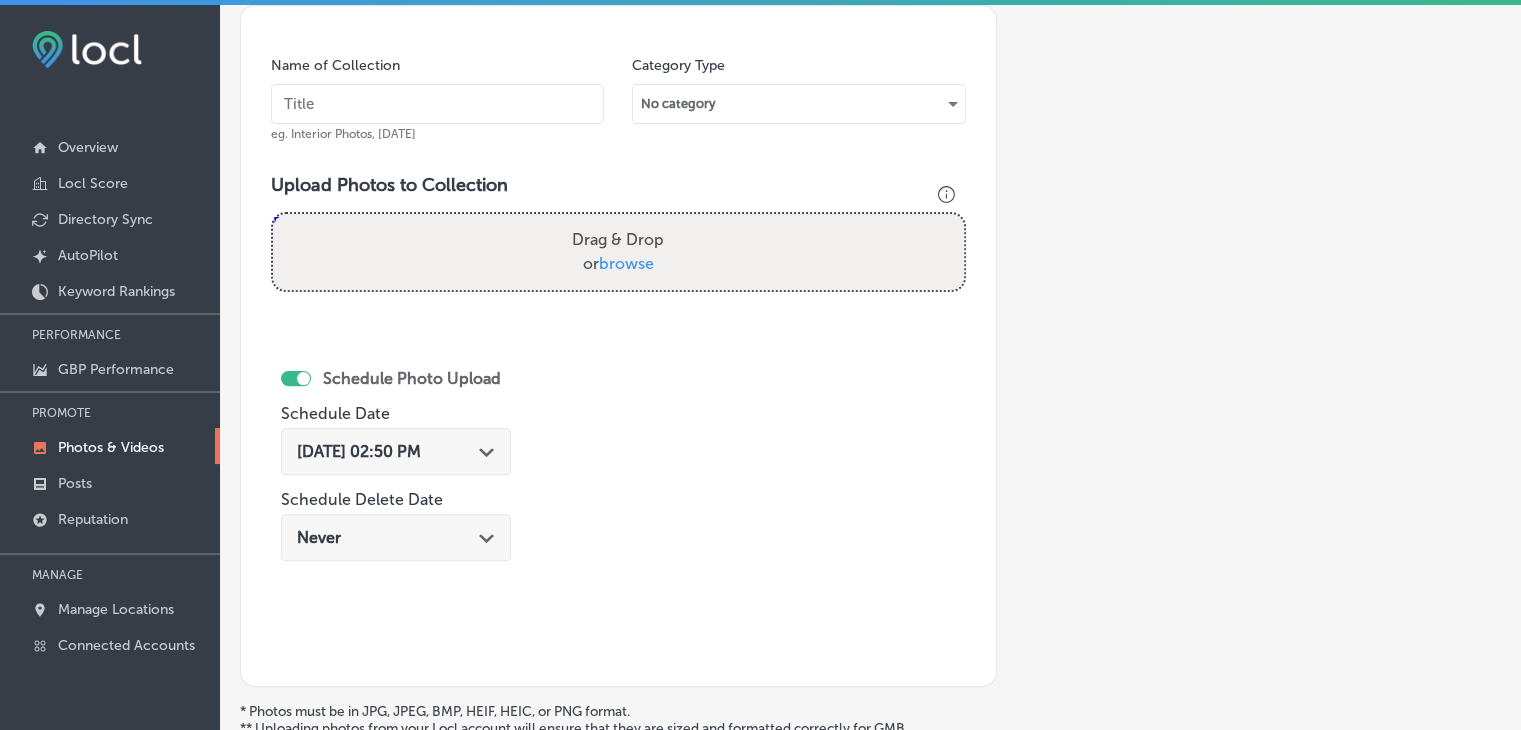 paste on "Refine Physical Therapy, [DATE], Week" 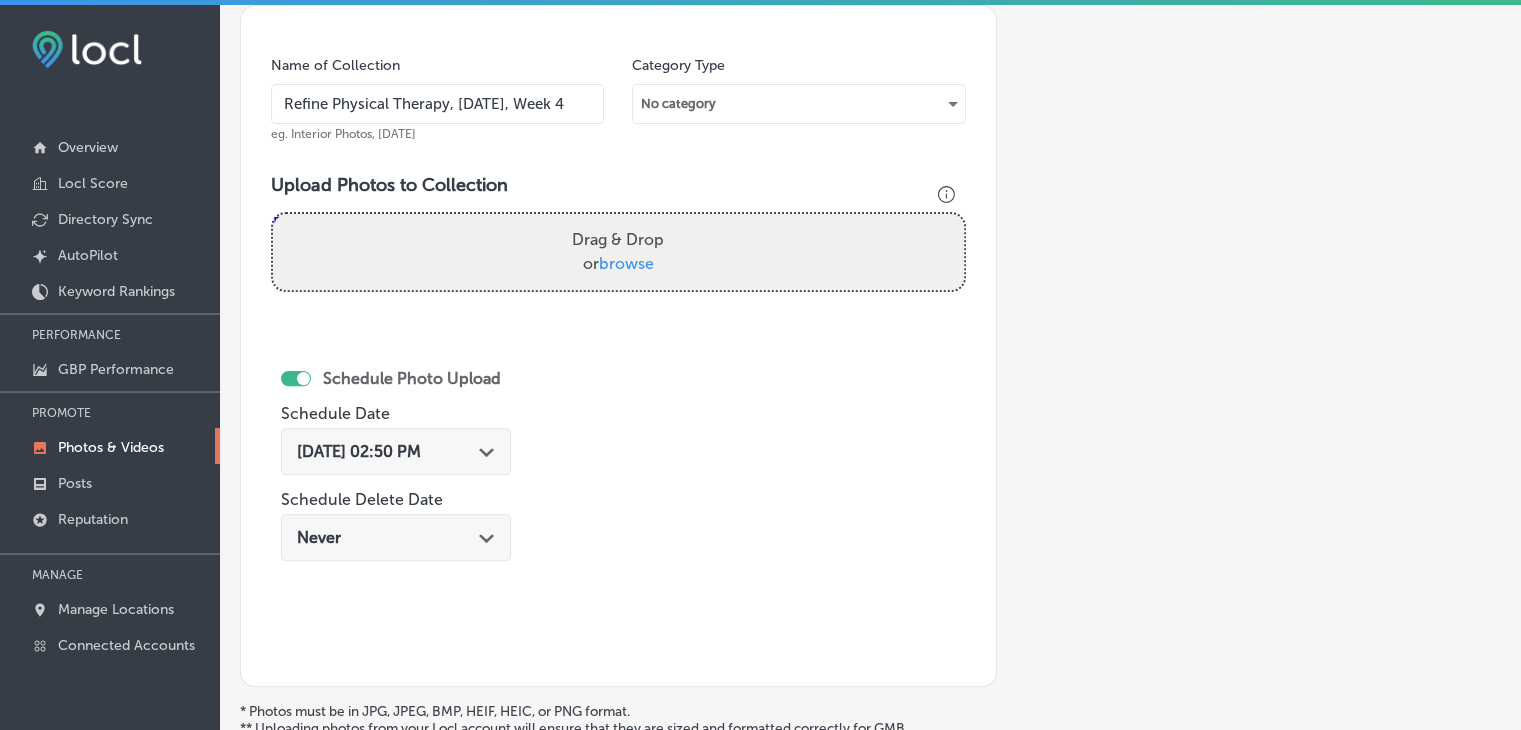 type on "Refine Physical Therapy, [DATE], Week 4" 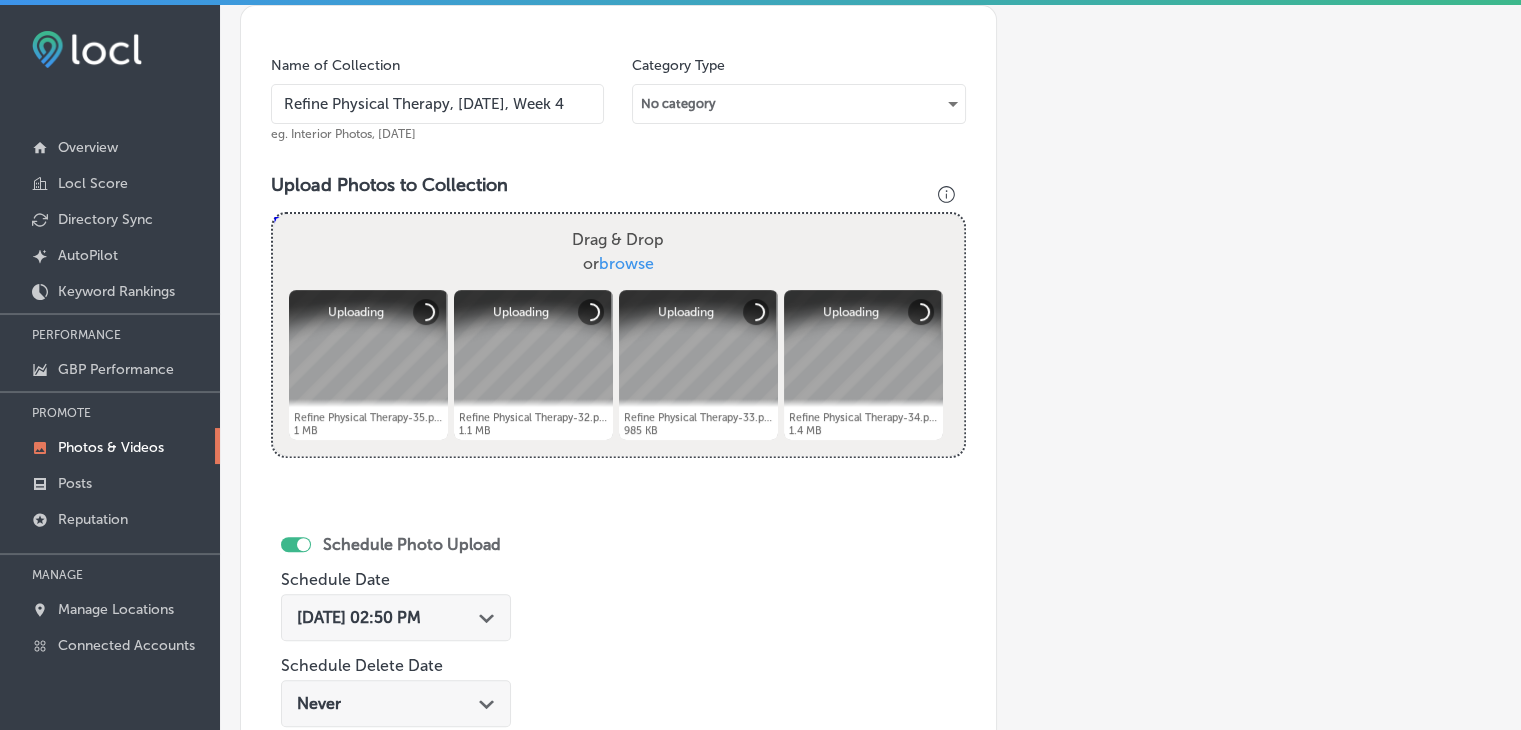 click on "[DATE] 02:50 PM" at bounding box center [359, 617] 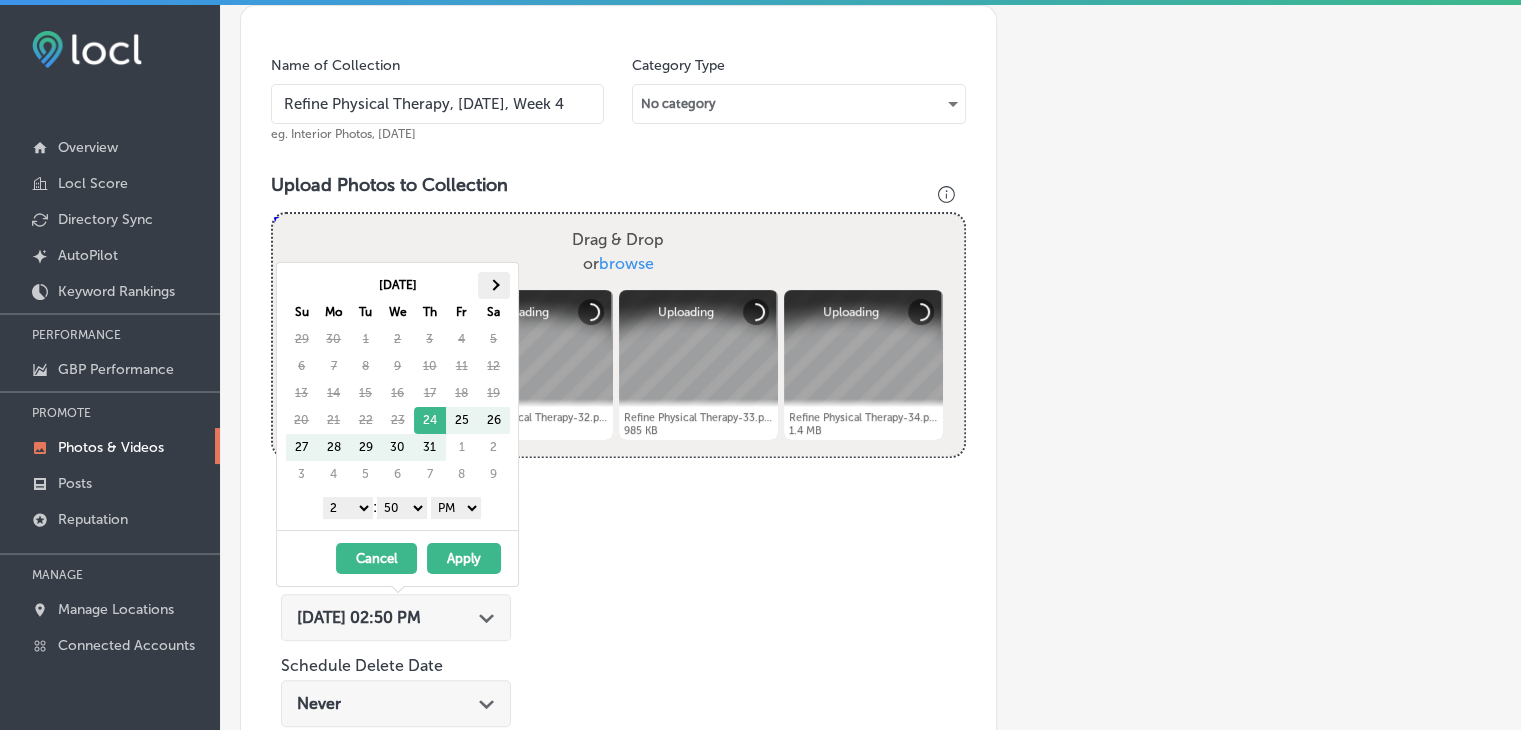 click at bounding box center (493, 285) 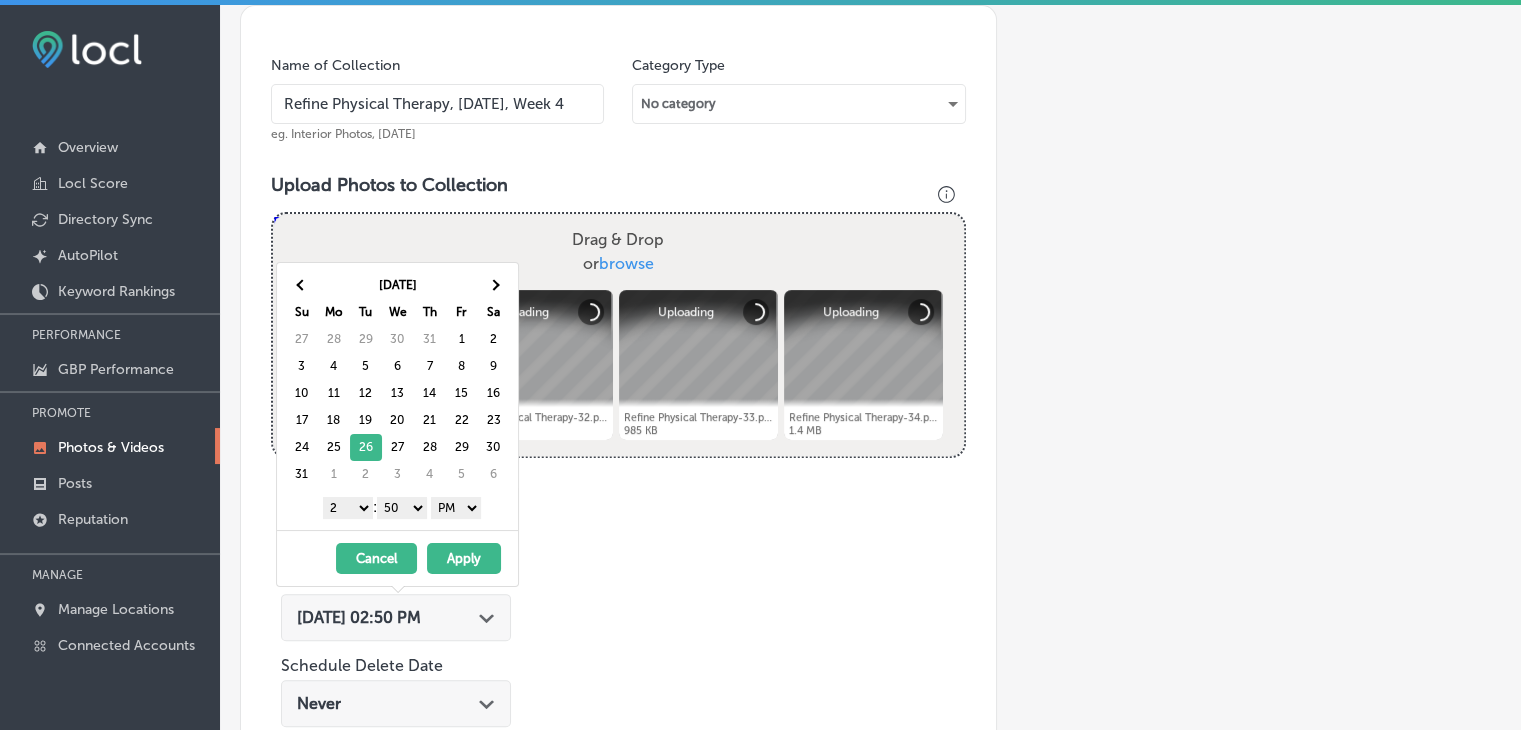 click on "1 2 3 4 5 6 7 8 9 10 11 12" at bounding box center (348, 508) 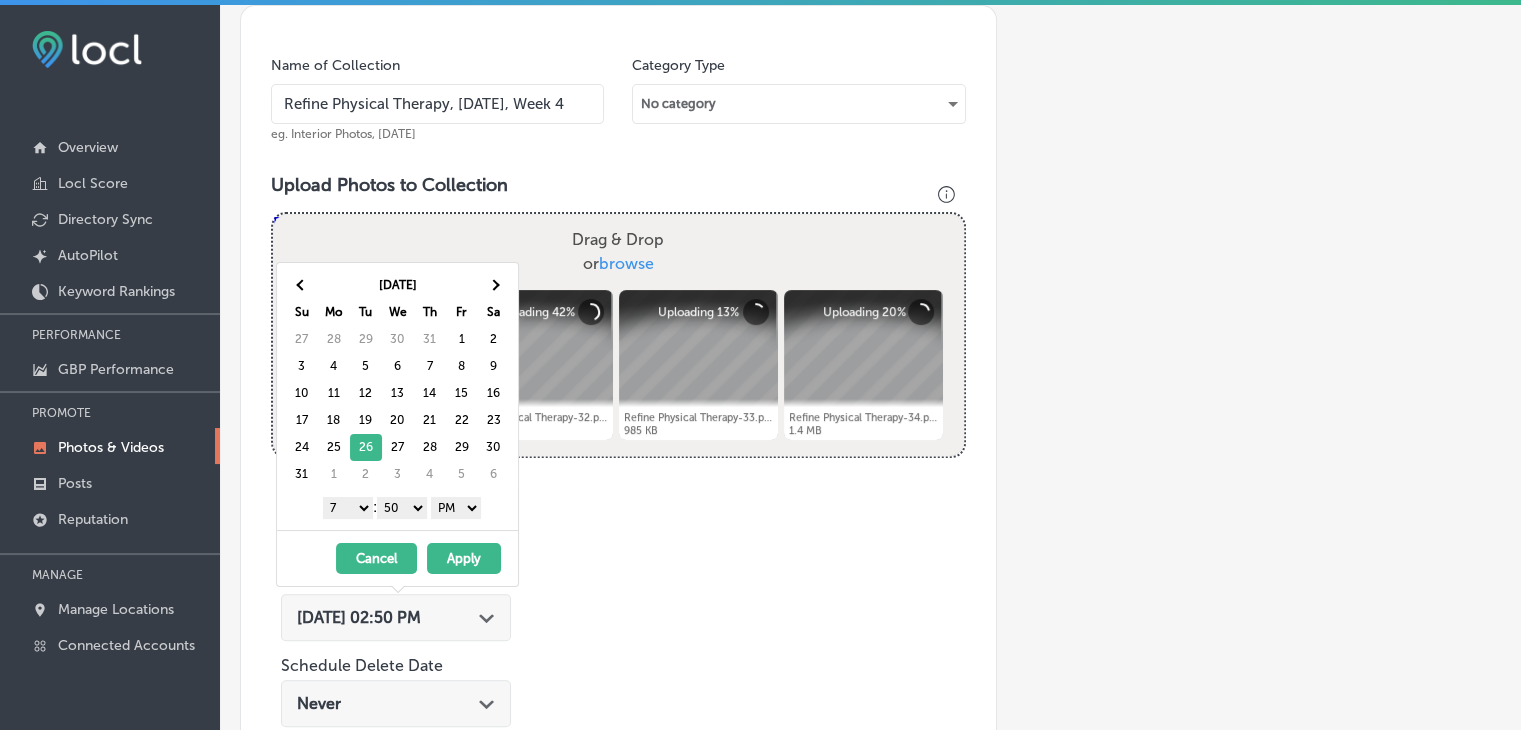 click on "00 10 20 30 40 50" at bounding box center [402, 508] 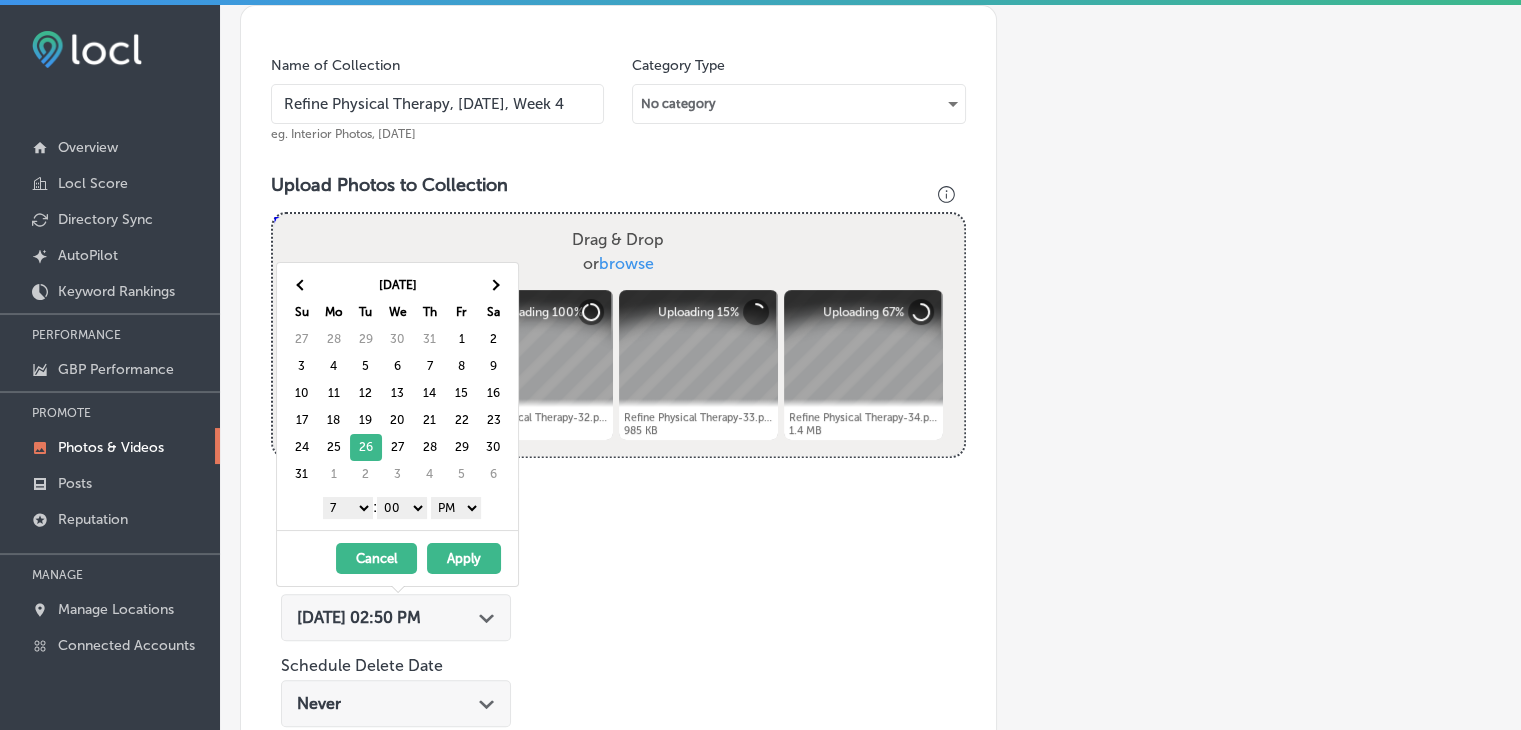 click on "1 2 3 4 5 6 7 8 9 10 11 12  :  00 10 20 30 40 50   AM PM" at bounding box center (401, 507) 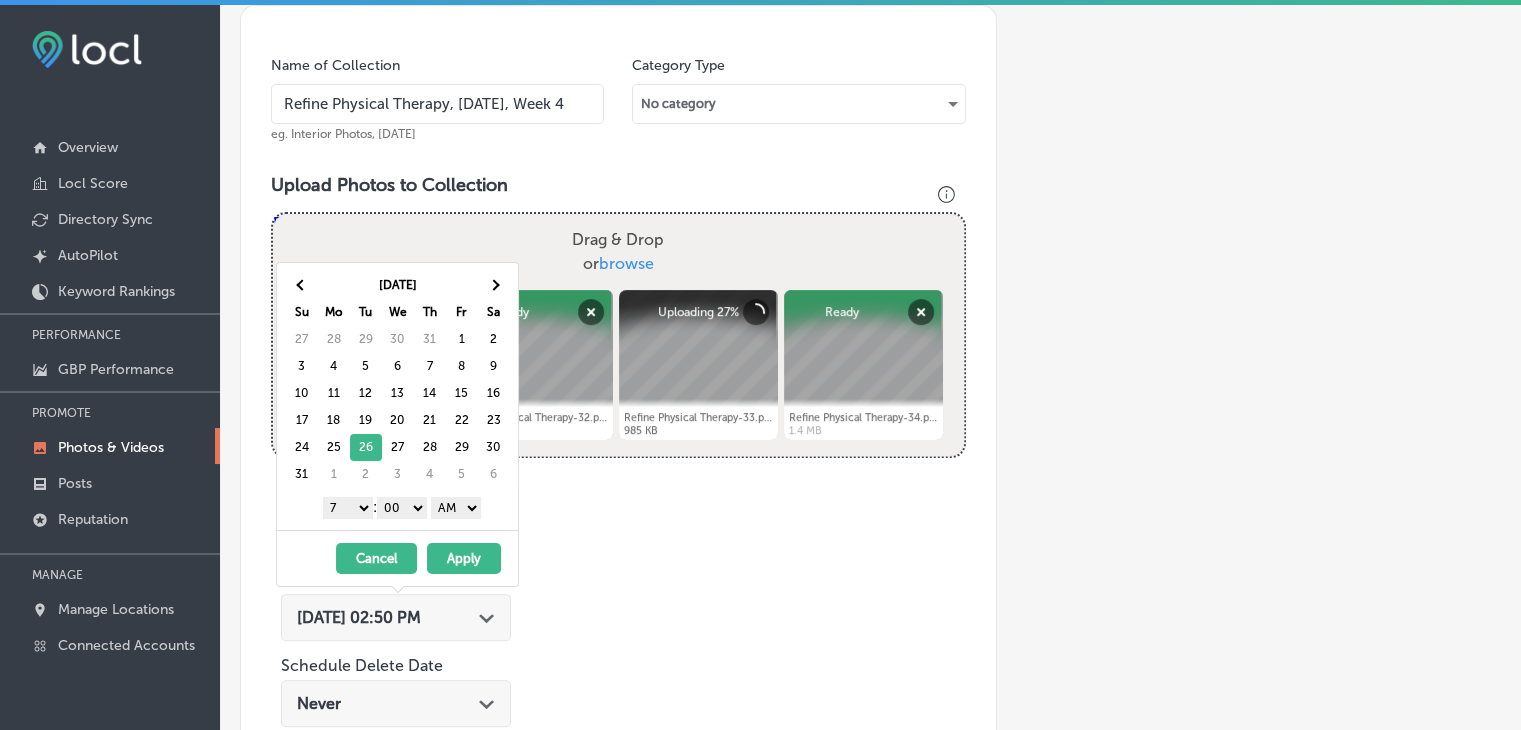 click on "Apply" at bounding box center (464, 558) 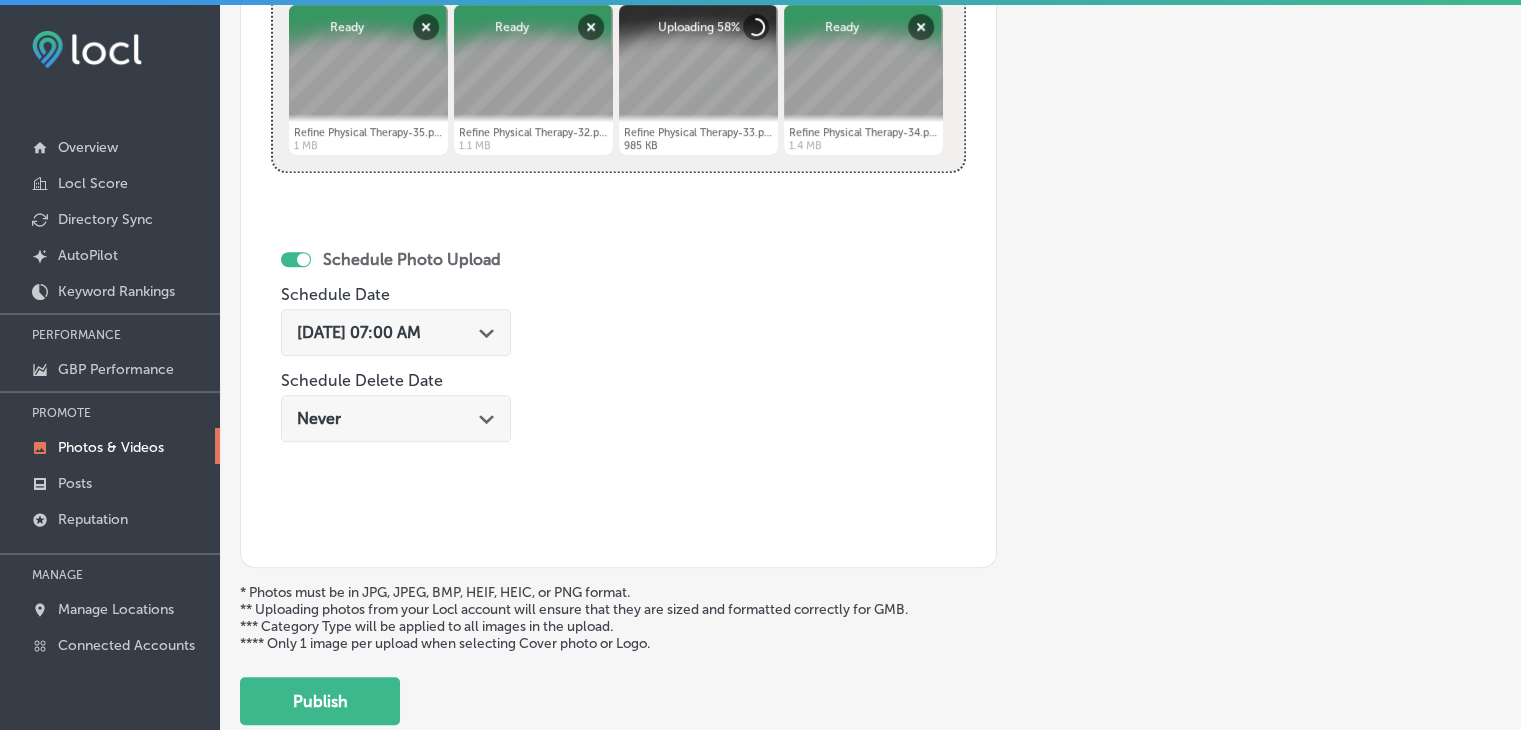 scroll, scrollTop: 872, scrollLeft: 0, axis: vertical 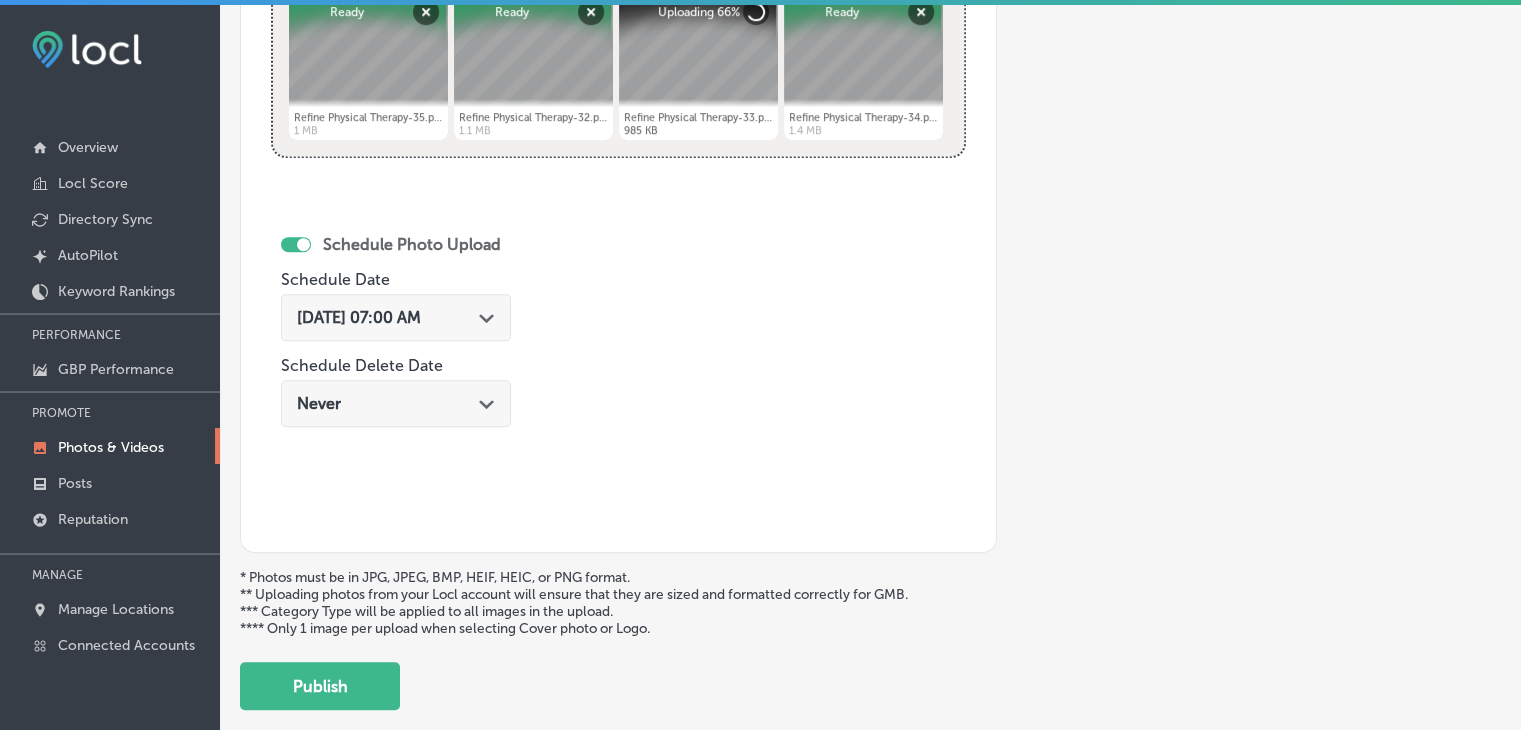 click on "Upload Photo & Video Keyword Ranking Credits:  720
Back Add a Collection Which Type of Image or Video Would You Like to Upload? Photo Cover Logo Video Select Location(s) Business + Location
refine refine
Path
Created with Sketch.
Selected Locations  ( 1 ) Name of Collection Refine Physical Therapy, [DATE], Week 4 eg. Interior Photos, [DATE]   Category Type No category Upload Photos to Collection
Powered by PQINA Drag & Drop  or  browse Refine Physical Therapy-35.png Abort Retry Remove Upload Cancel Retry Remove Refine Physical Therapy-35.png 1 MB Ready tap to undo" at bounding box center (870, 370) 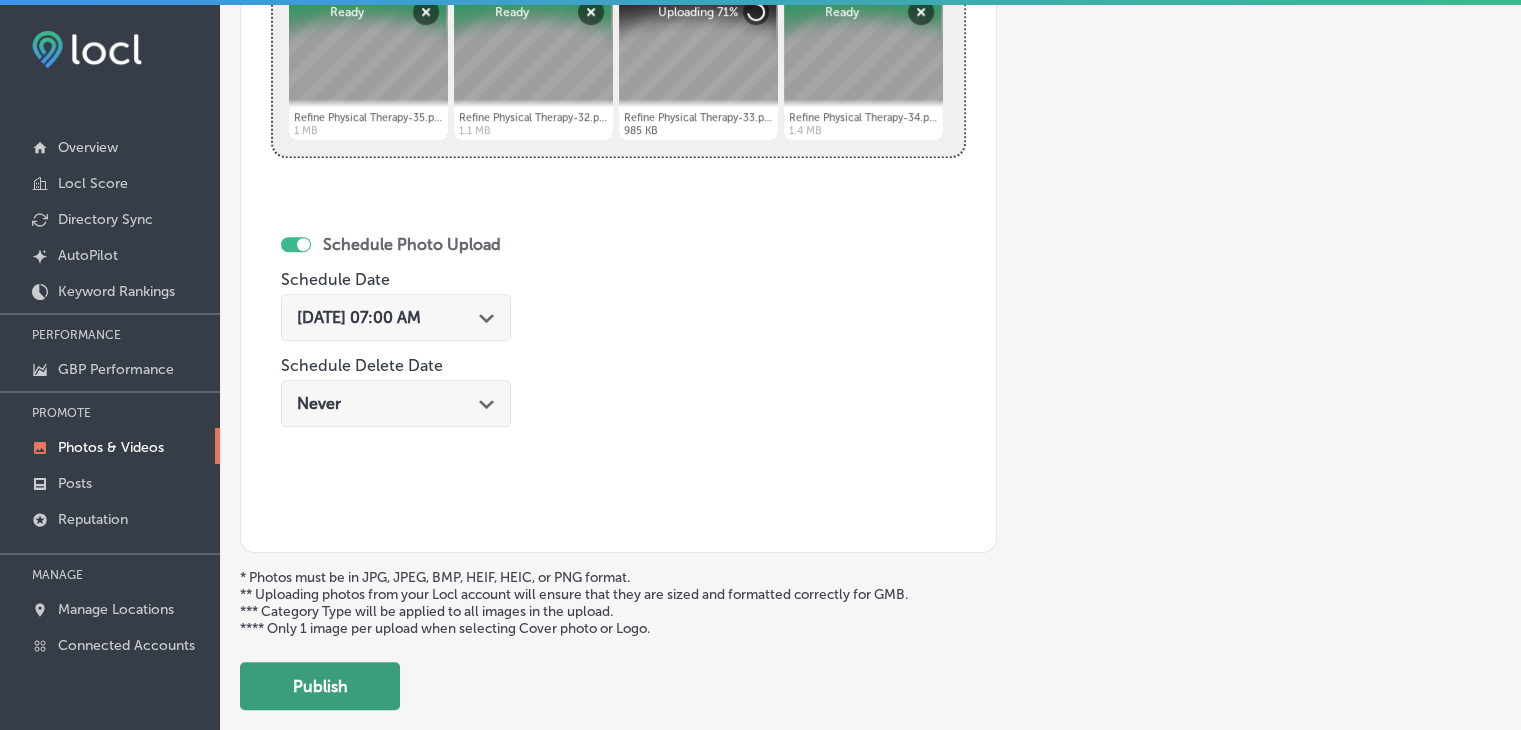 click on "Publish" at bounding box center [320, 686] 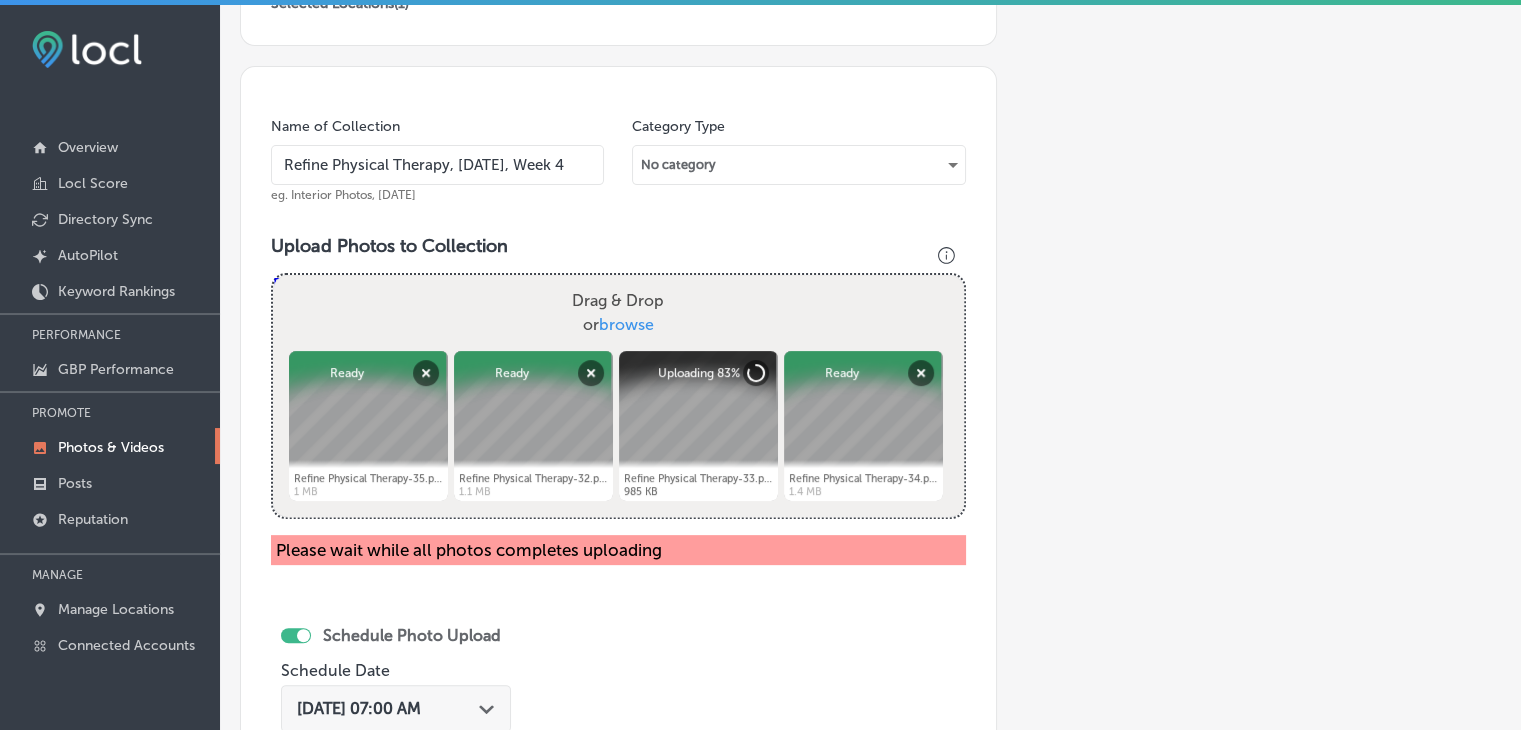 scroll, scrollTop: 372, scrollLeft: 0, axis: vertical 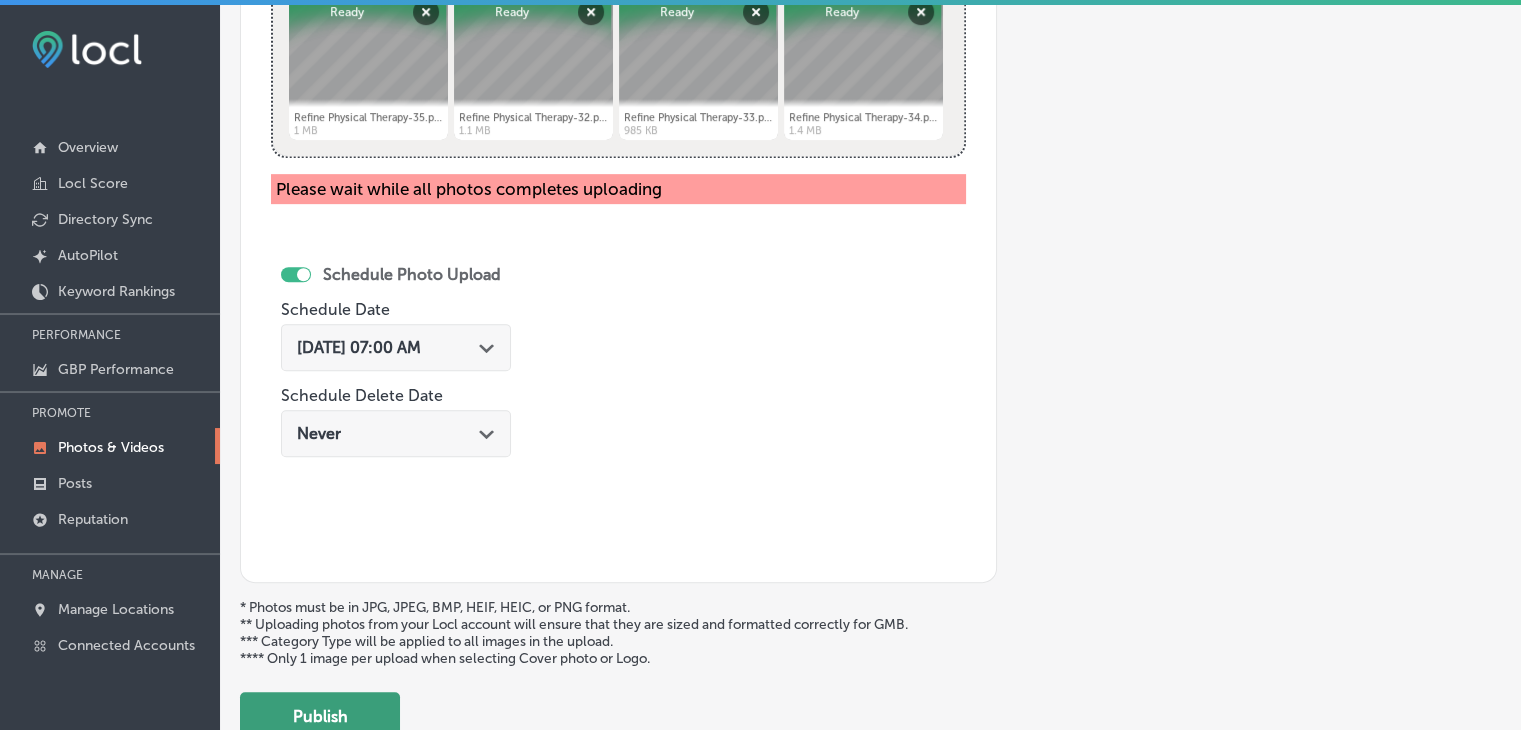 click on "Publish" at bounding box center (320, 716) 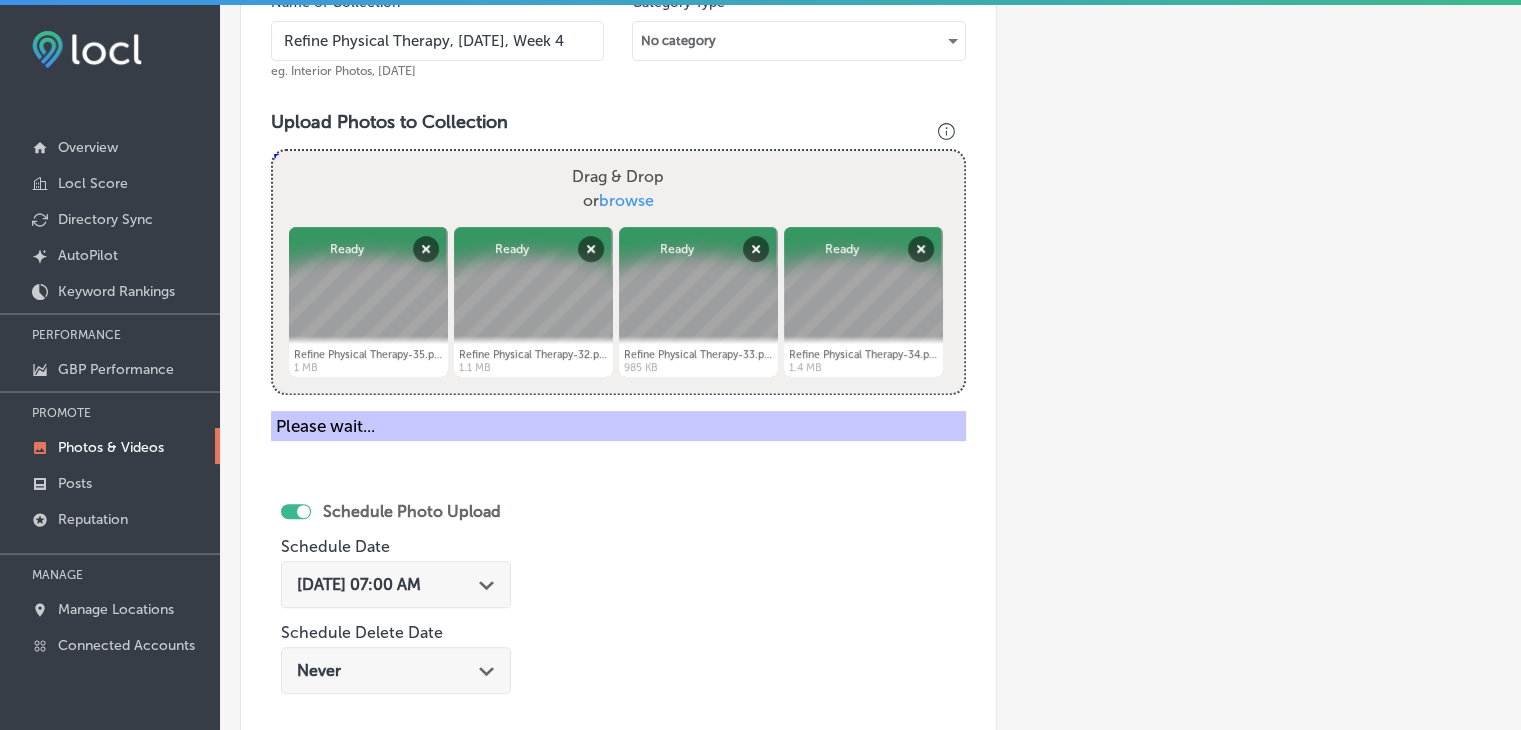 scroll, scrollTop: 372, scrollLeft: 0, axis: vertical 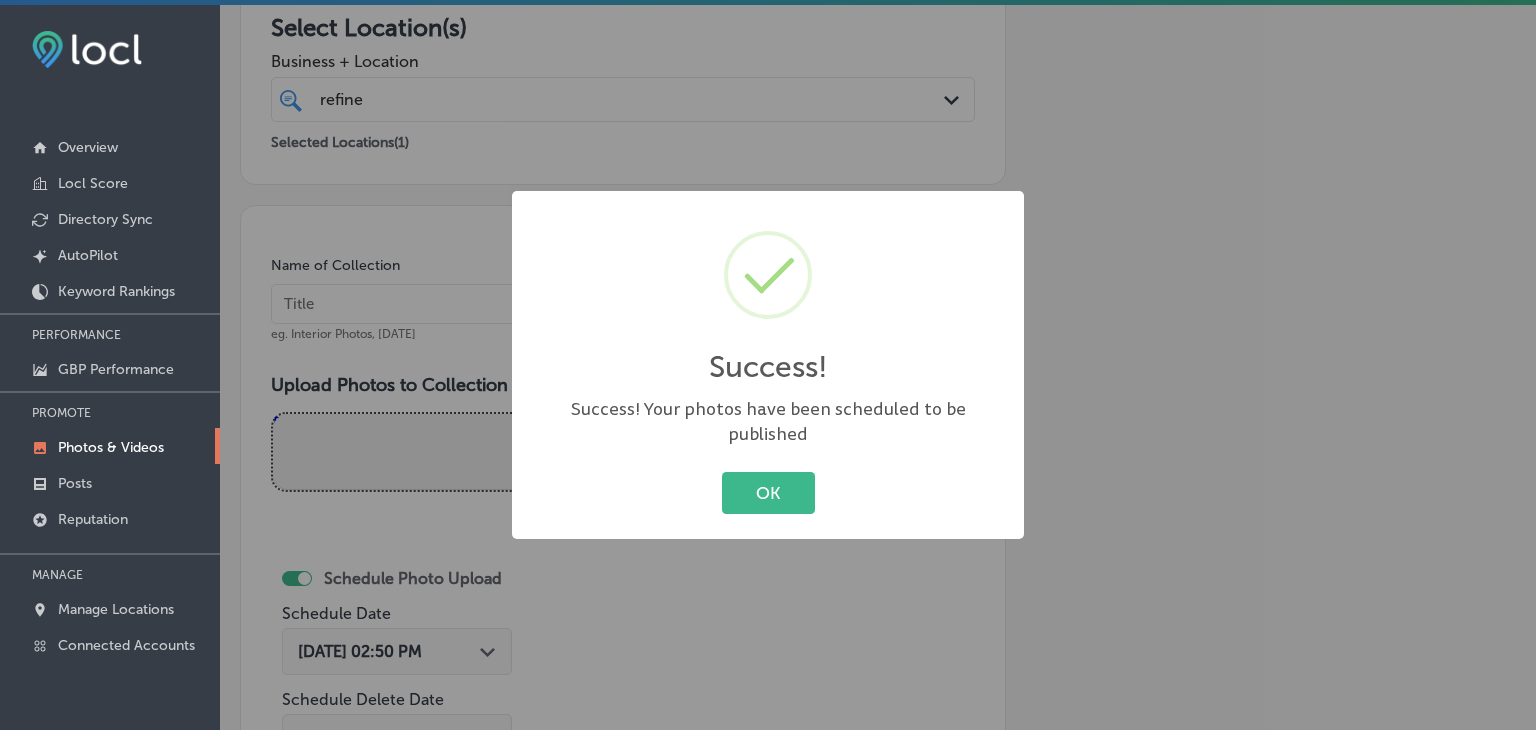 click on "Success! × Success! Your photos have been scheduled to be published OK Cancel" at bounding box center (768, 365) 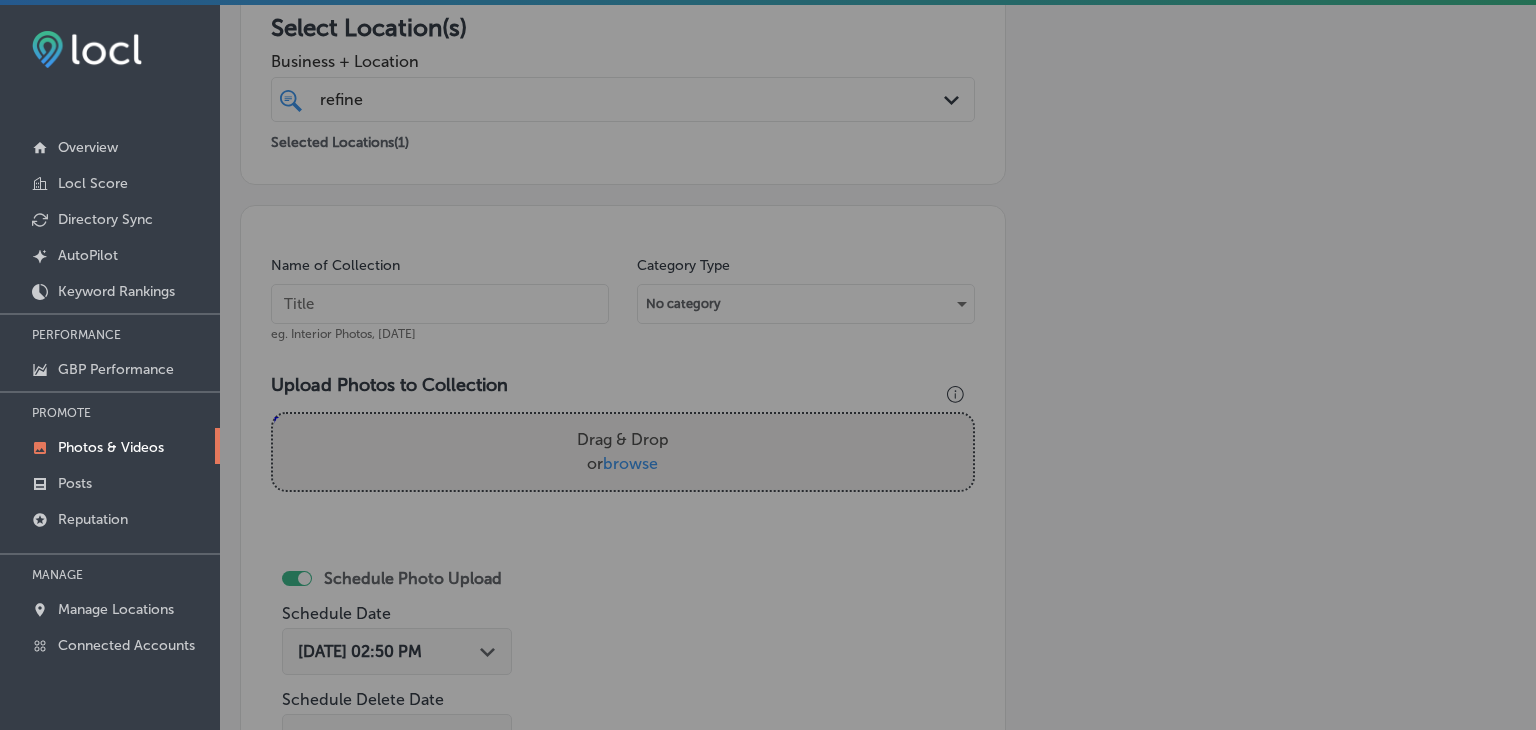 click at bounding box center (440, 304) 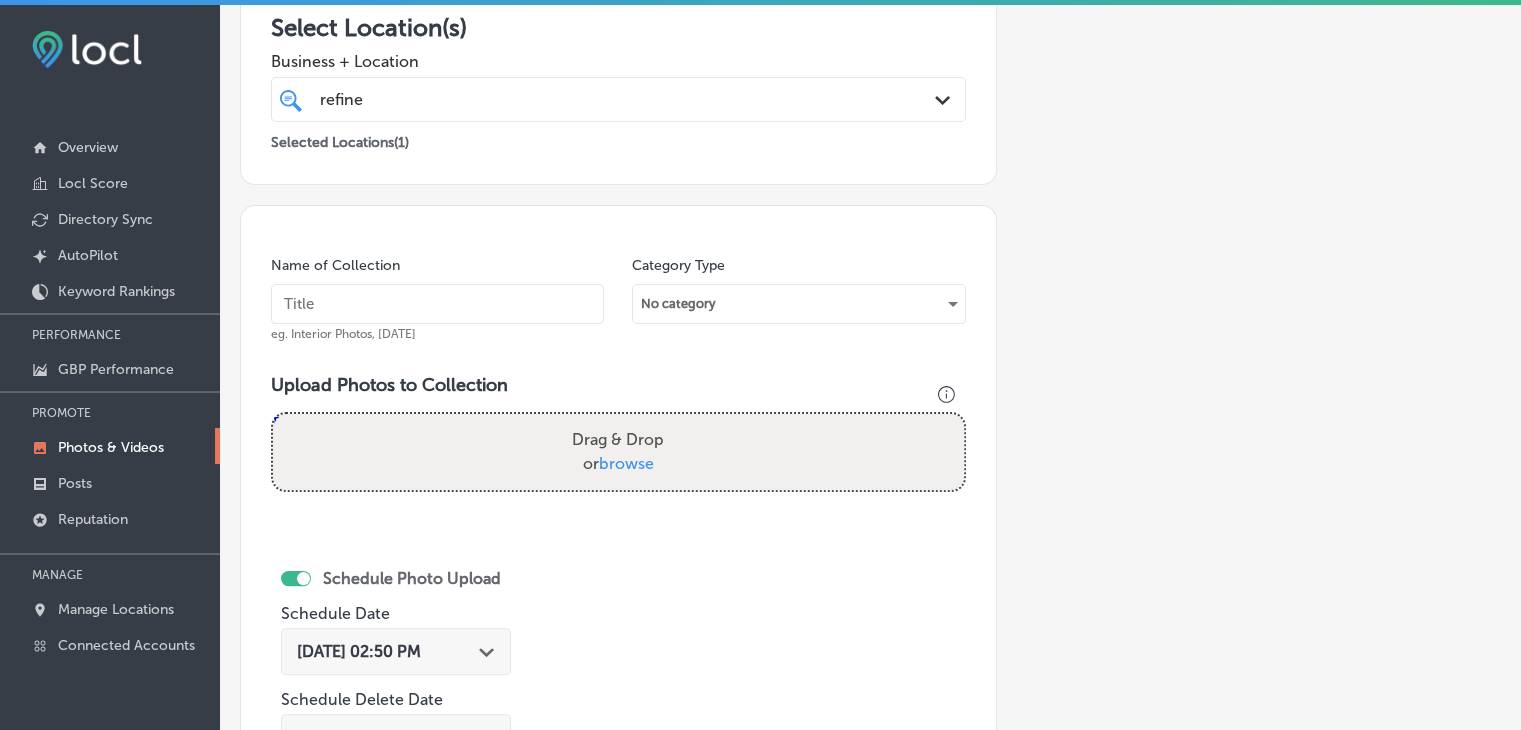 paste on "Refine Physical Therapy, [DATE], Week" 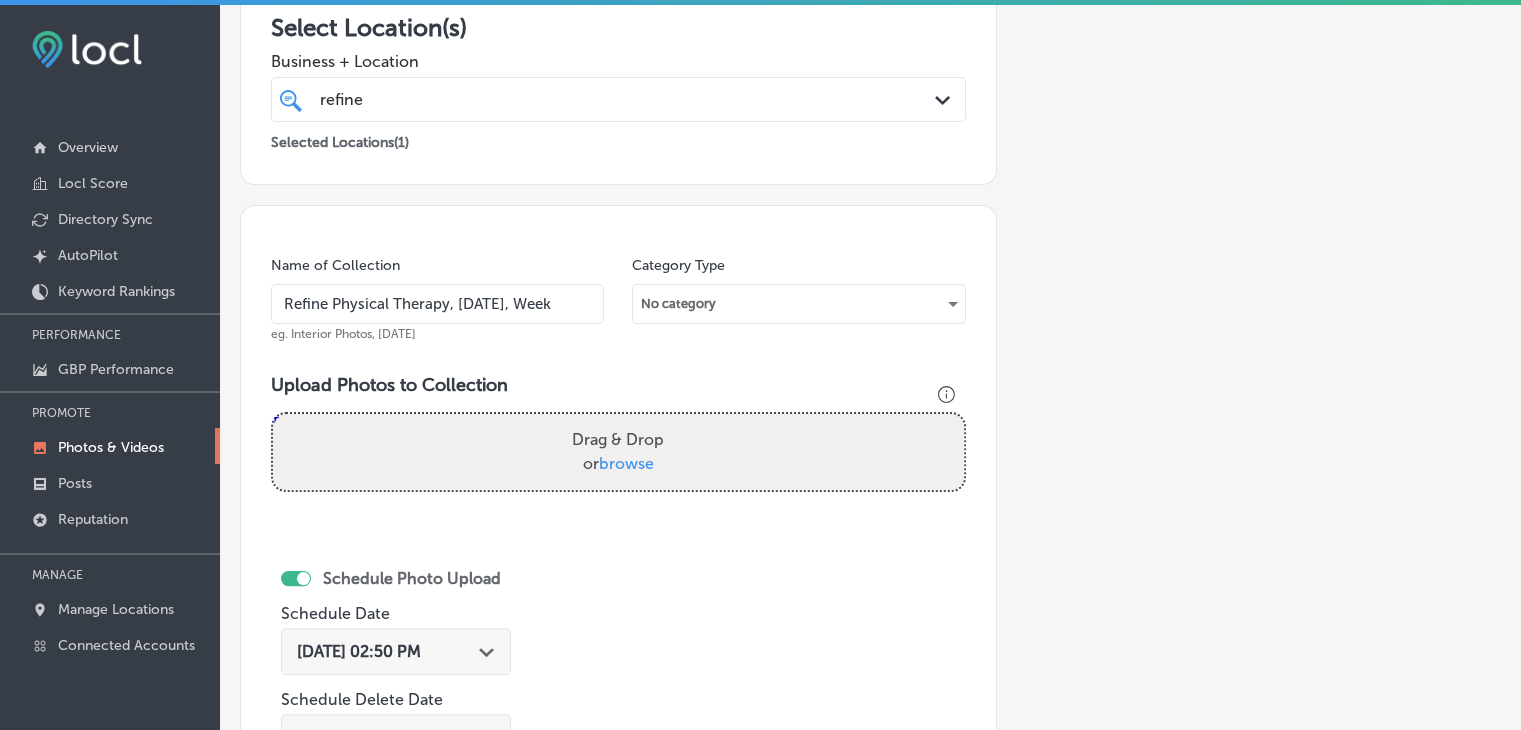 click on "Refine Physical Therapy, [DATE], Week" at bounding box center (437, 304) 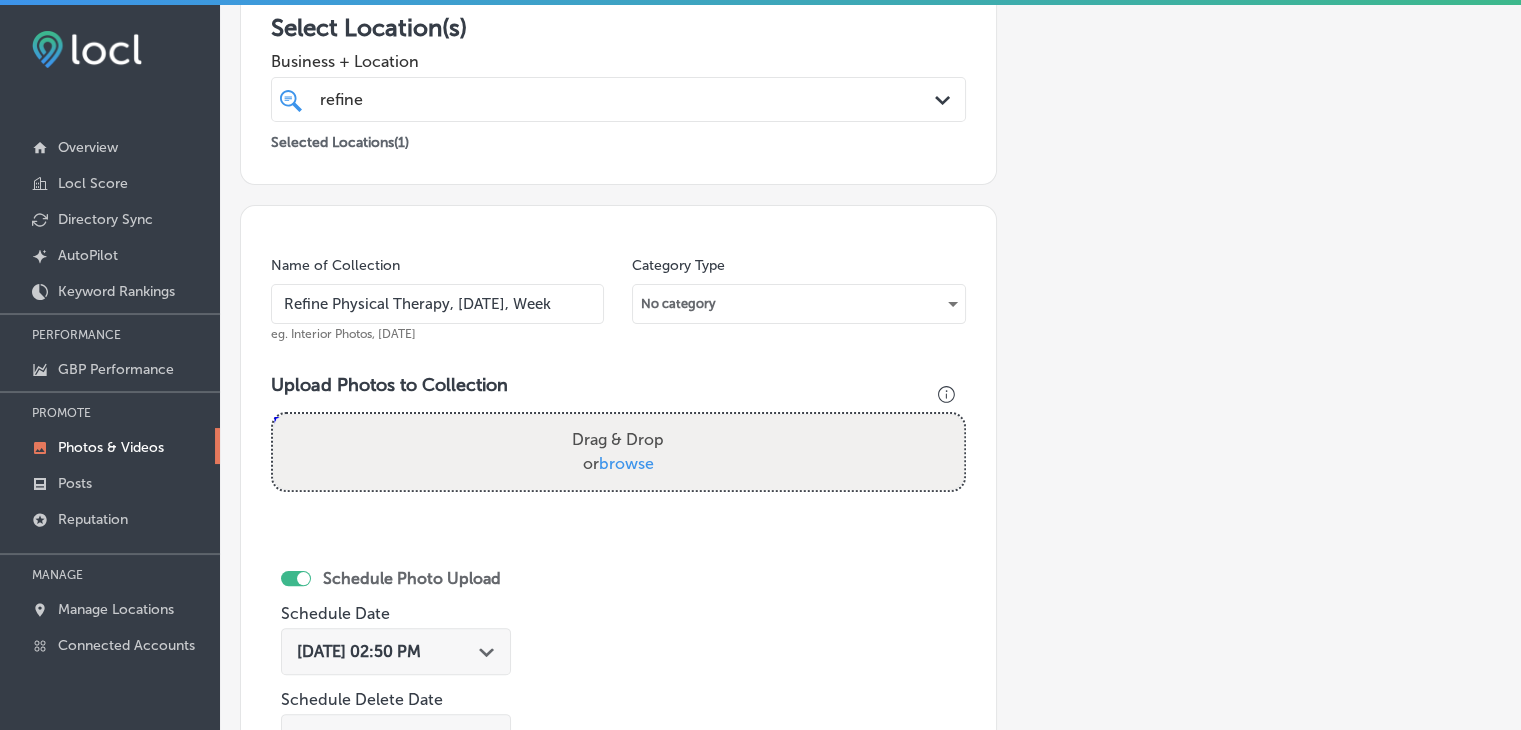 click on "Refine Physical Therapy, [DATE], Week" at bounding box center (437, 304) 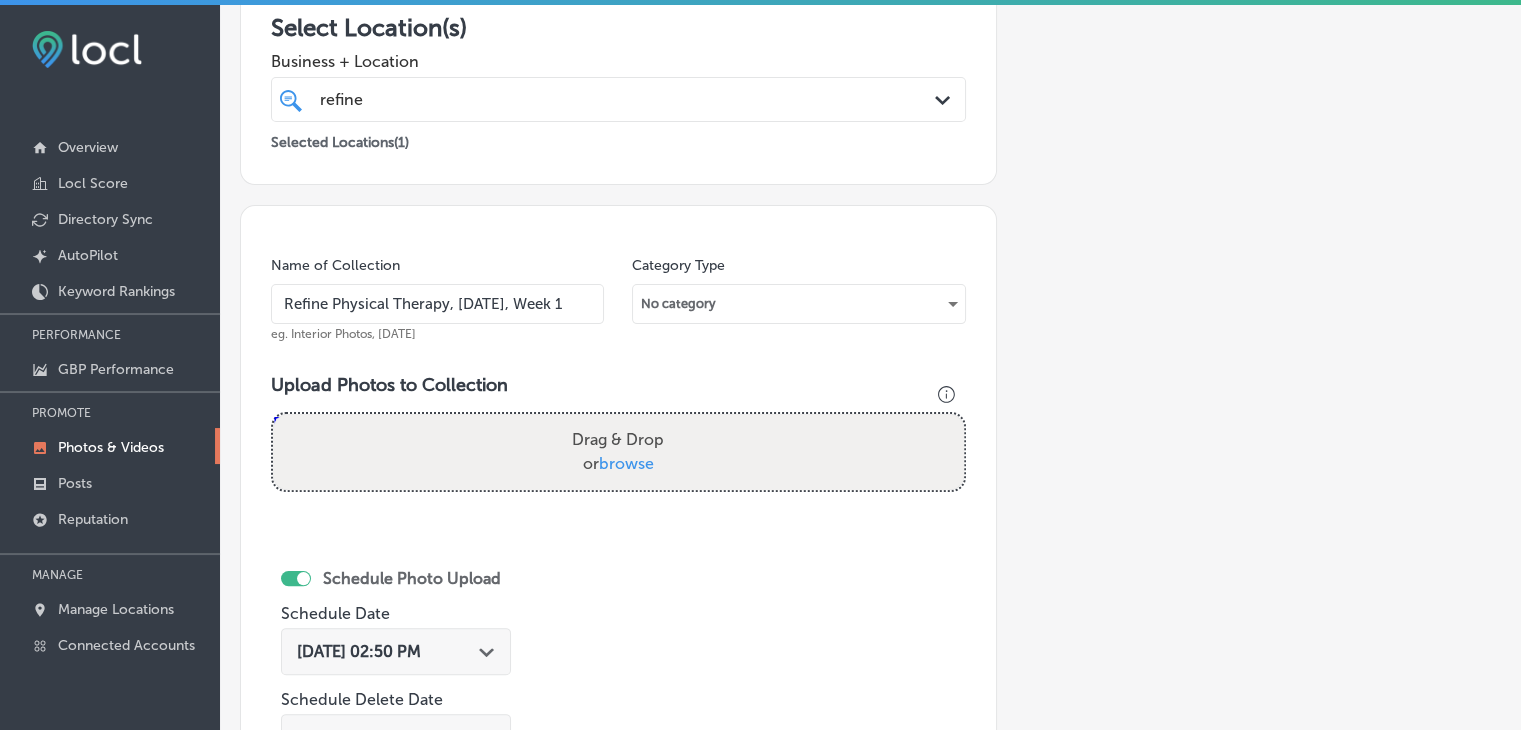 type on "Refine Physical Therapy, [DATE], Week 1" 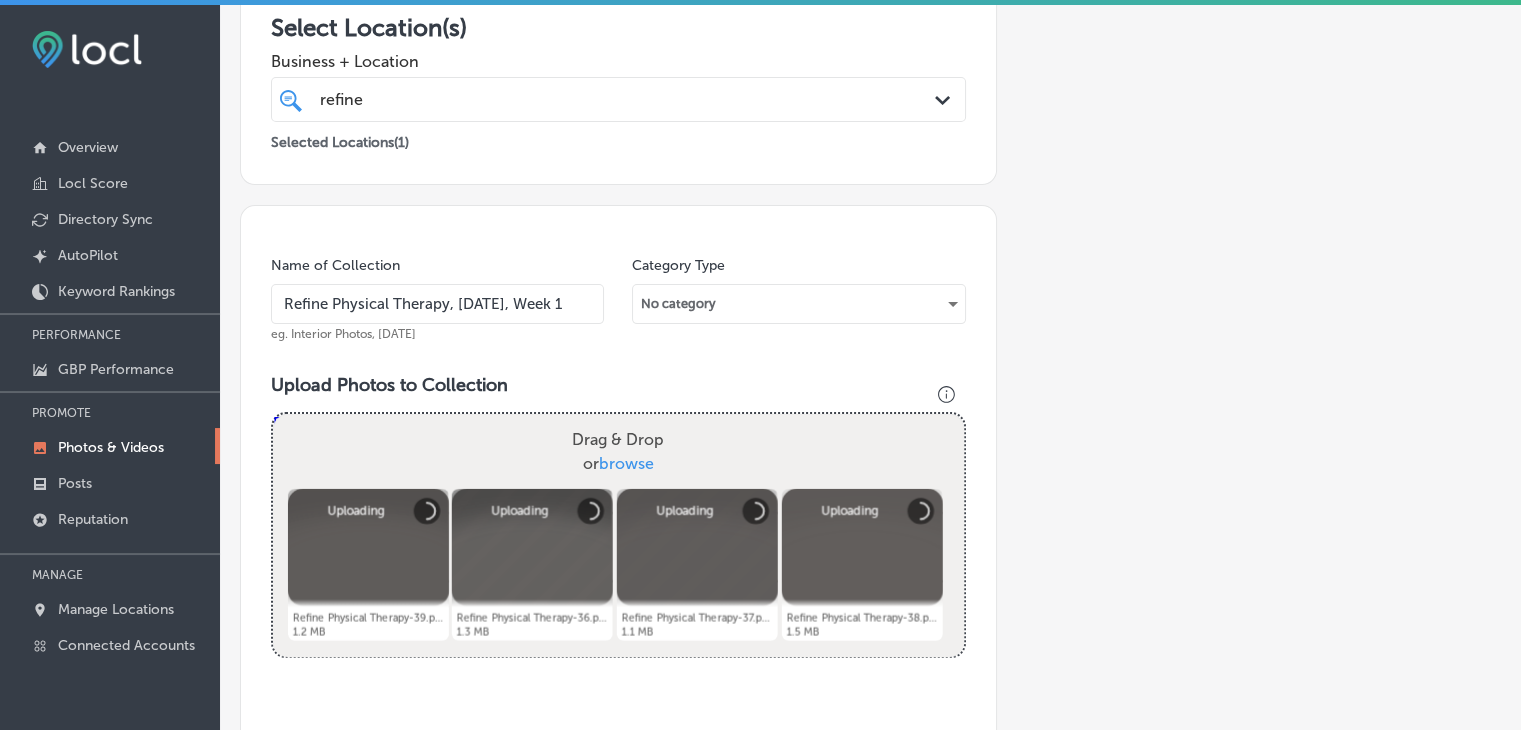 scroll, scrollTop: 572, scrollLeft: 0, axis: vertical 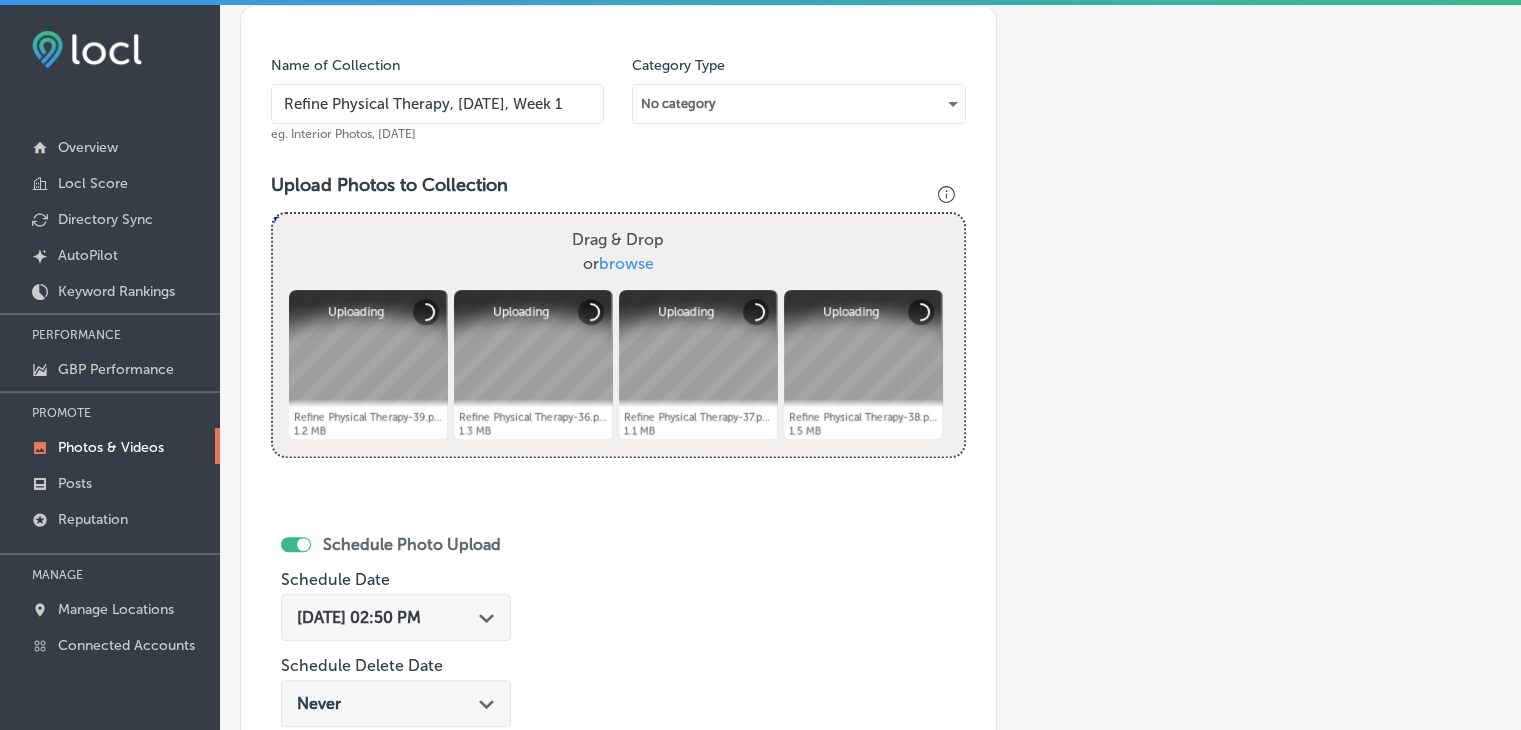 click on "[DATE] 02:50 PM
Path
Created with Sketch." at bounding box center [396, 617] 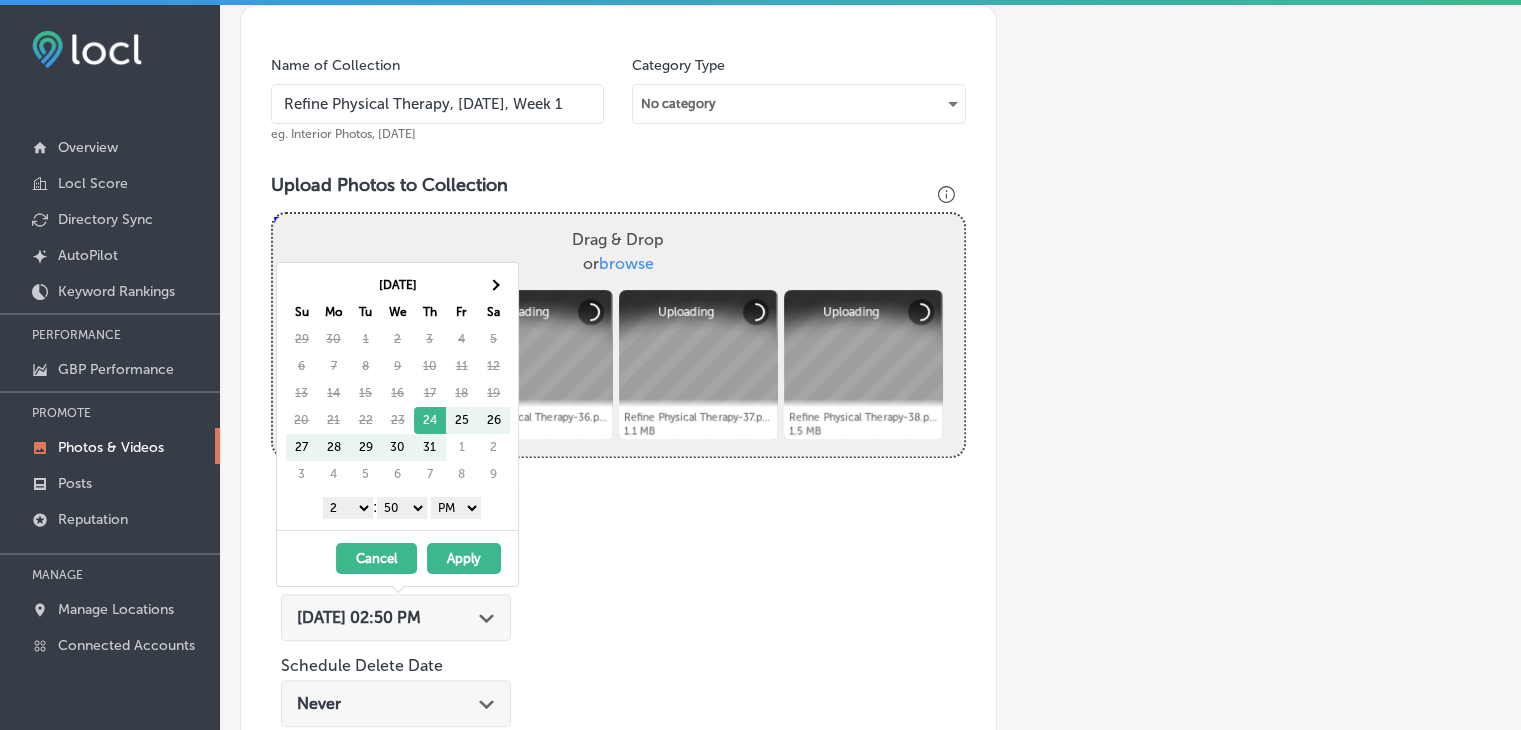 click on "Sa" at bounding box center [494, 312] 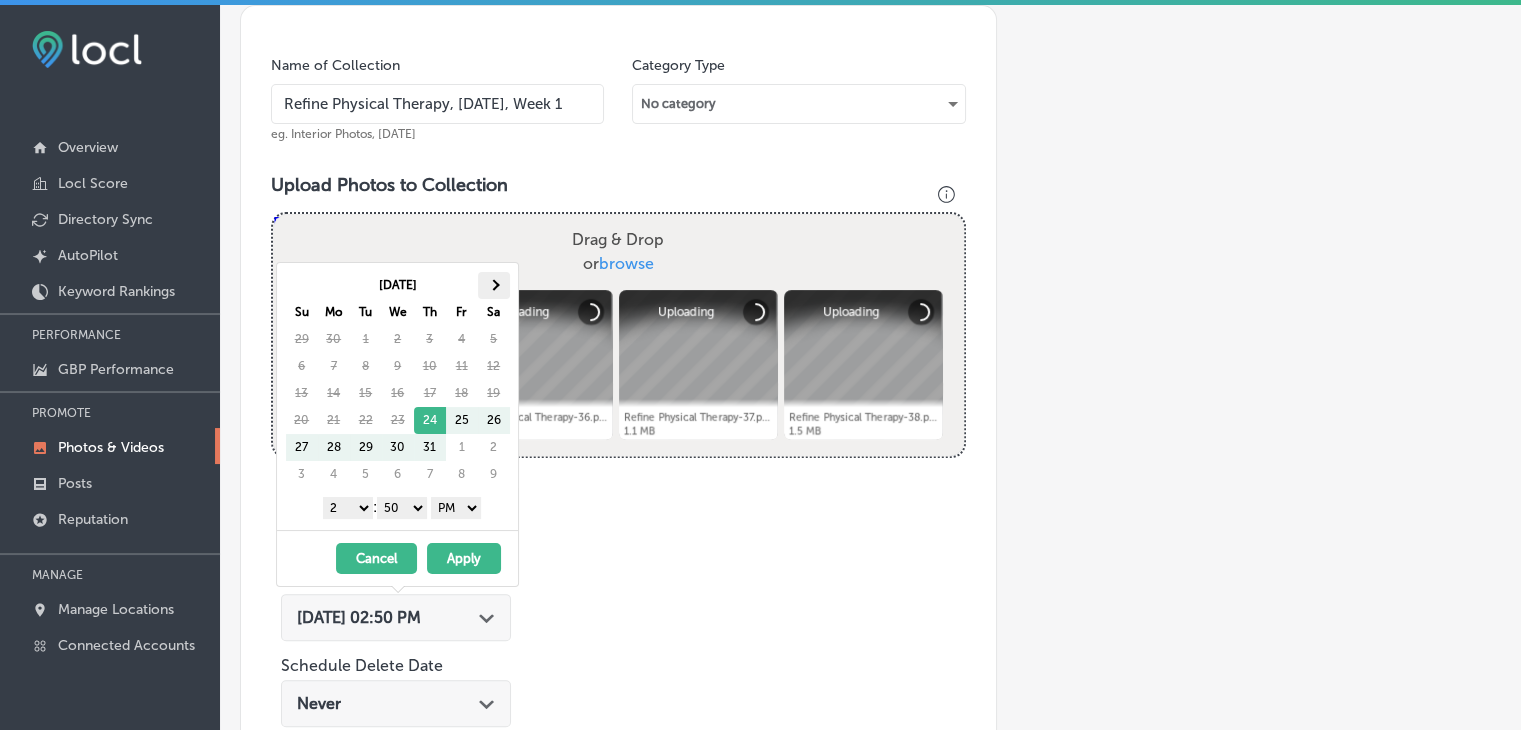 click at bounding box center (494, 285) 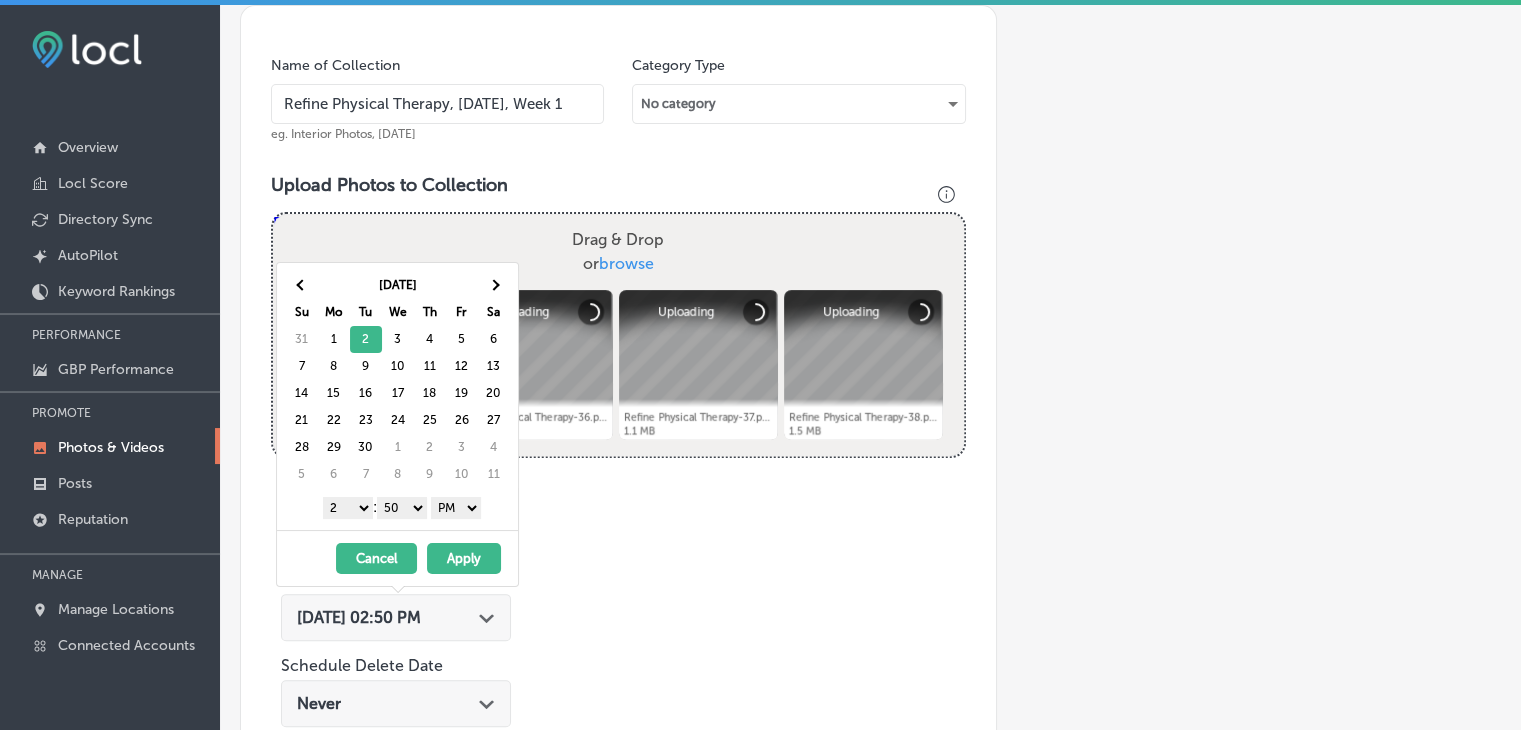 click on "1 2 3 4 5 6 7 8 9 10 11 12  :  00 10 20 30 40 50   AM PM" at bounding box center [401, 507] 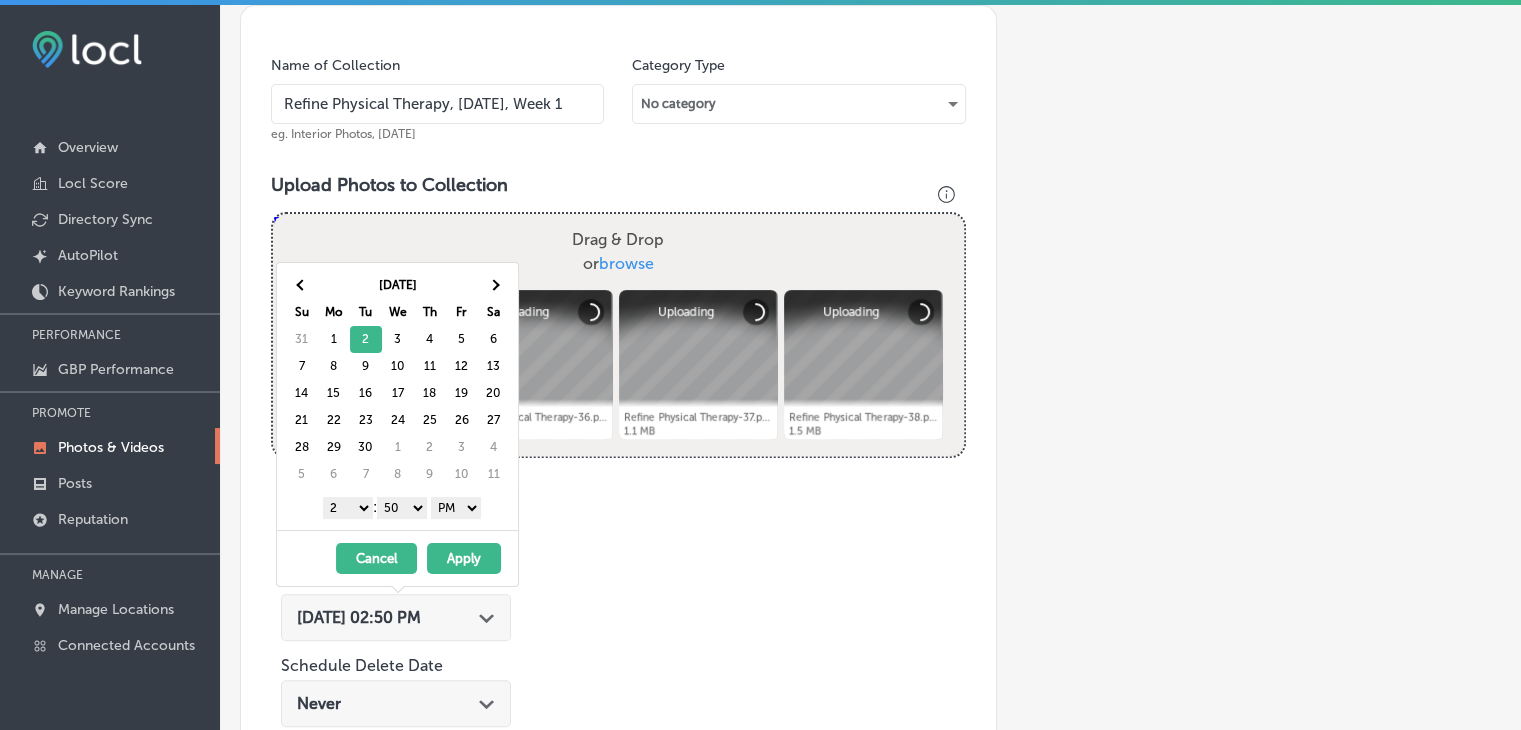 click on "1 2 3 4 5 6 7 8 9 10 11 12" at bounding box center [348, 508] 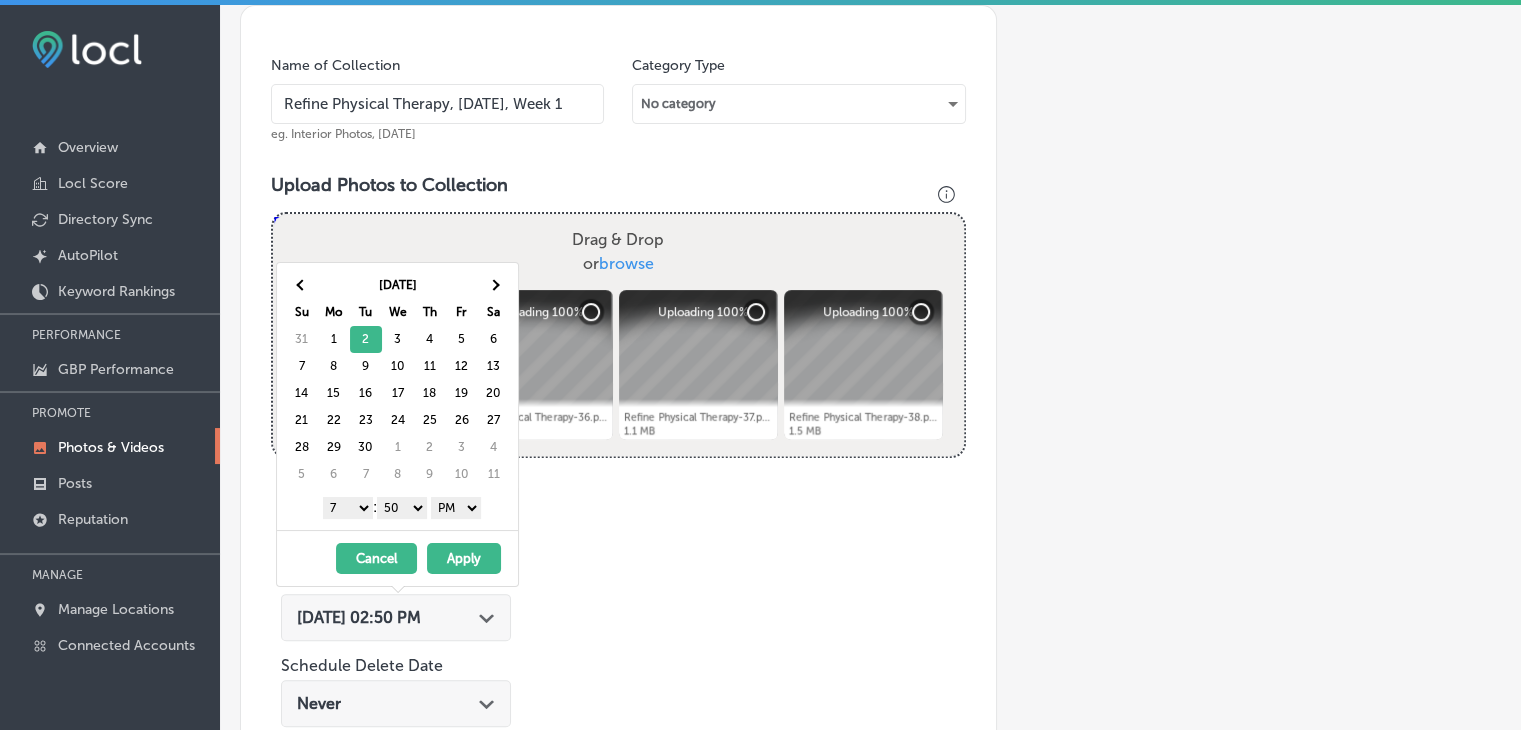 click on "00 10 20 30 40 50" at bounding box center (402, 508) 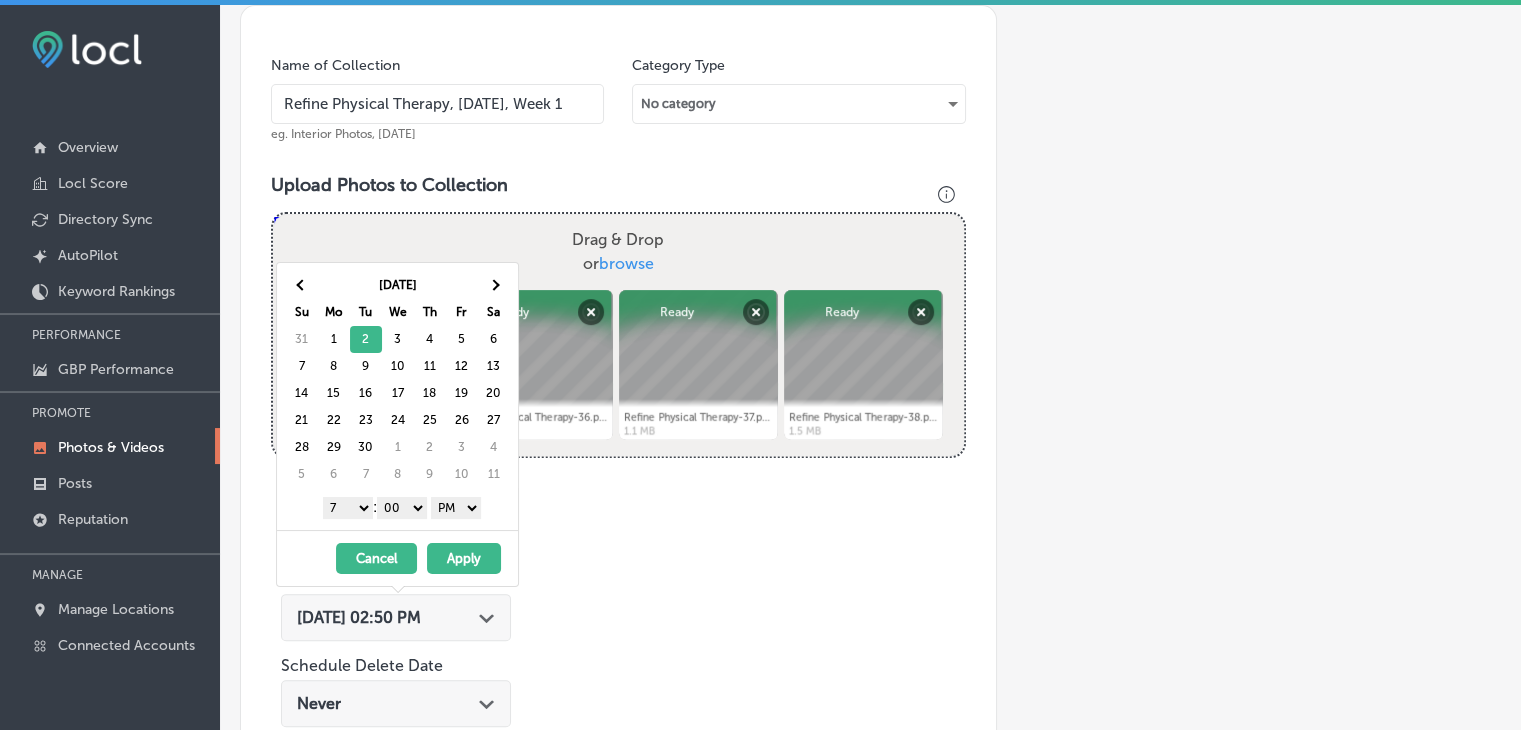 click on "AM PM" at bounding box center (456, 508) 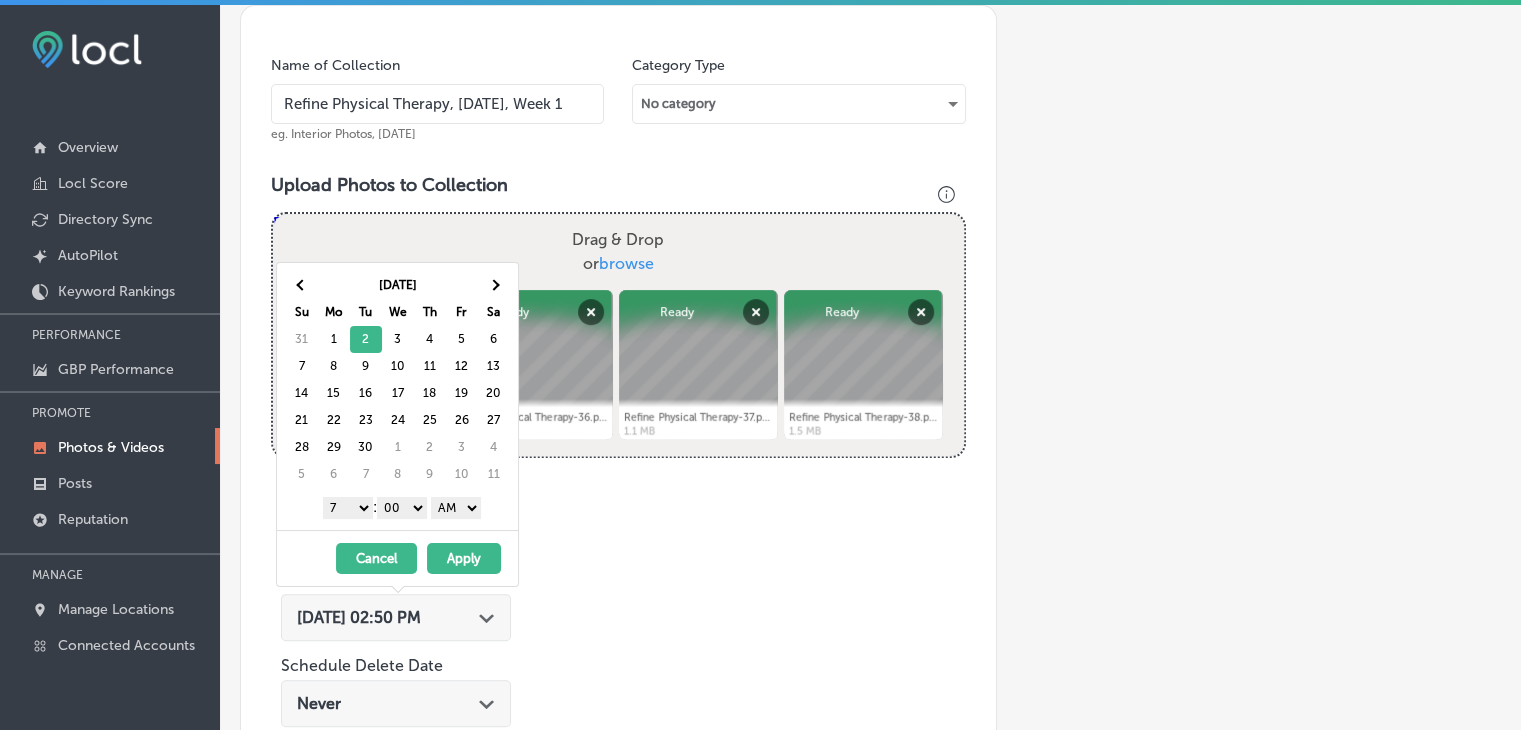 click on "Apply" at bounding box center (464, 558) 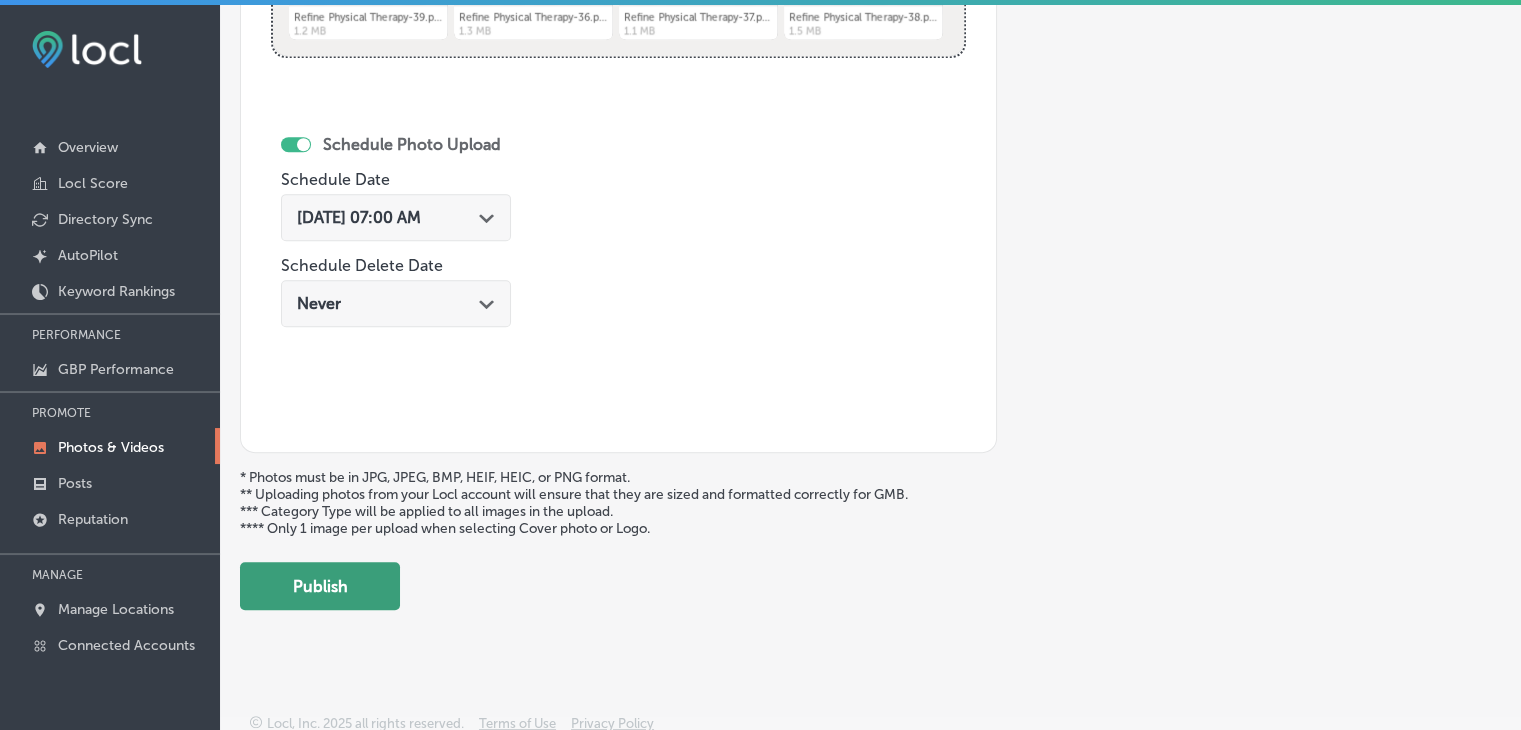 click on "Publish" at bounding box center (320, 586) 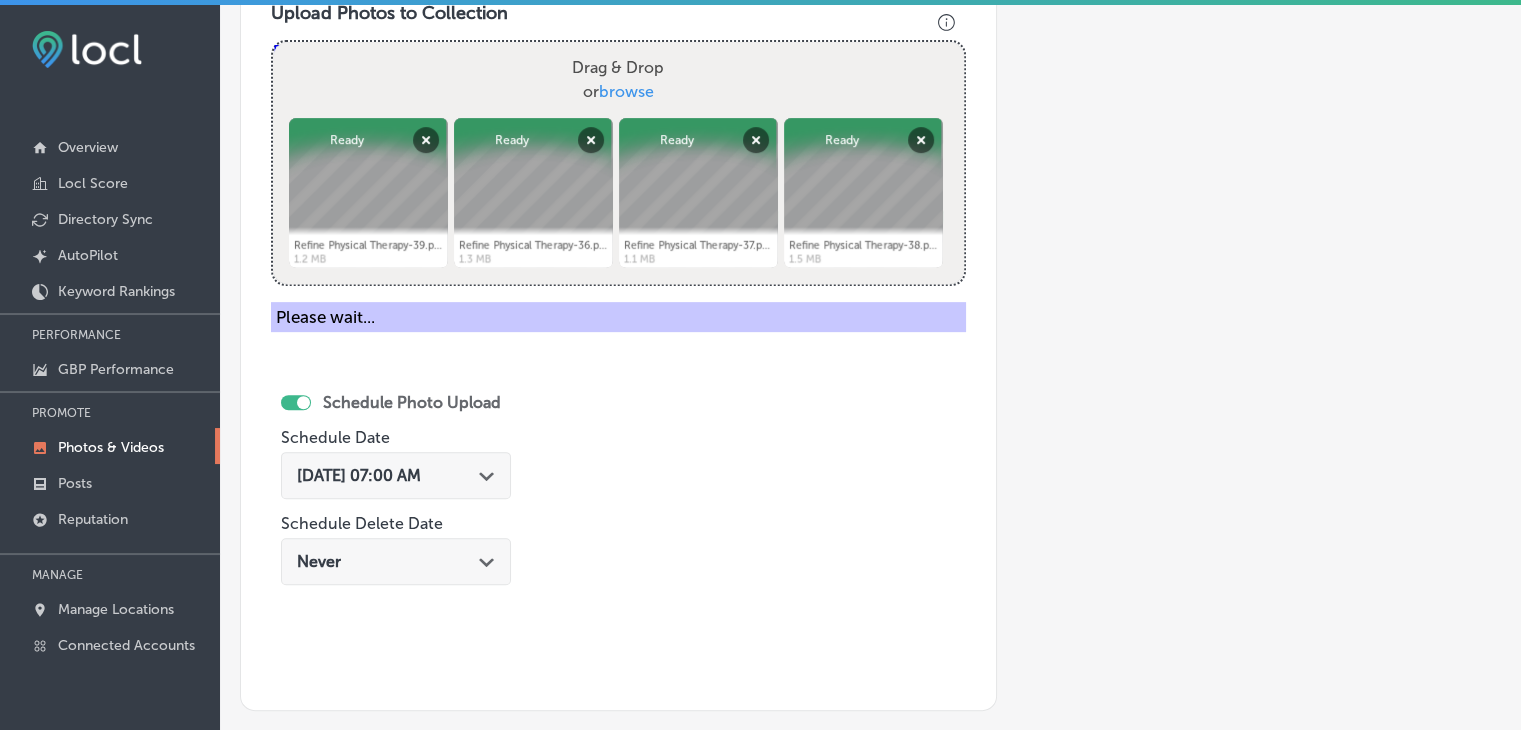 scroll, scrollTop: 472, scrollLeft: 0, axis: vertical 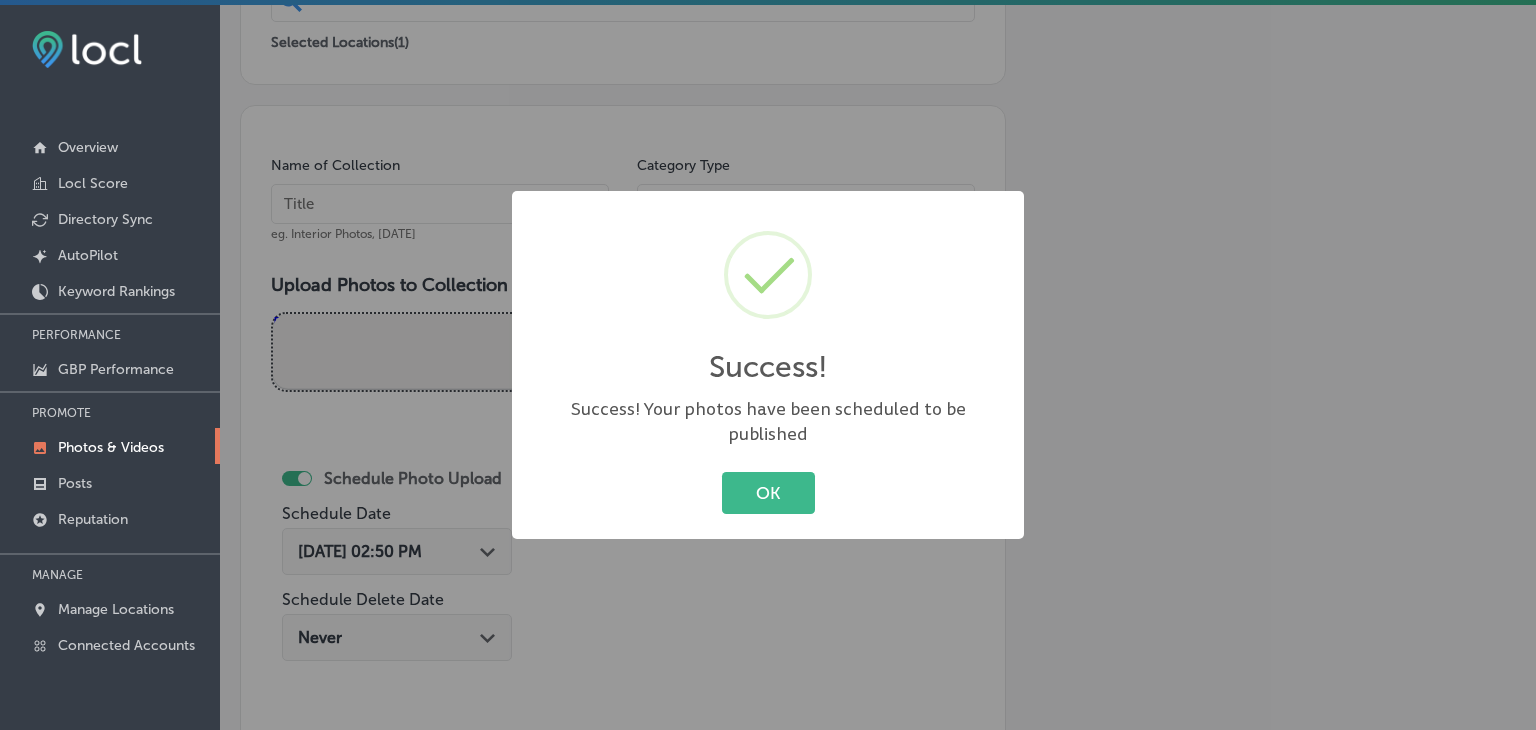 click on "Success! × Success! Your photos have been scheduled to be published OK Cancel" at bounding box center [768, 365] 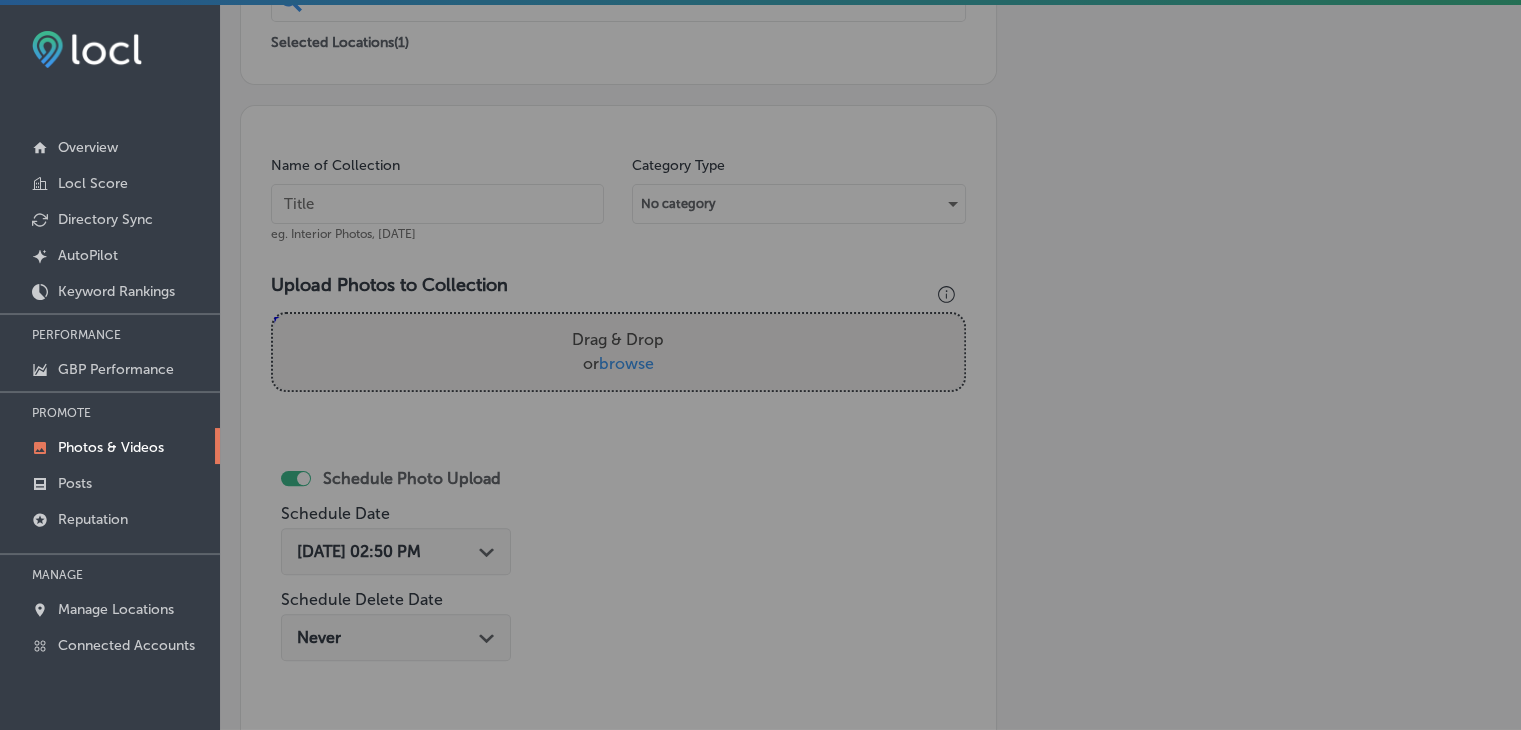 click at bounding box center (437, 204) 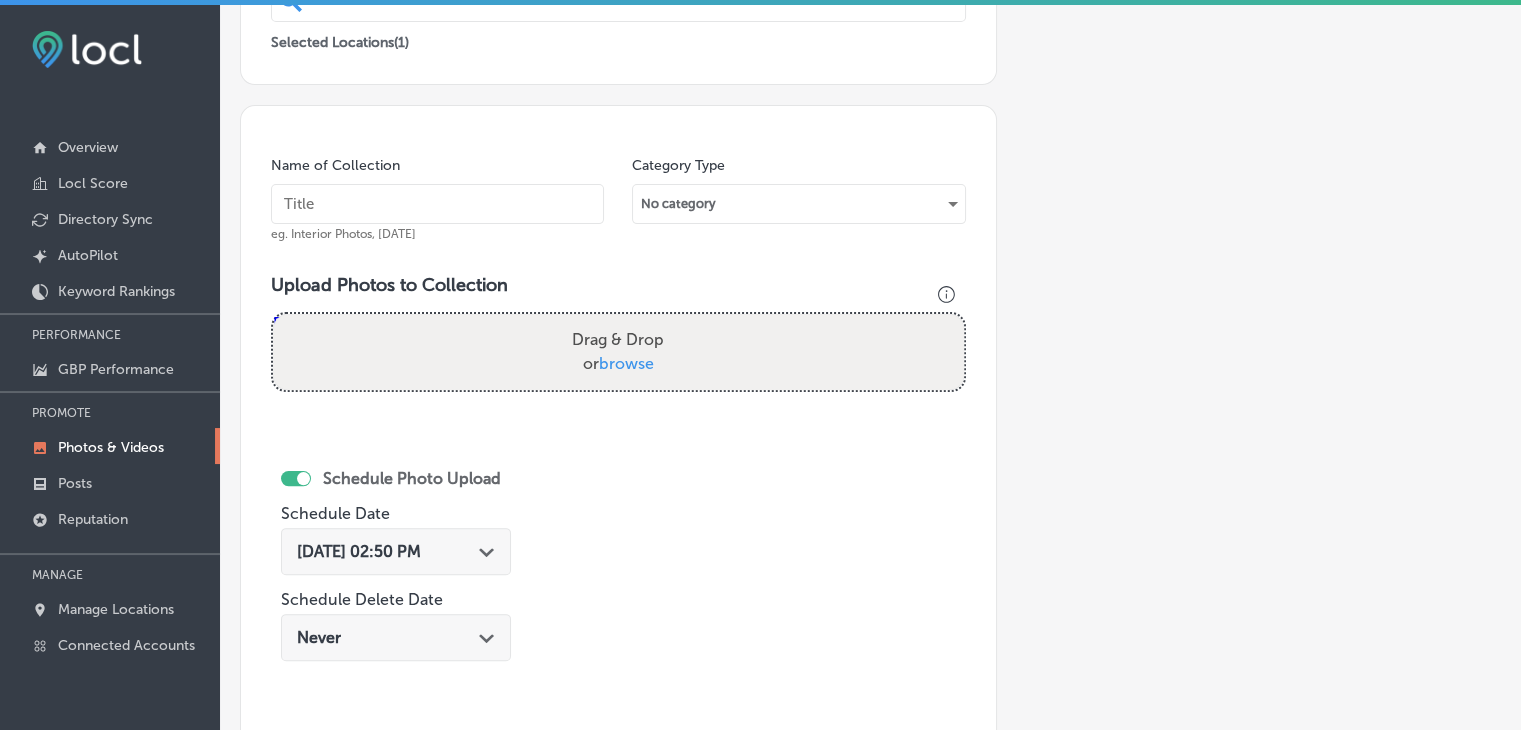 paste on "Refine Physical Therapy, [DATE], Week" 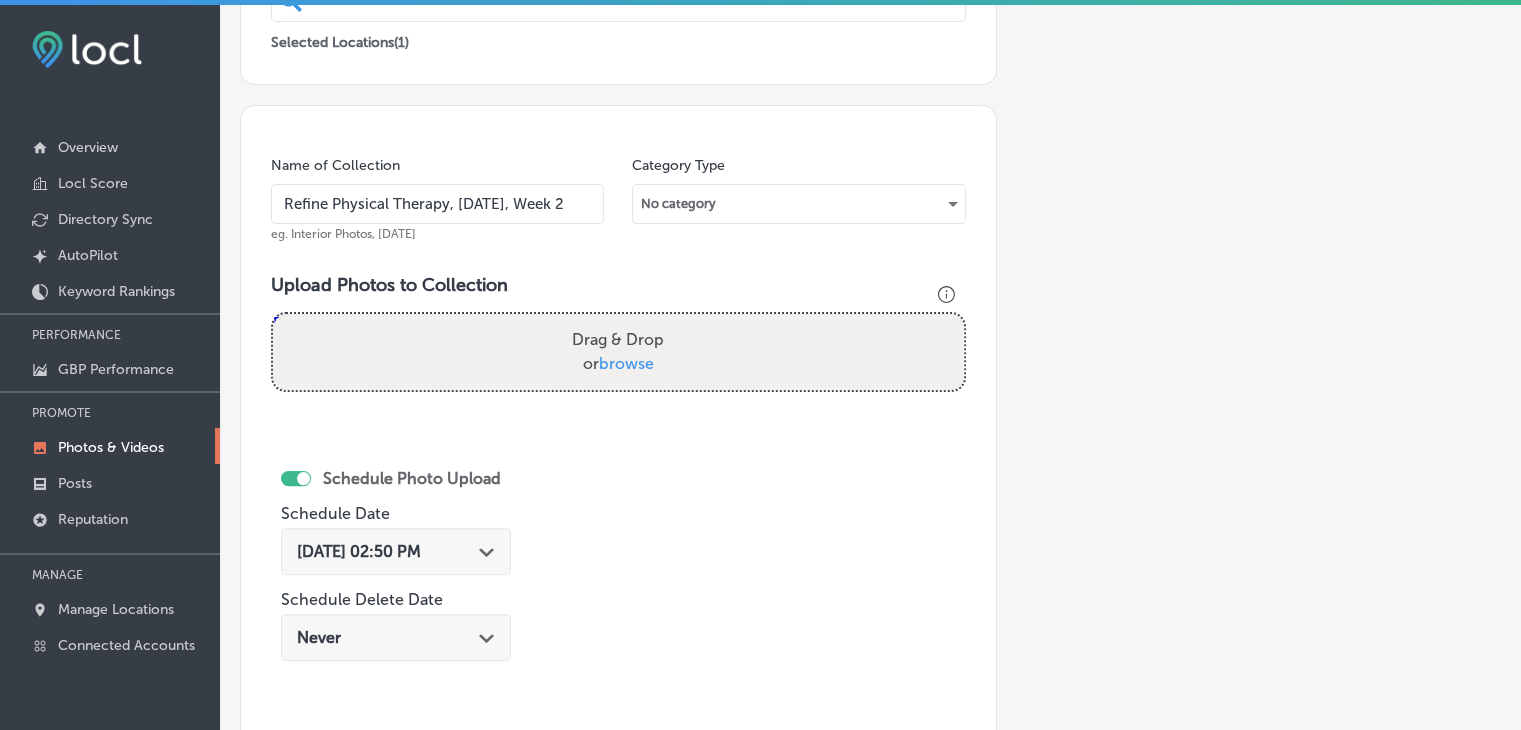 type on "Refine Physical Therapy, [DATE], Week 2" 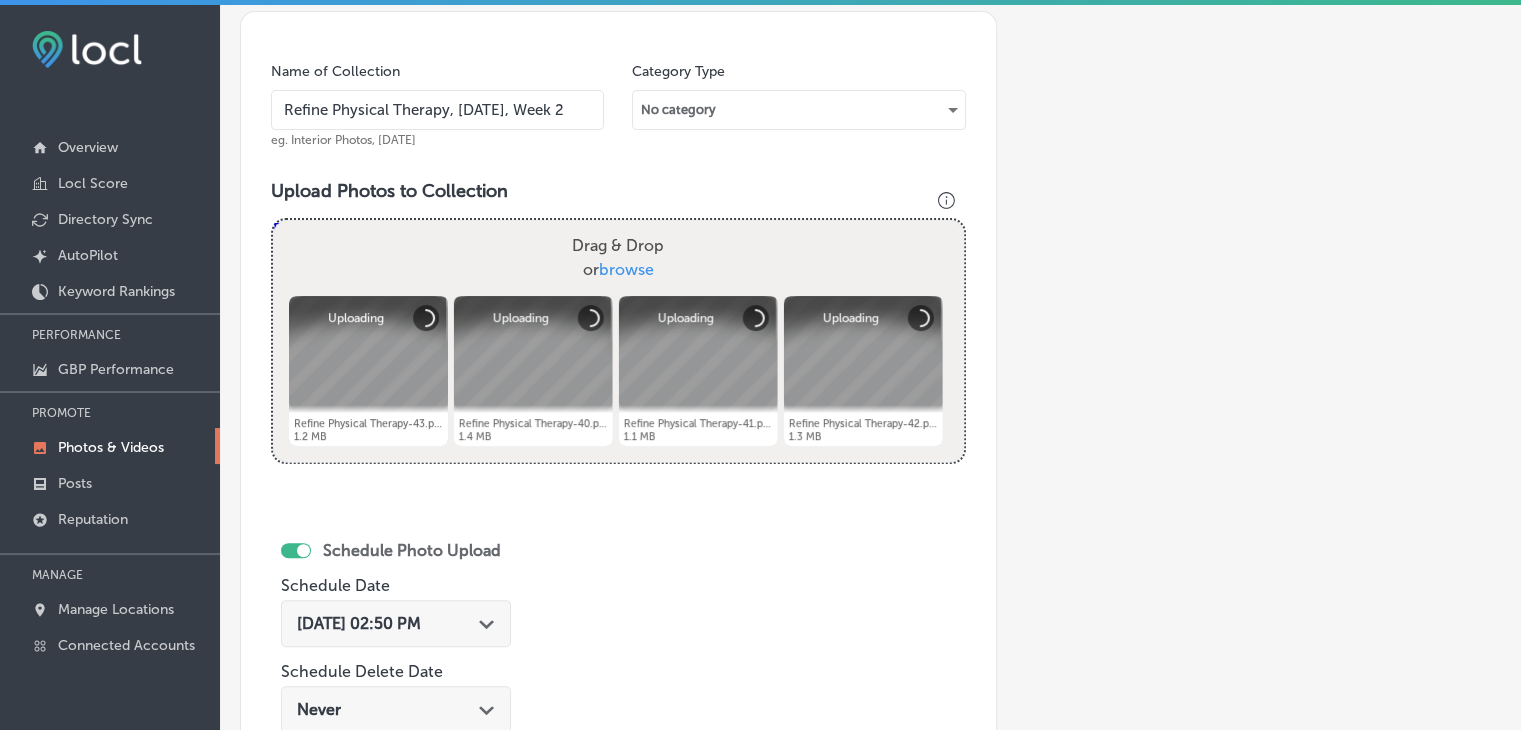 scroll, scrollTop: 672, scrollLeft: 0, axis: vertical 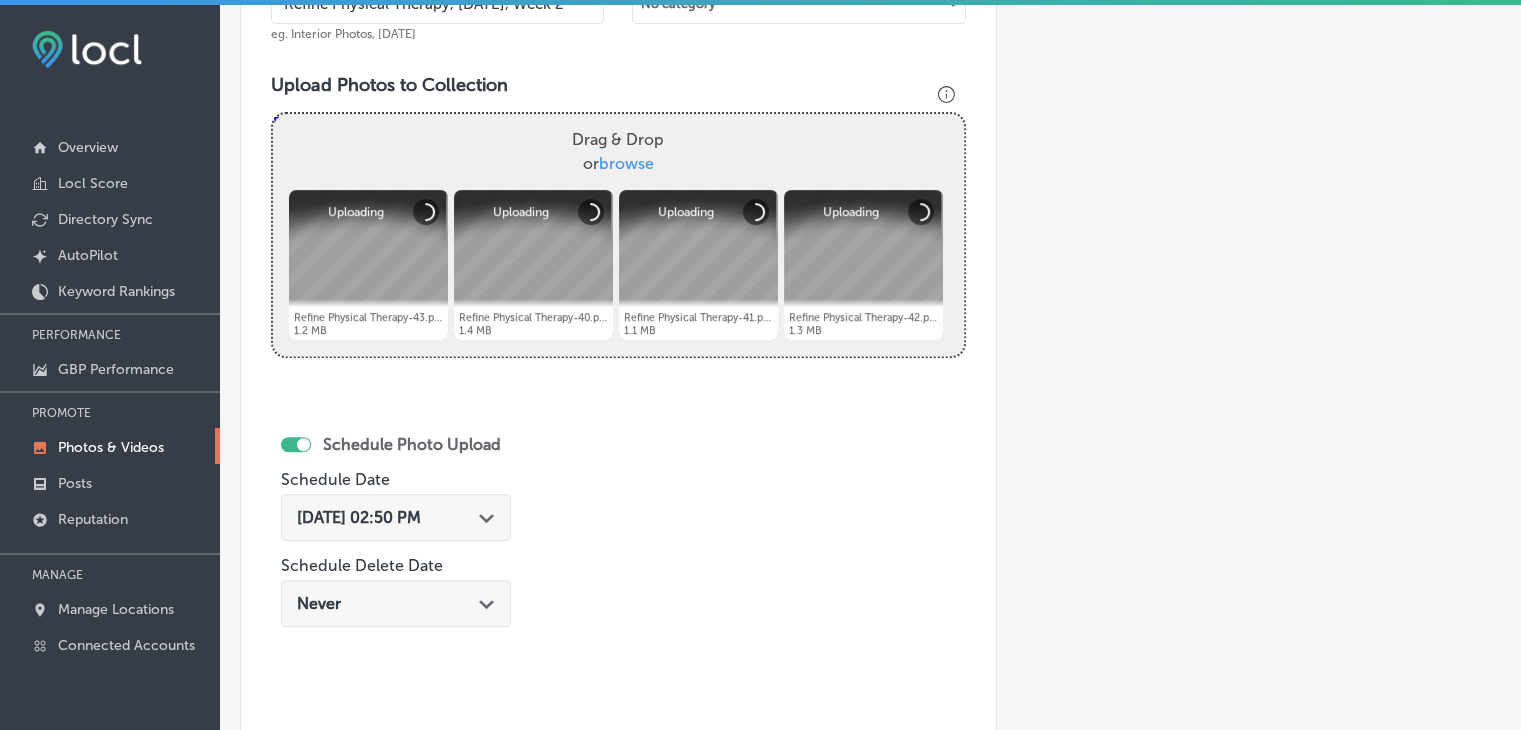 click on "Path
Created with Sketch." 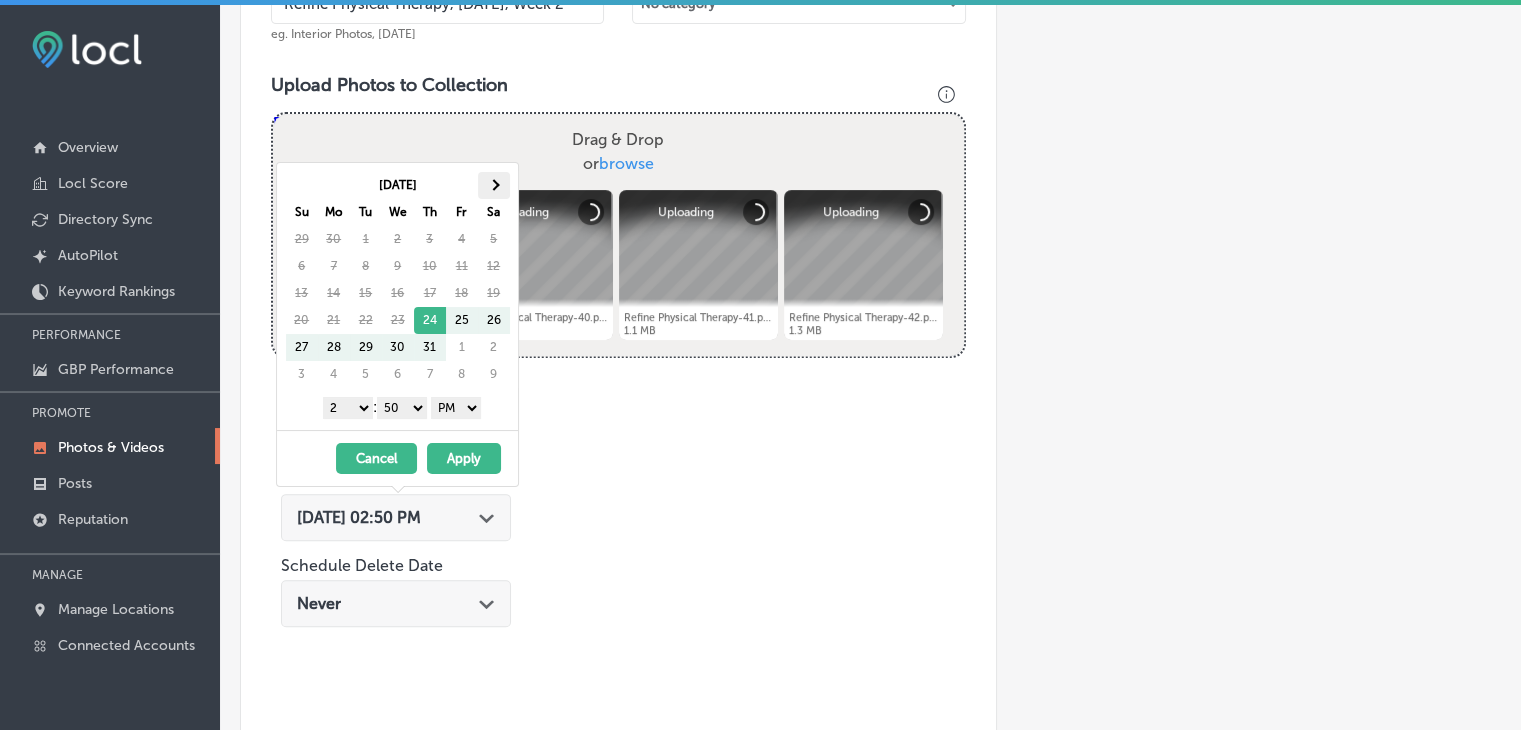 click at bounding box center (494, 185) 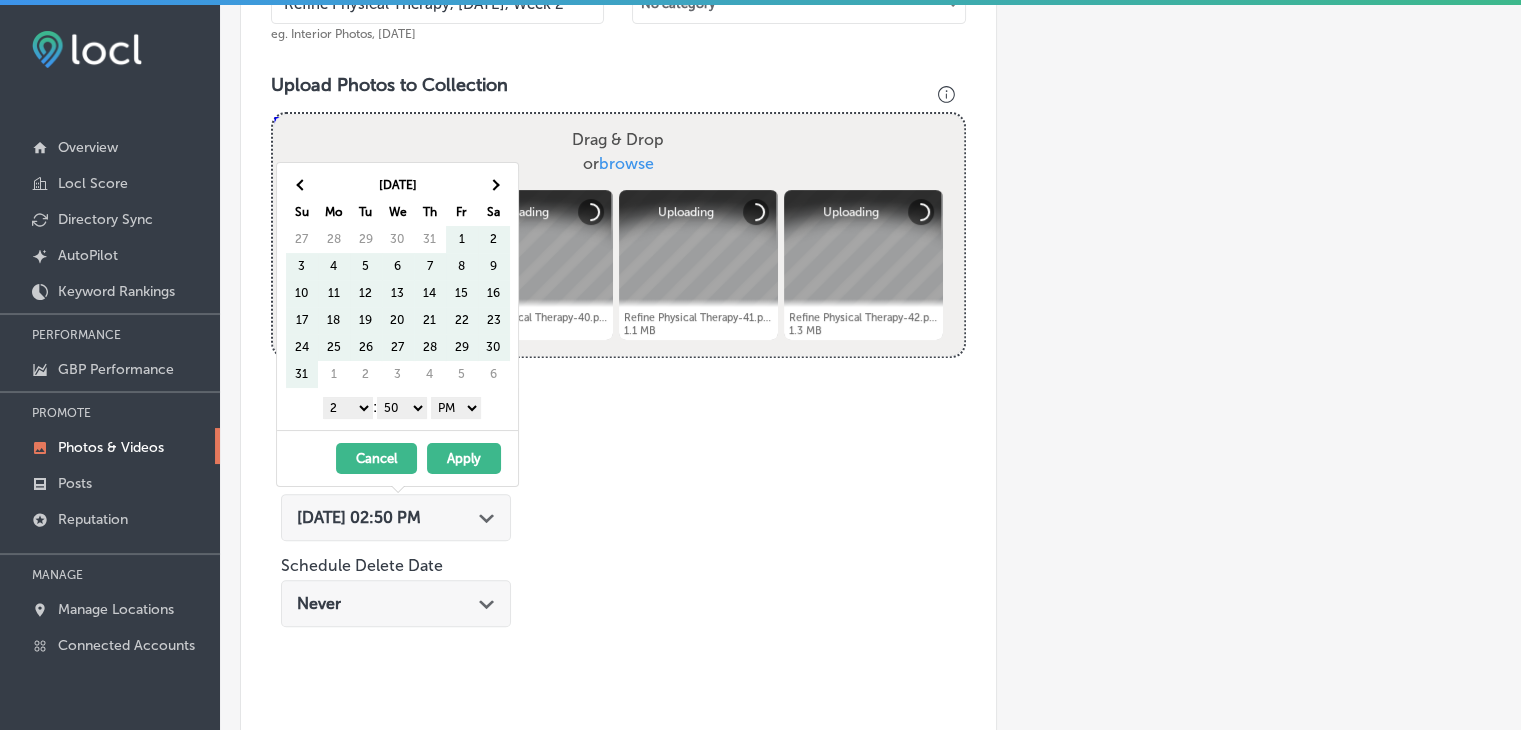 click at bounding box center [494, 185] 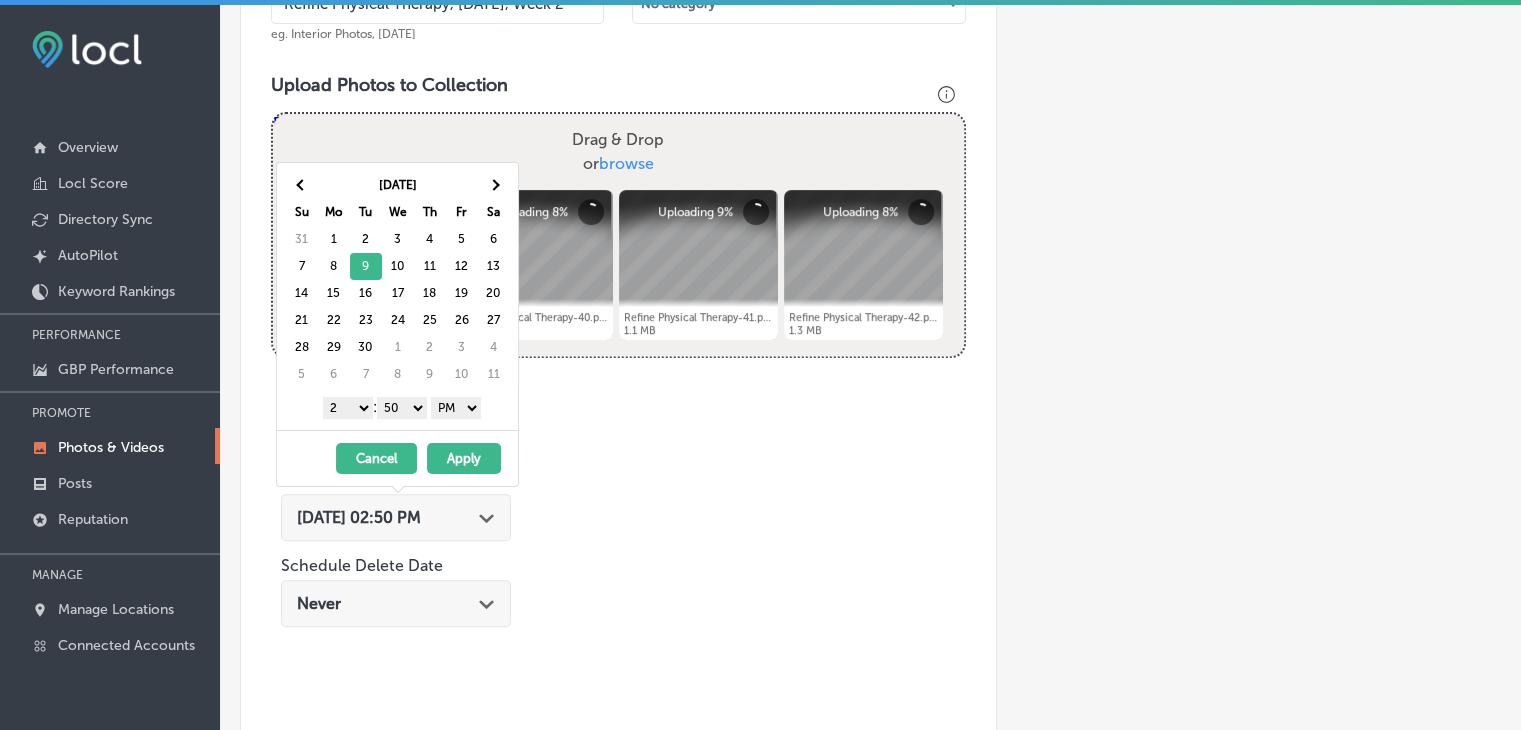 click on "1 2 3 4 5 6 7 8 9 10 11 12  :  00 10 20 30 40 50   AM PM" at bounding box center (401, 407) 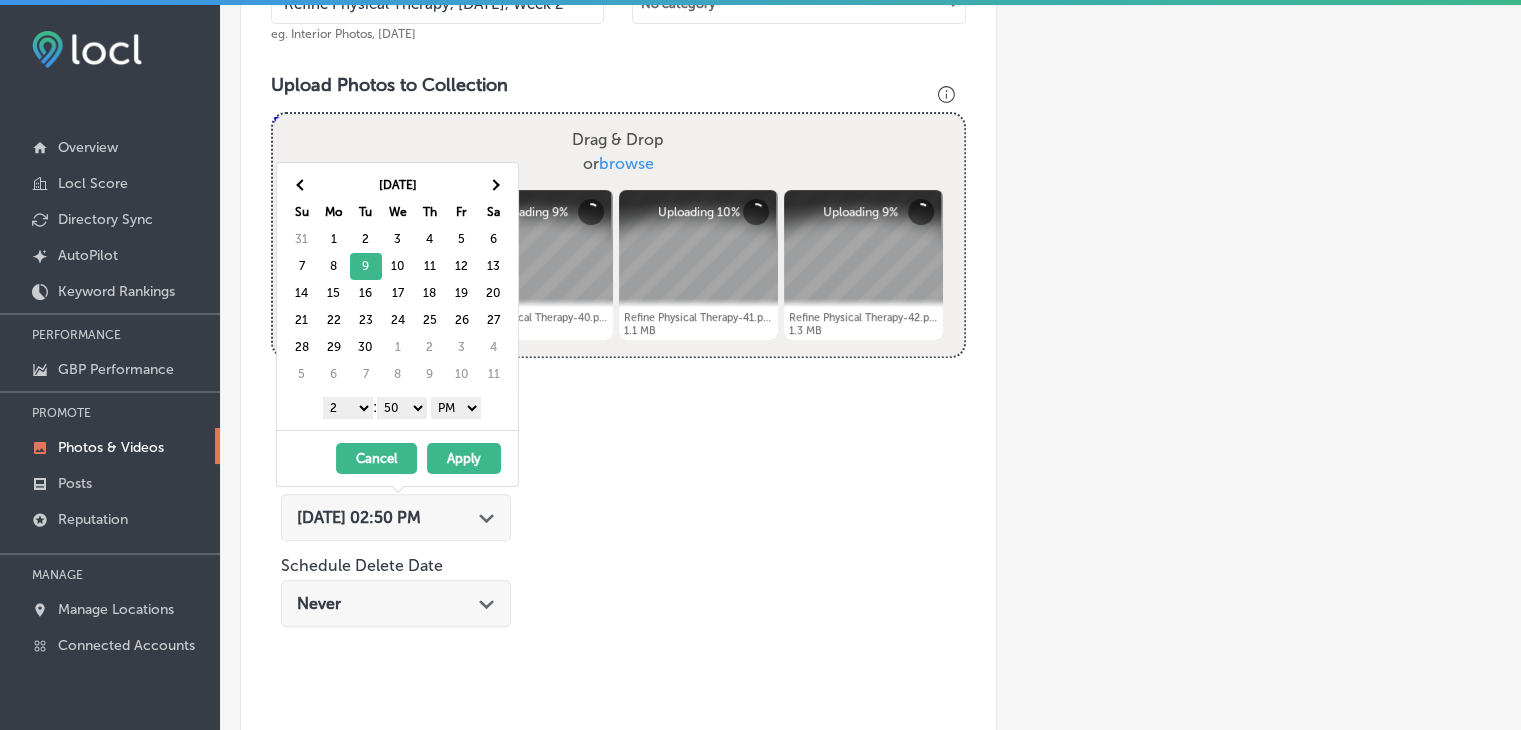 click on "1 2 3 4 5 6 7 8 9 10 11 12  :  00 10 20 30 40 50   AM PM" at bounding box center (401, 407) 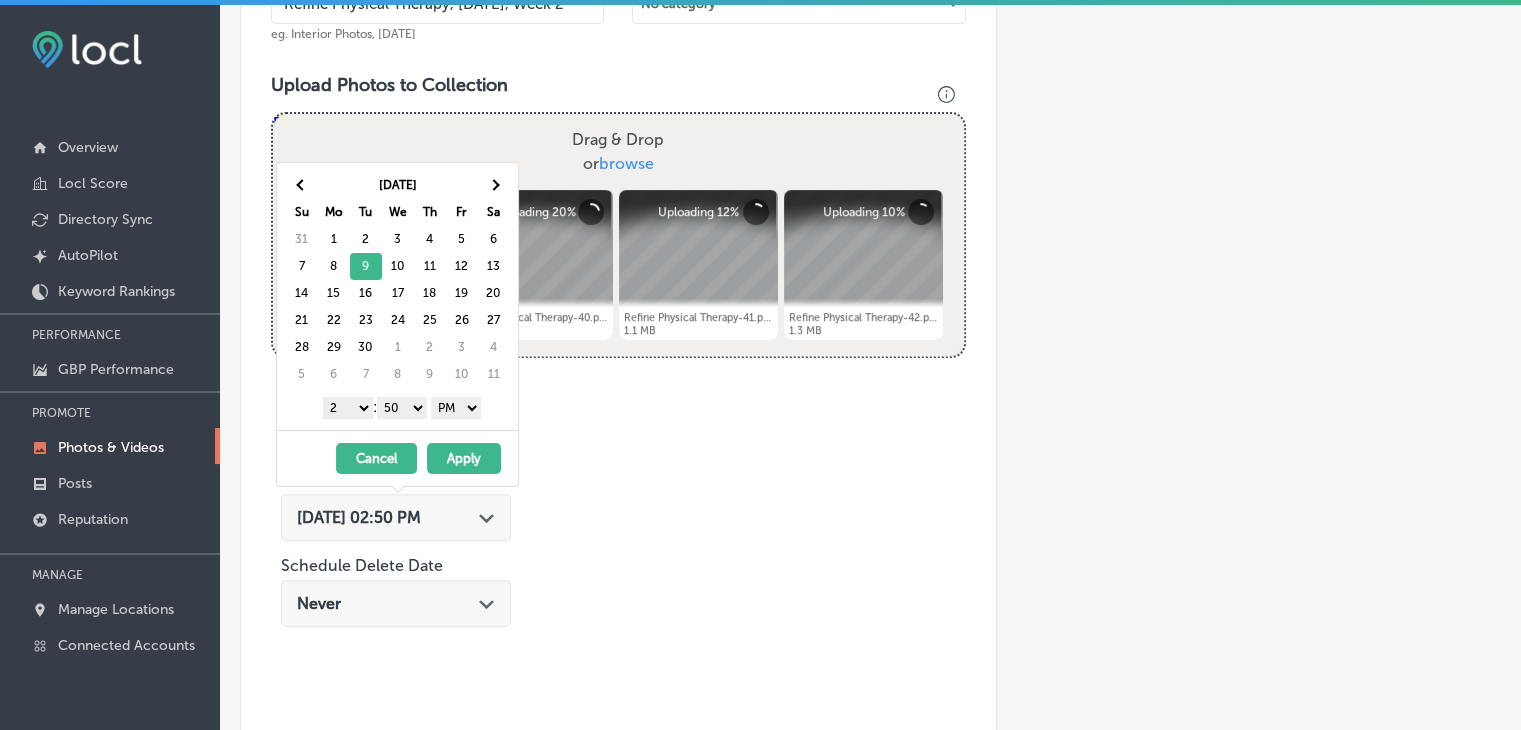 click on "1 2 3 4 5 6 7 8 9 10 11 12" at bounding box center (348, 408) 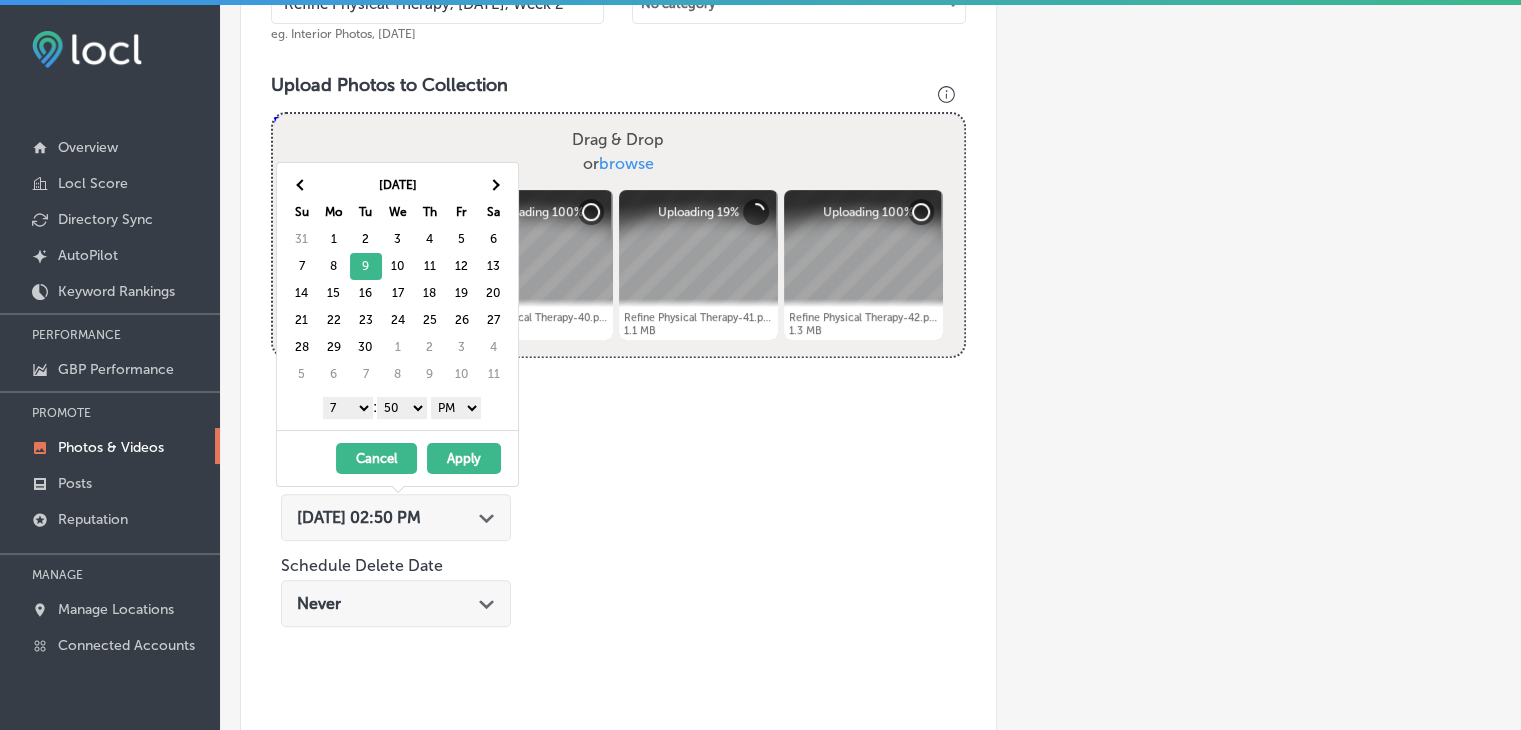 click on "00 10 20 30 40 50" at bounding box center (402, 408) 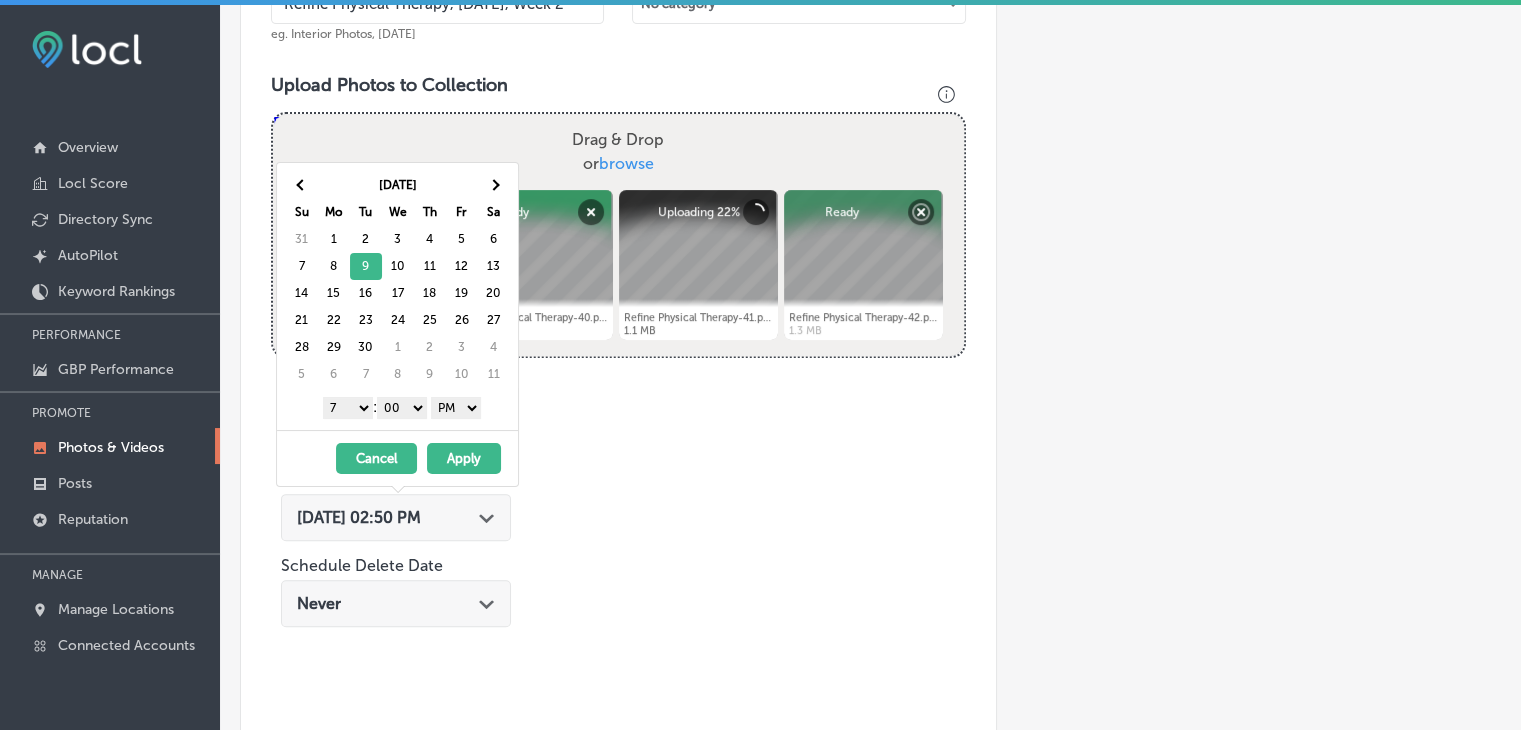 click on "AM PM" at bounding box center [456, 408] 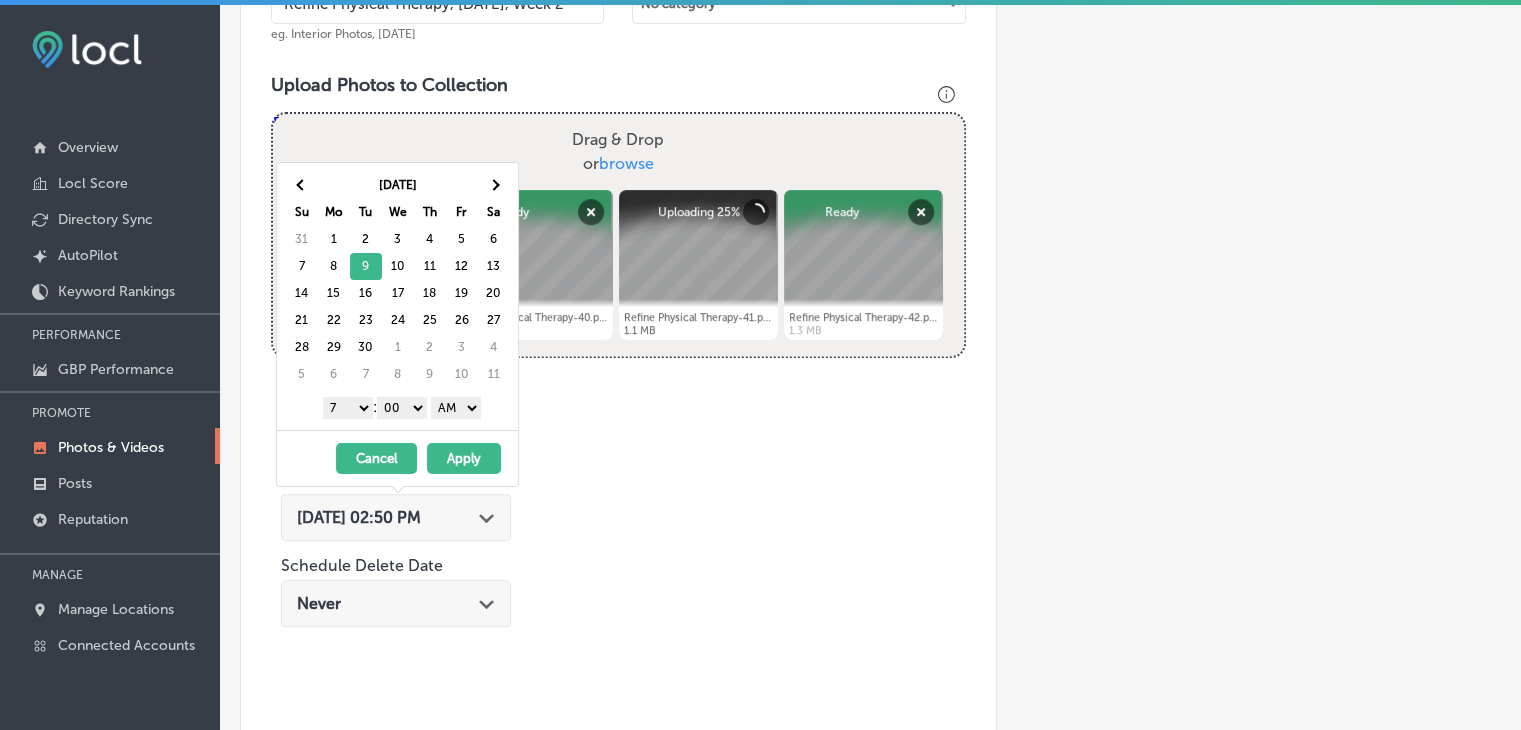click on "Apply" at bounding box center [464, 458] 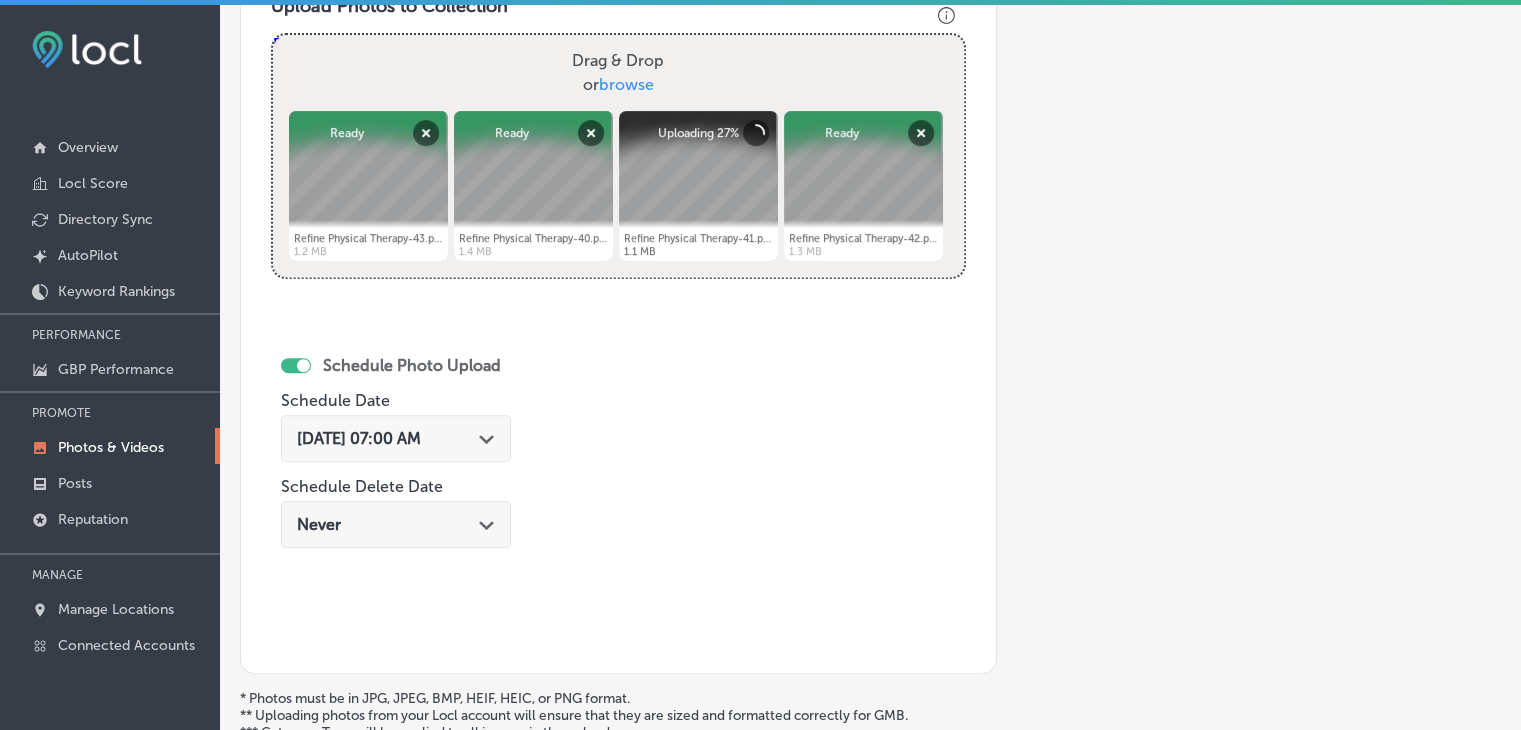 scroll, scrollTop: 972, scrollLeft: 0, axis: vertical 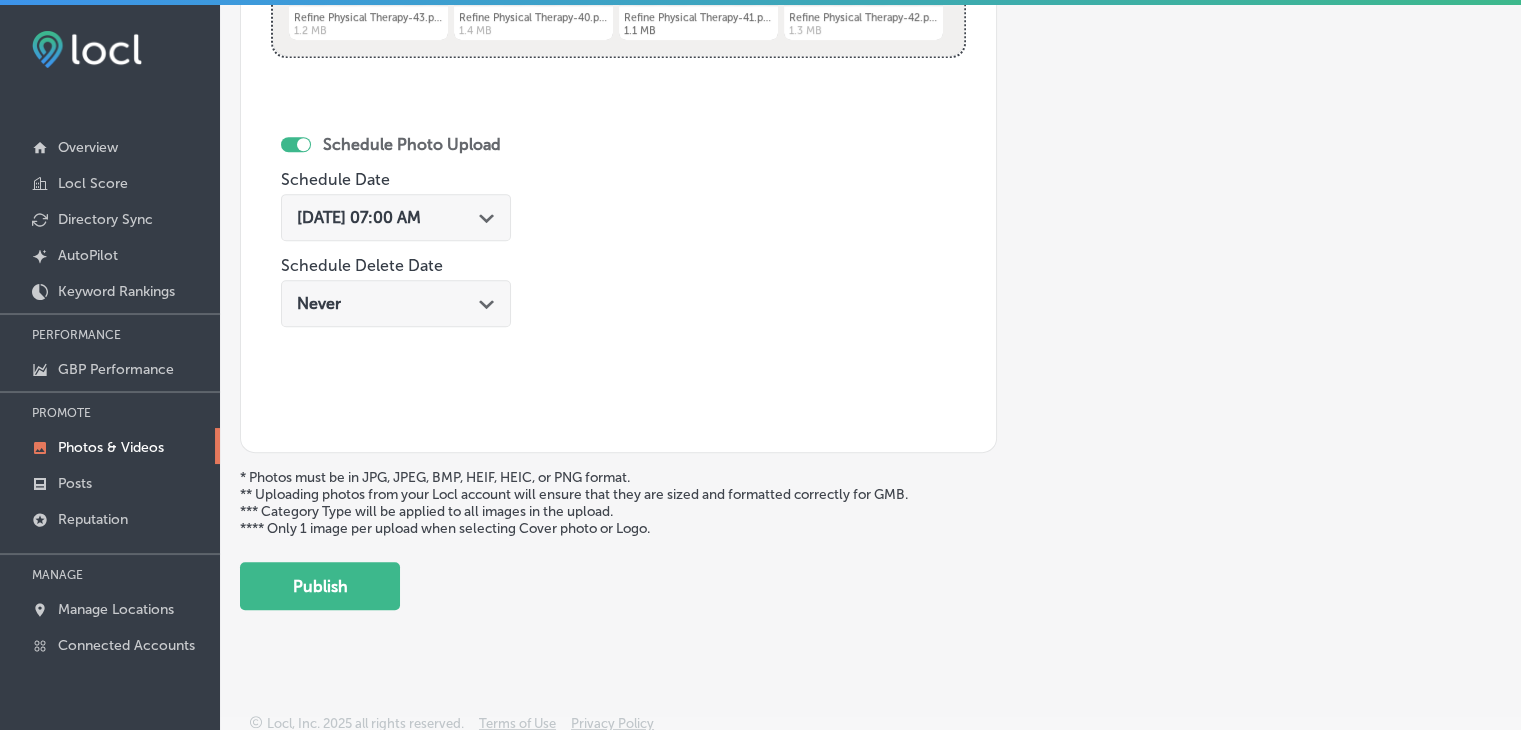 click on "Add a Collection Which Type of Image or Video Would You Like to Upload? Photo Cover Logo Video Select Location(s) Business + Location
refine refine
Path
Created with Sketch.
Selected Locations  ( 1 ) Name of Collection Refine Physical Therapy, [DATE], Week 2 eg. Interior Photos, [DATE]   Category Type No category Upload Photos to Collection
Powered by PQINA Drag & Drop  or  browse Refine Physical Therapy-43.png Abort Retry Remove Upload Cancel Retry Remove Refine Physical Therapy-43.png 1.2 MB Ready tap to undo" at bounding box center [870, -118] 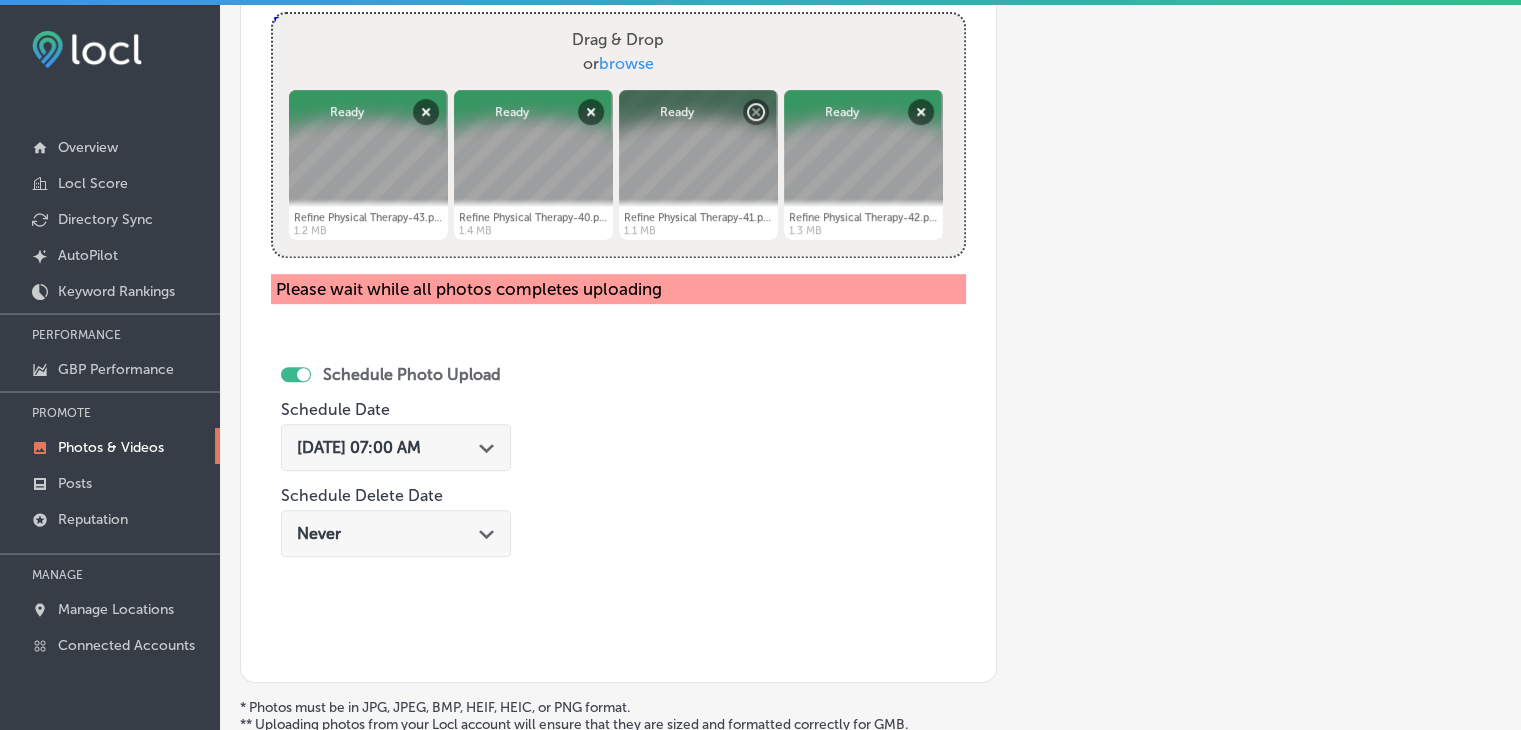 scroll, scrollTop: 972, scrollLeft: 0, axis: vertical 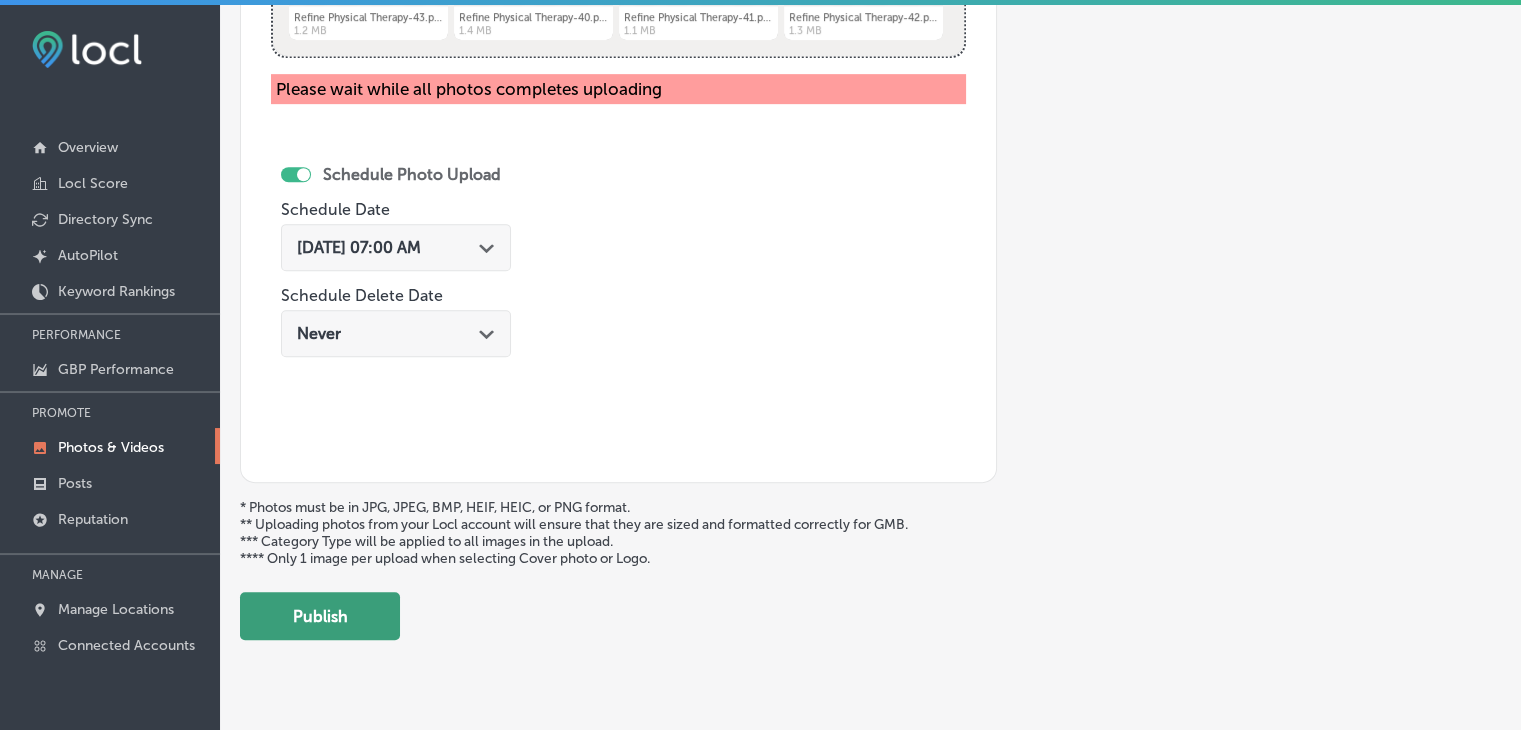click on "Publish" at bounding box center (320, 616) 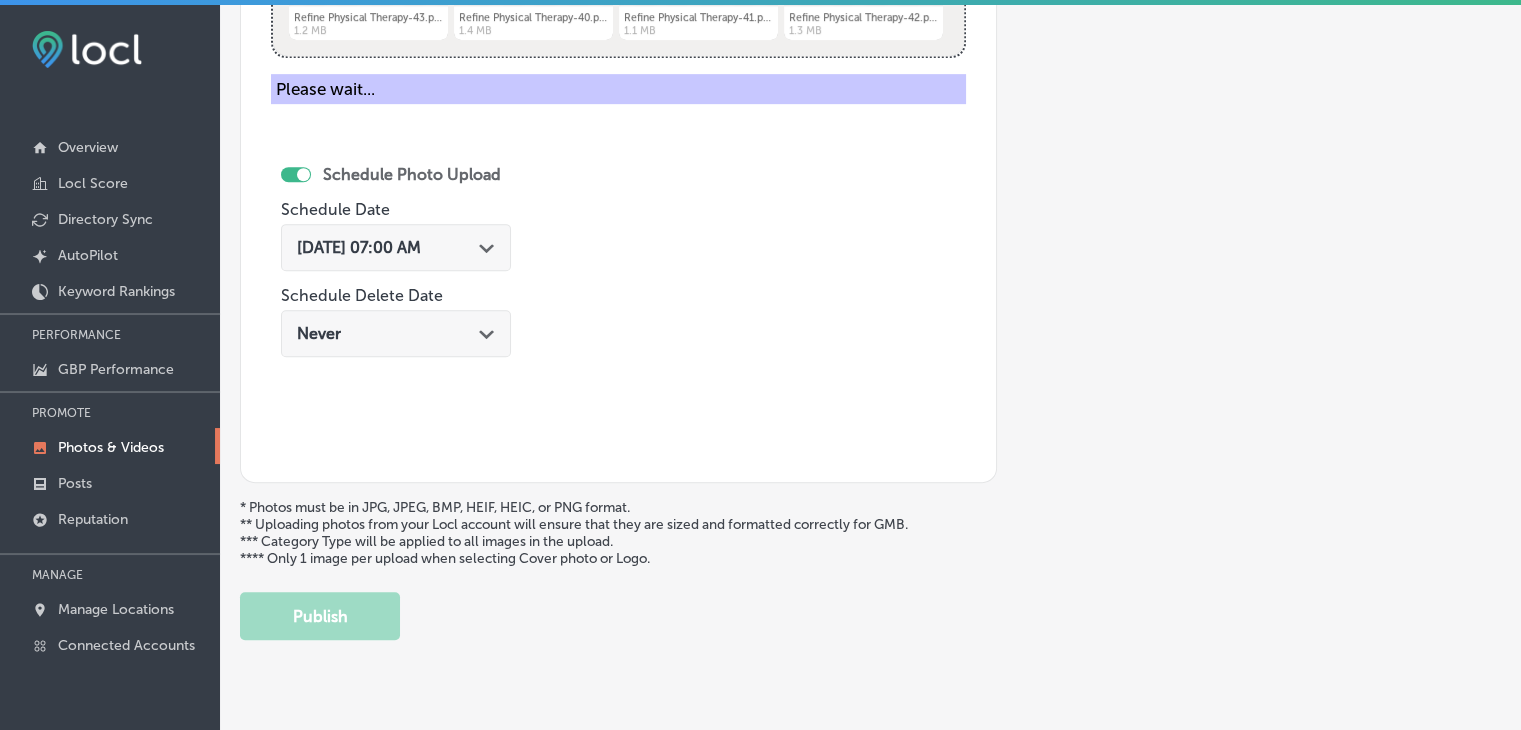 scroll, scrollTop: 472, scrollLeft: 0, axis: vertical 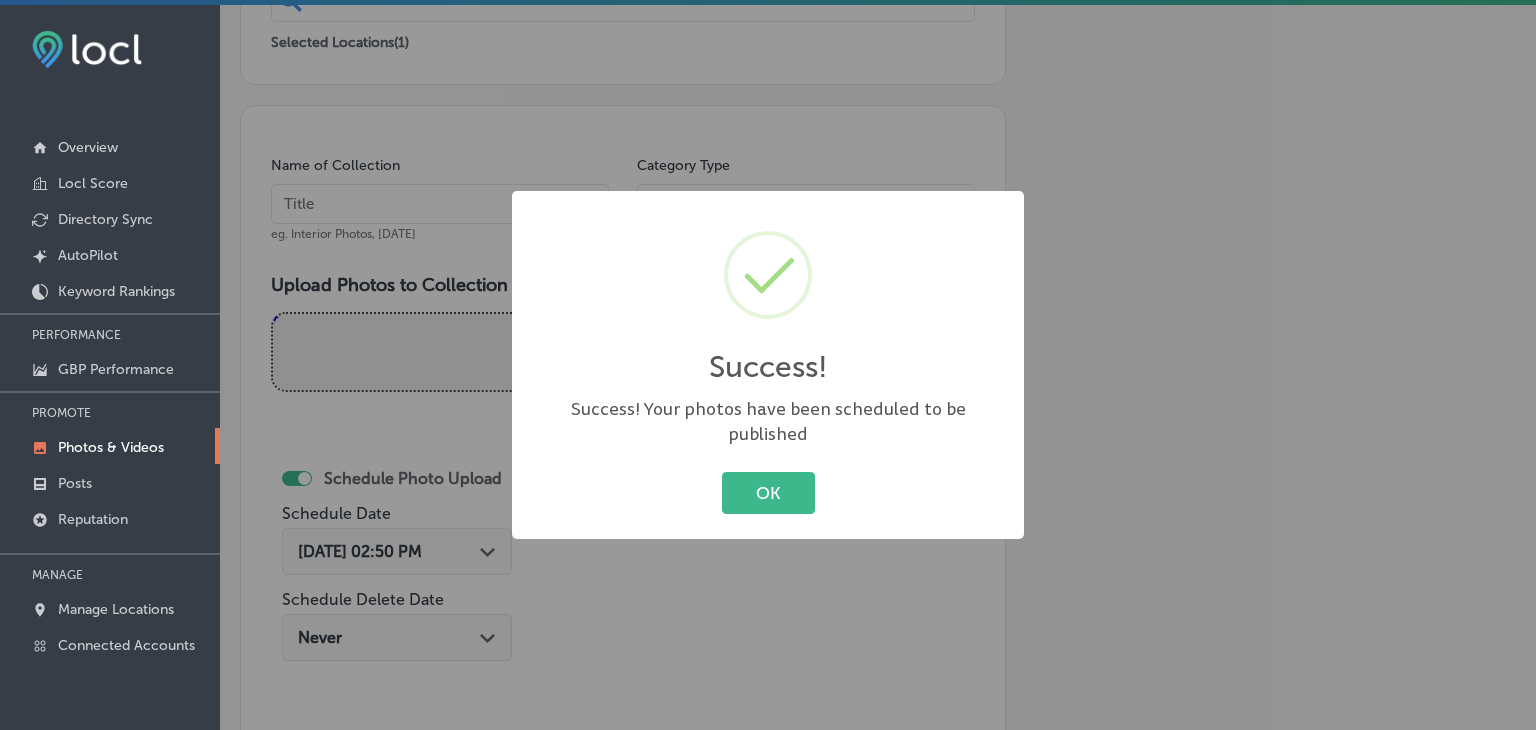click on "Success! ×" at bounding box center (768, 304) 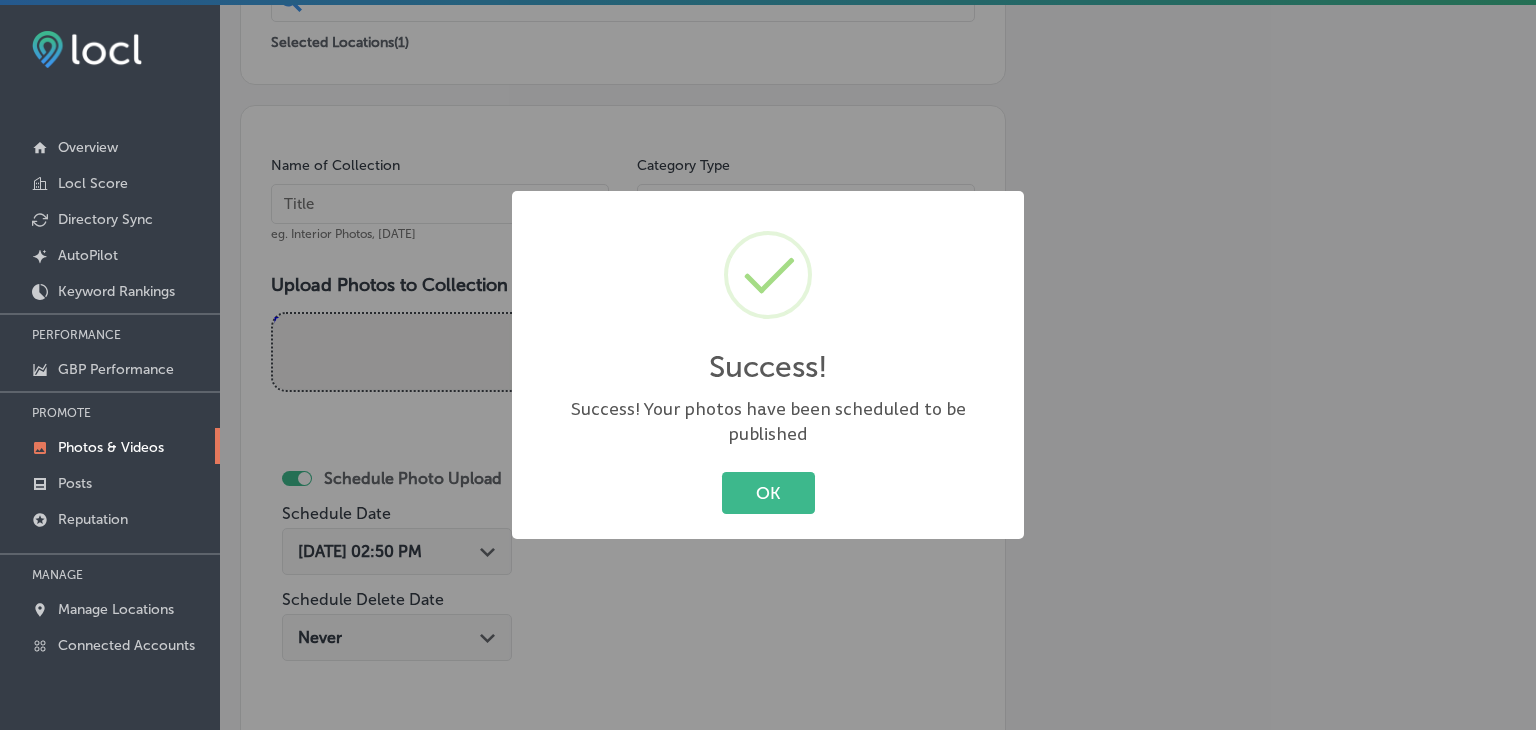 click on "Success! × Success! Your photos have been scheduled to be published OK Cancel" at bounding box center [768, 365] 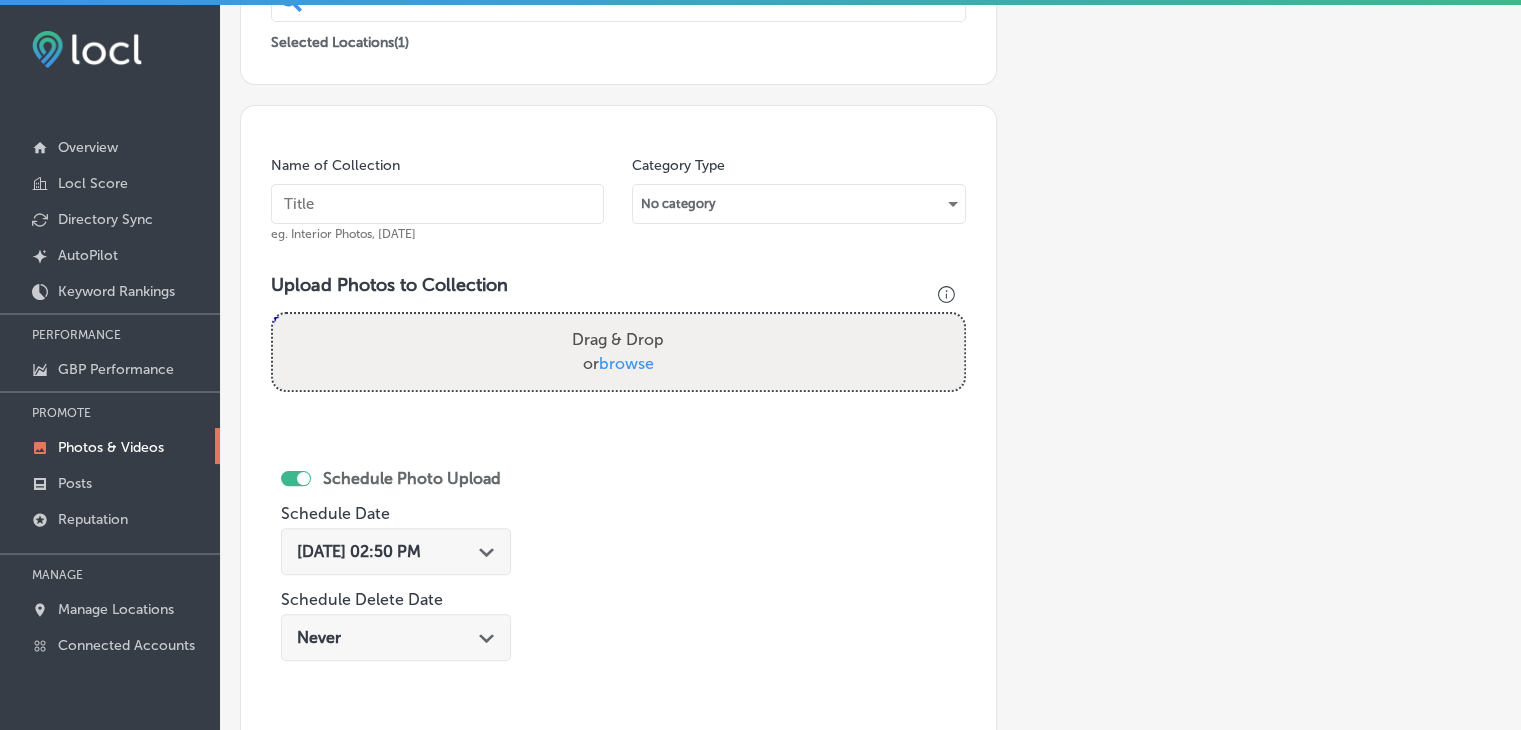 click at bounding box center [437, 204] 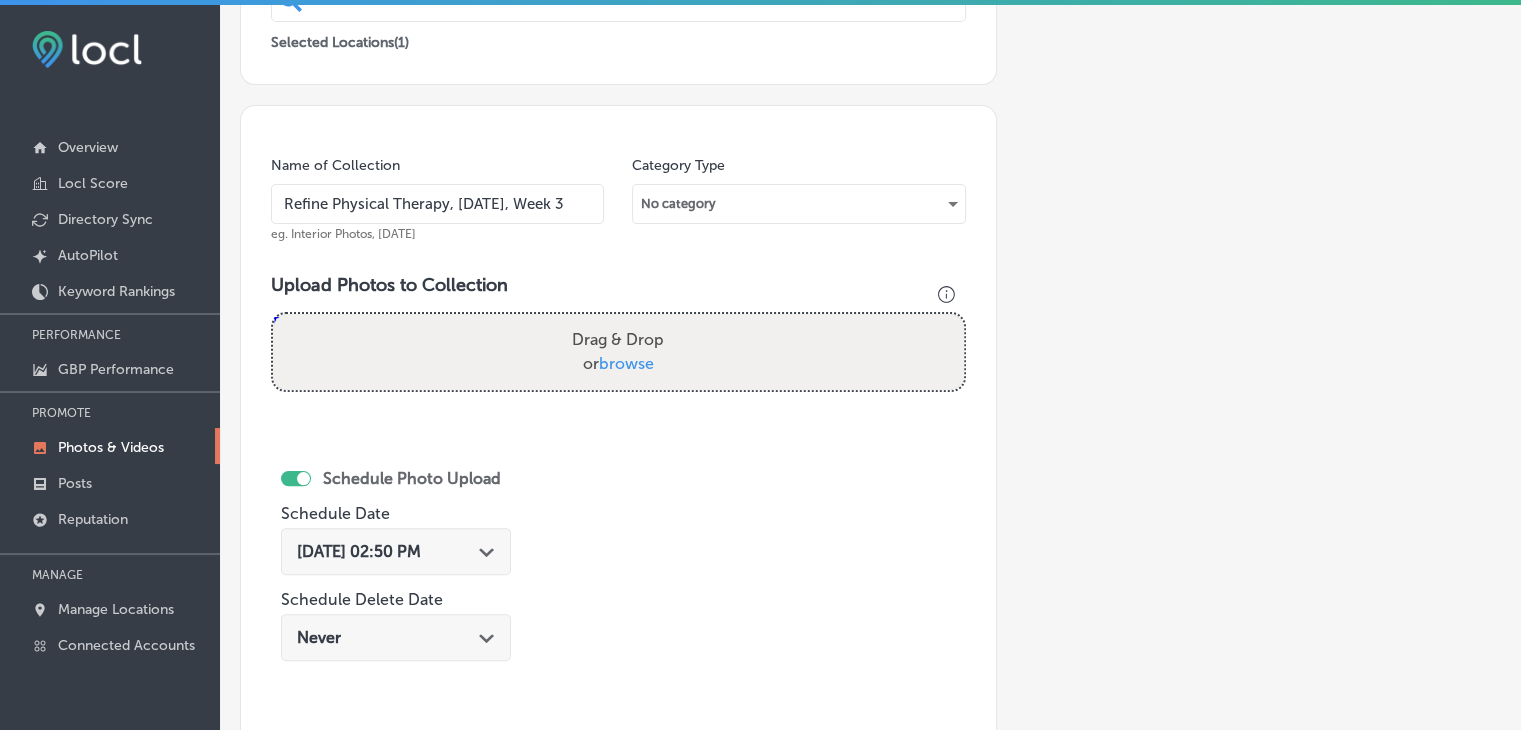 type on "Refine Physical Therapy, [DATE], Week 3" 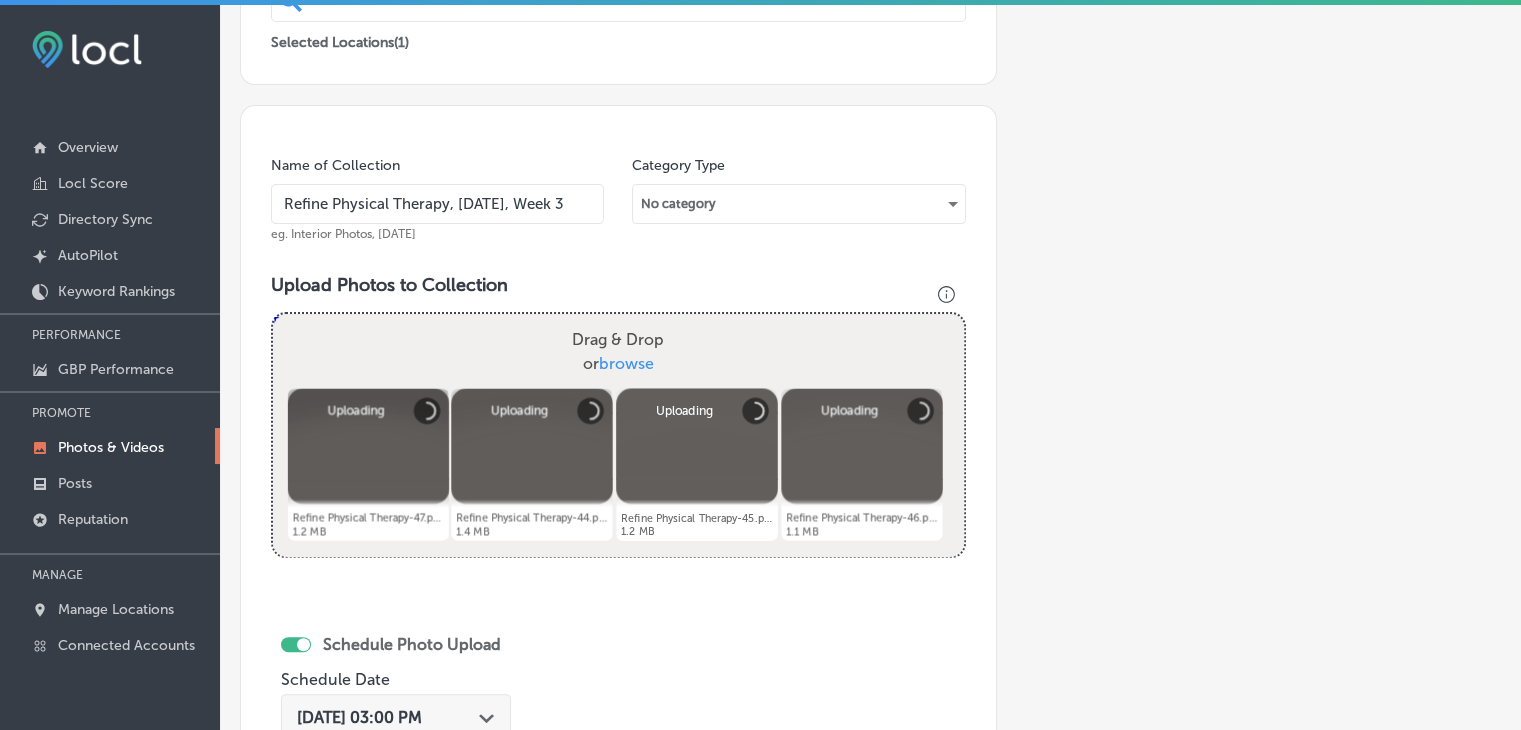 scroll, scrollTop: 672, scrollLeft: 0, axis: vertical 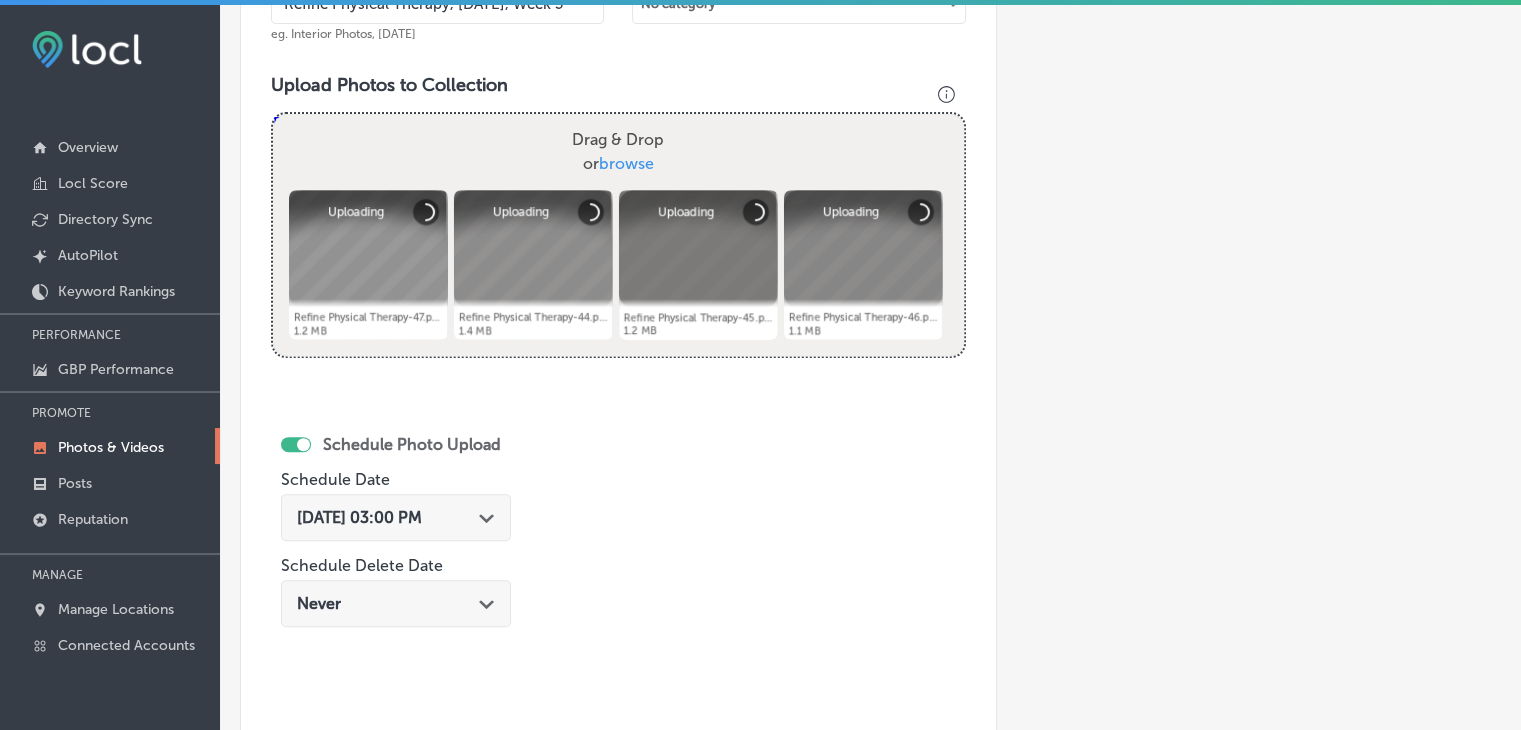 click on "[DATE] 03:00 PM
Path
Created with Sketch." at bounding box center [396, 517] 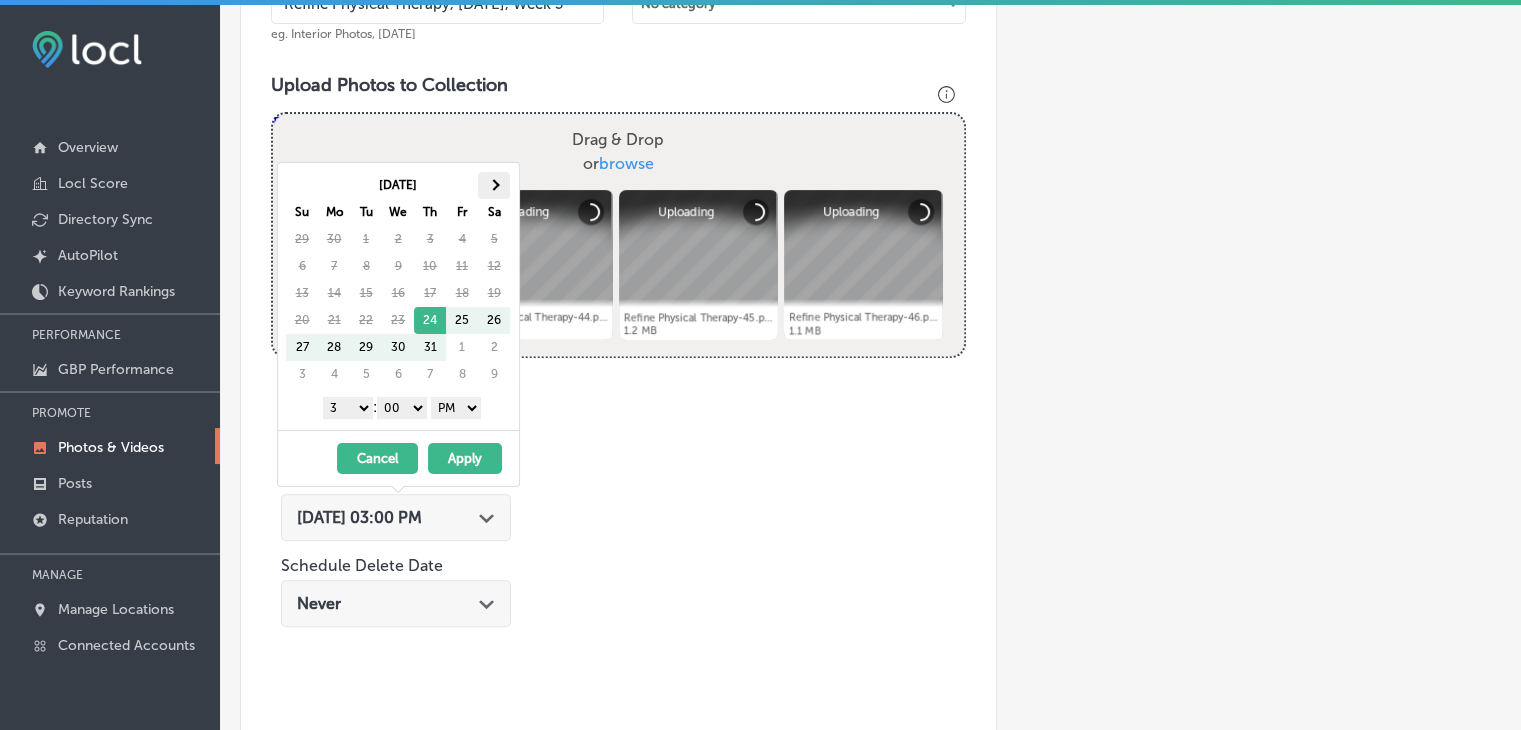 click at bounding box center (493, 185) 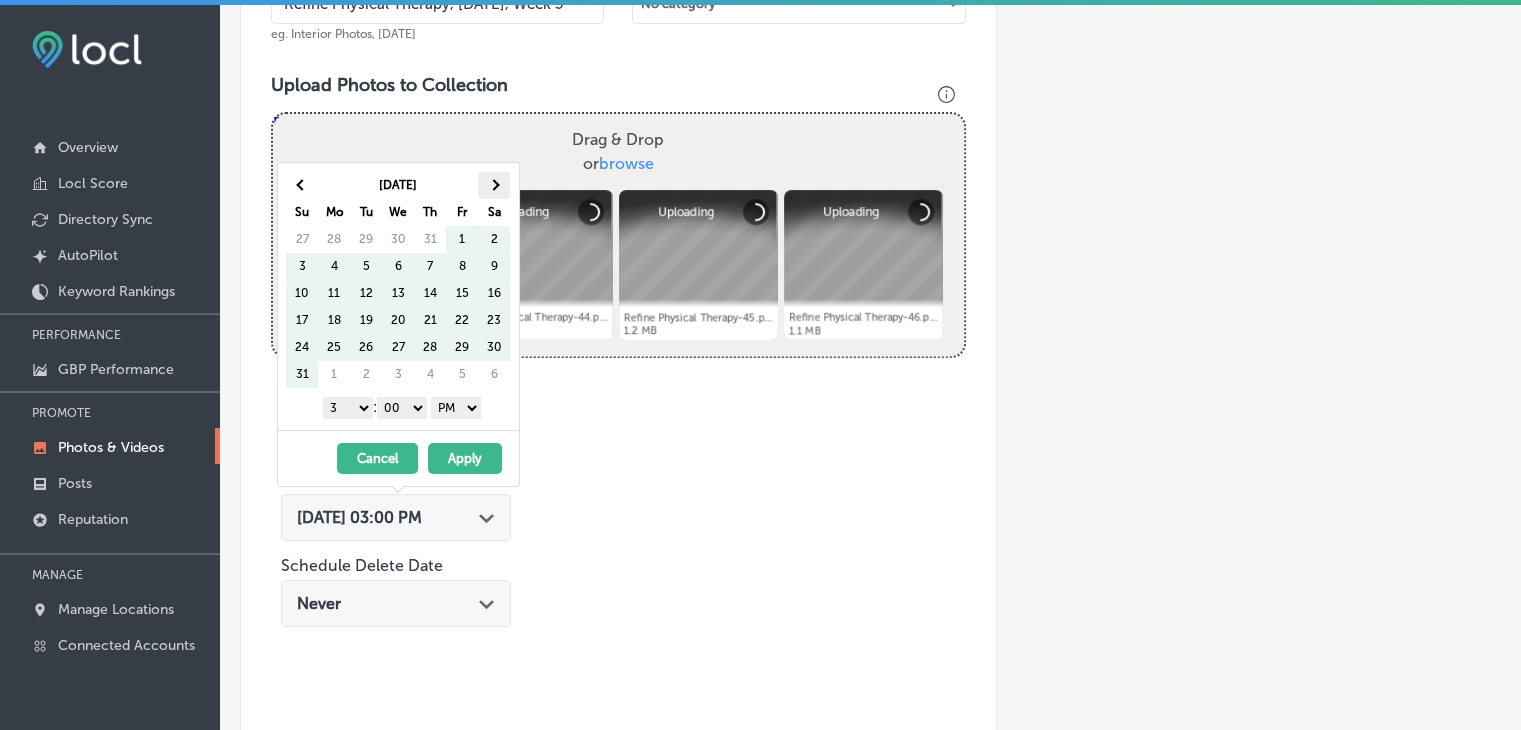 click at bounding box center [494, 185] 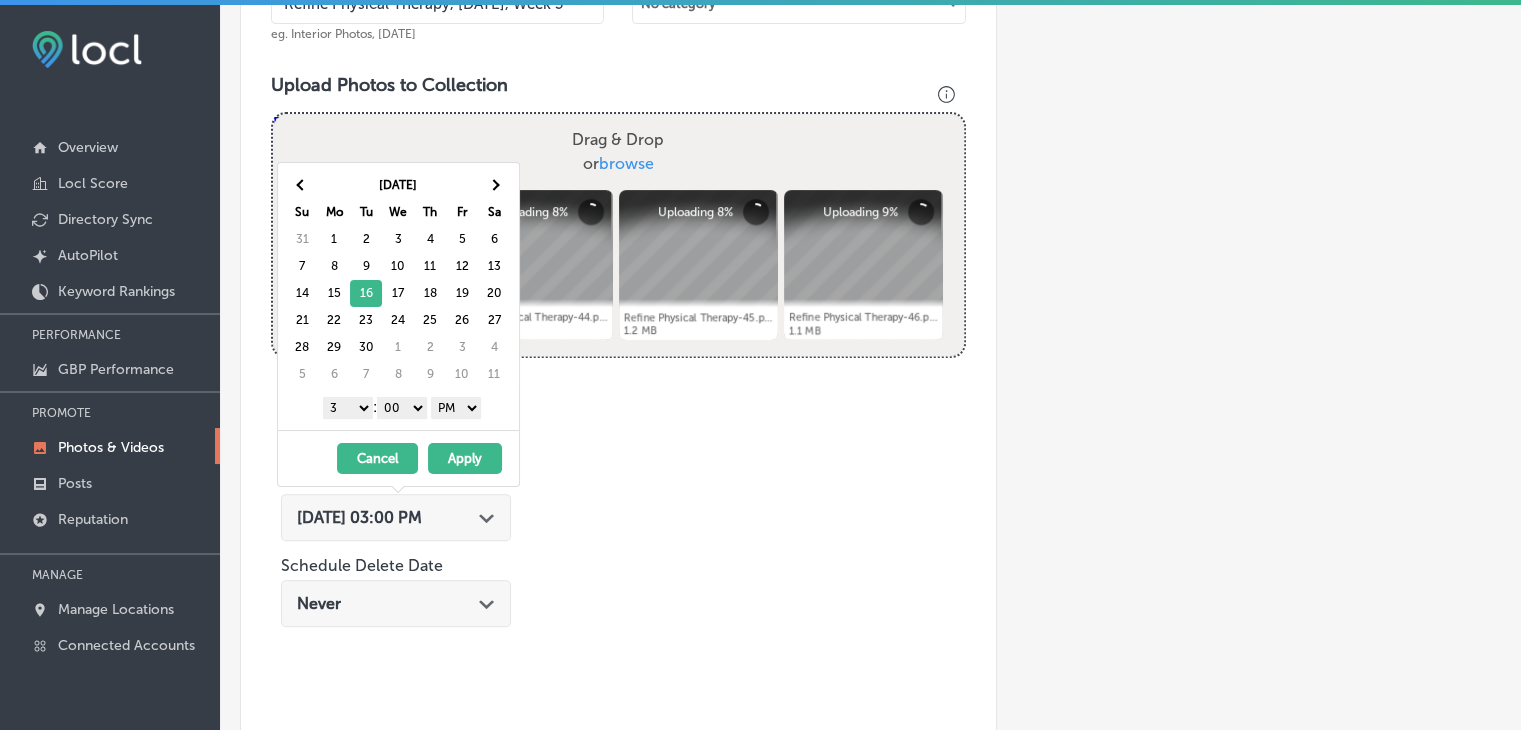 click on "1 2 3 4 5 6 7 8 9 10 11 12" at bounding box center [348, 408] 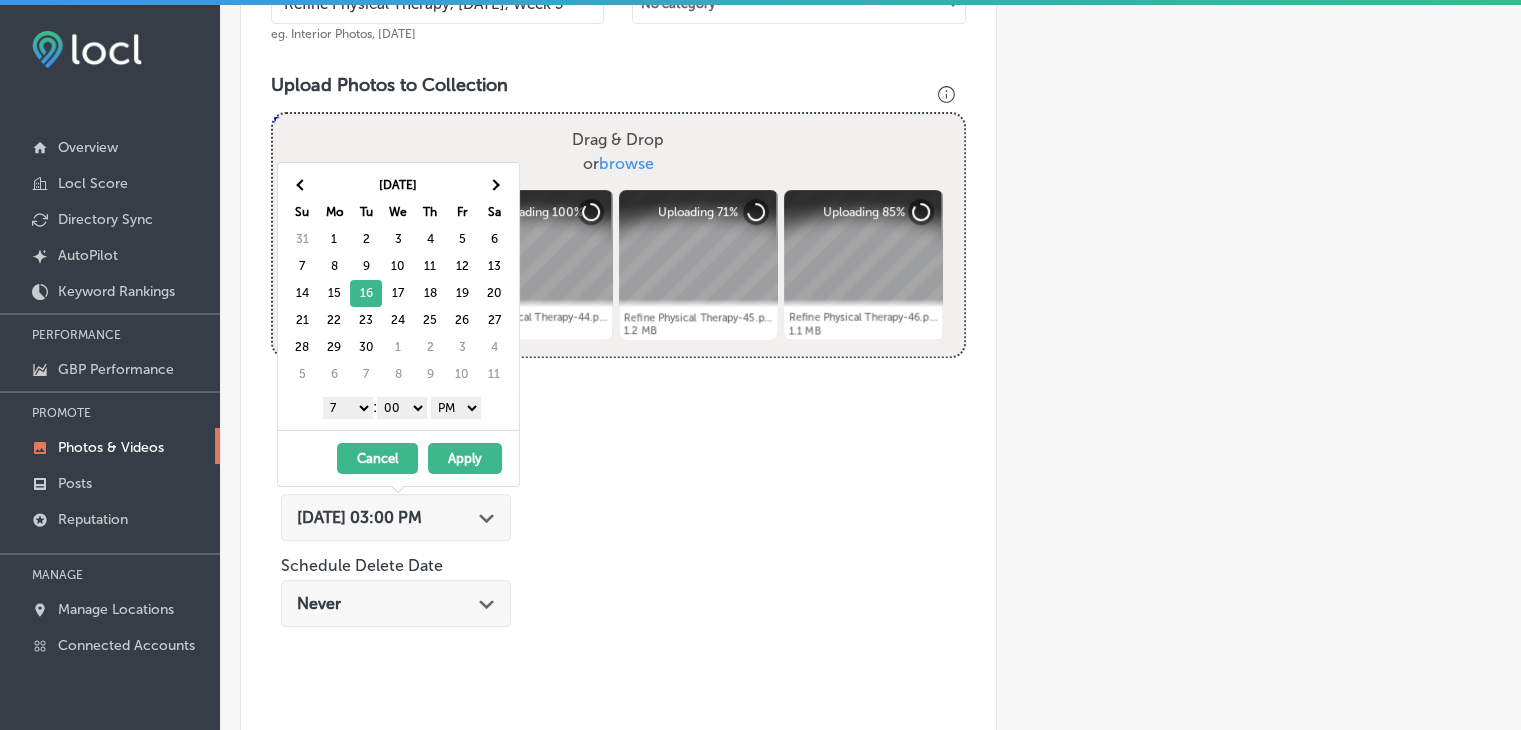 click on "AM PM" at bounding box center (456, 408) 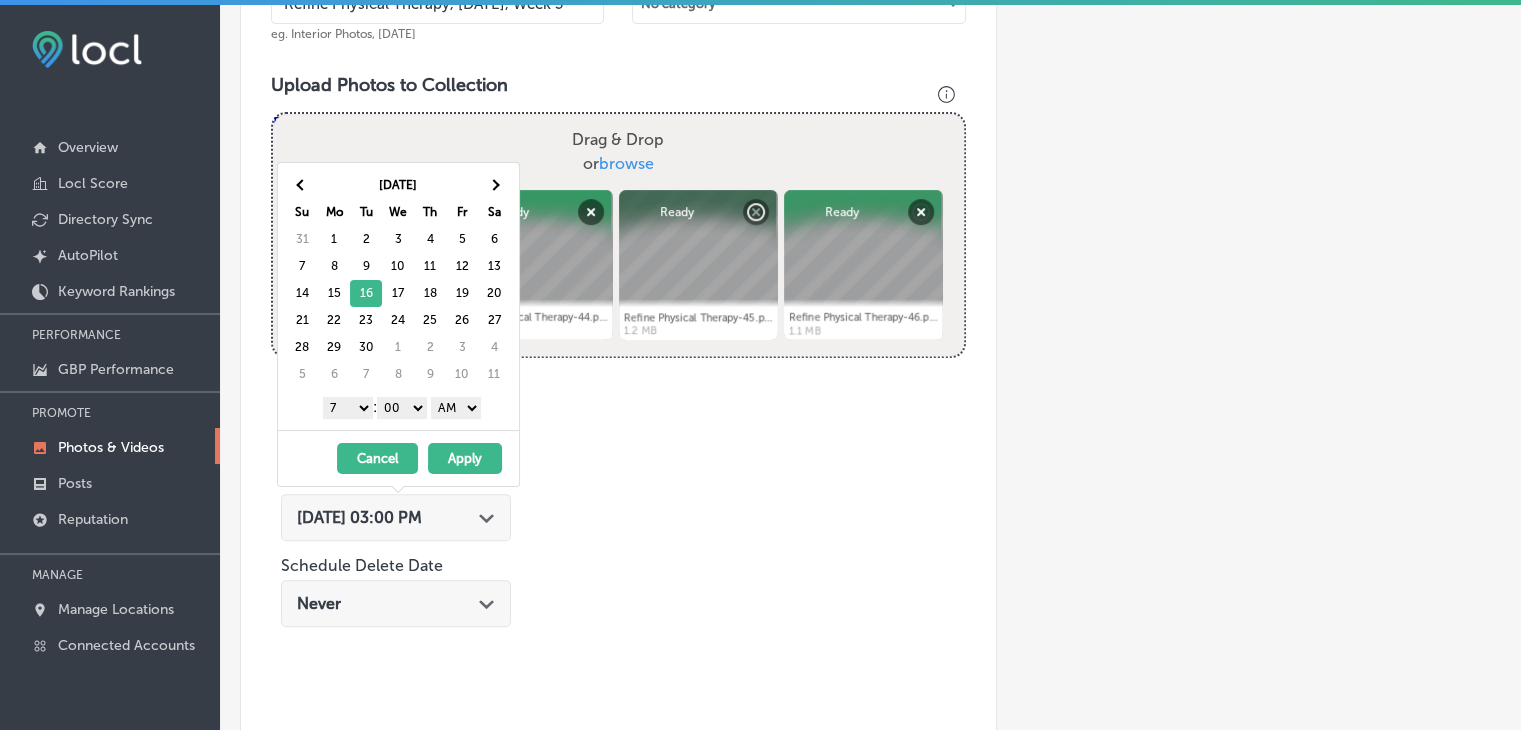 click on "Apply" at bounding box center [465, 458] 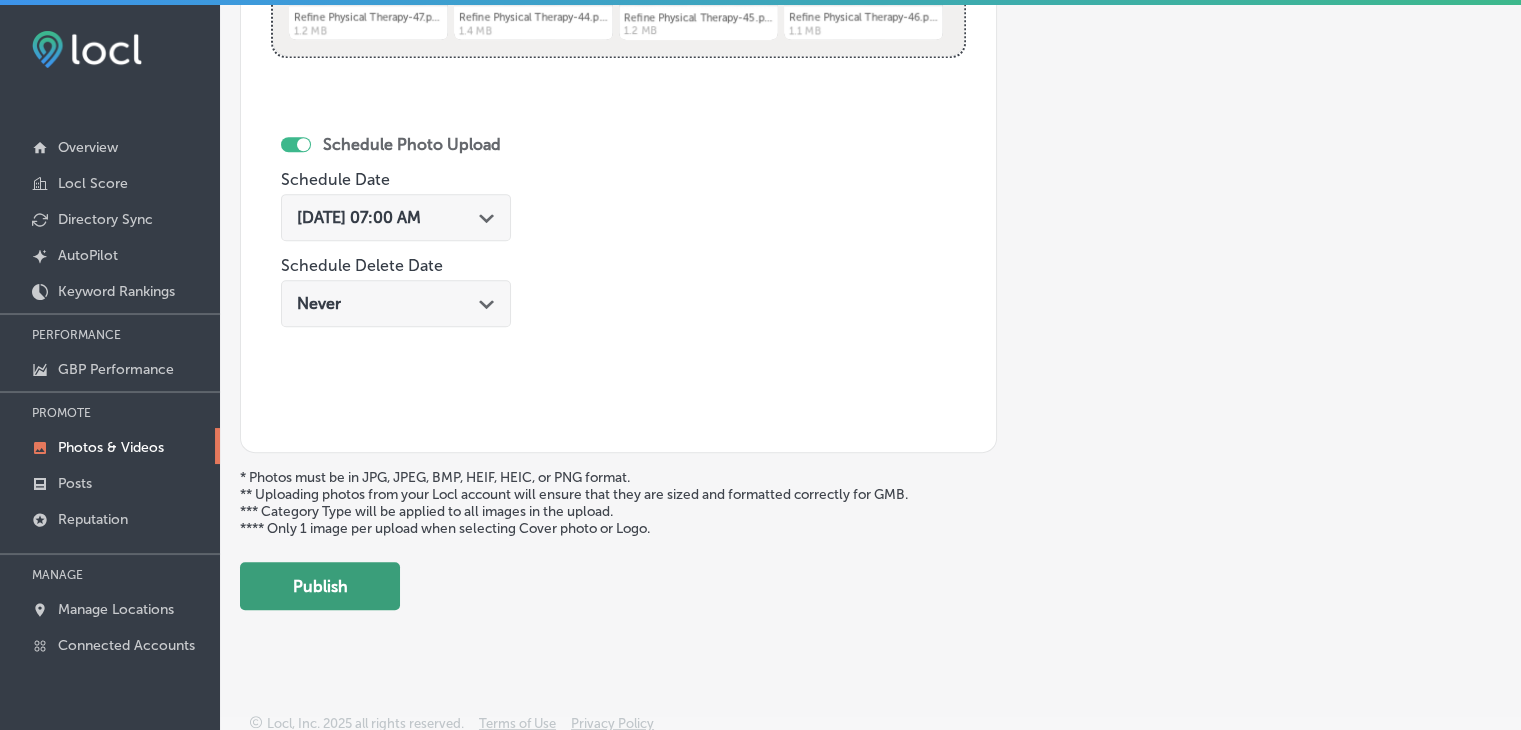 click on "Publish" at bounding box center (320, 586) 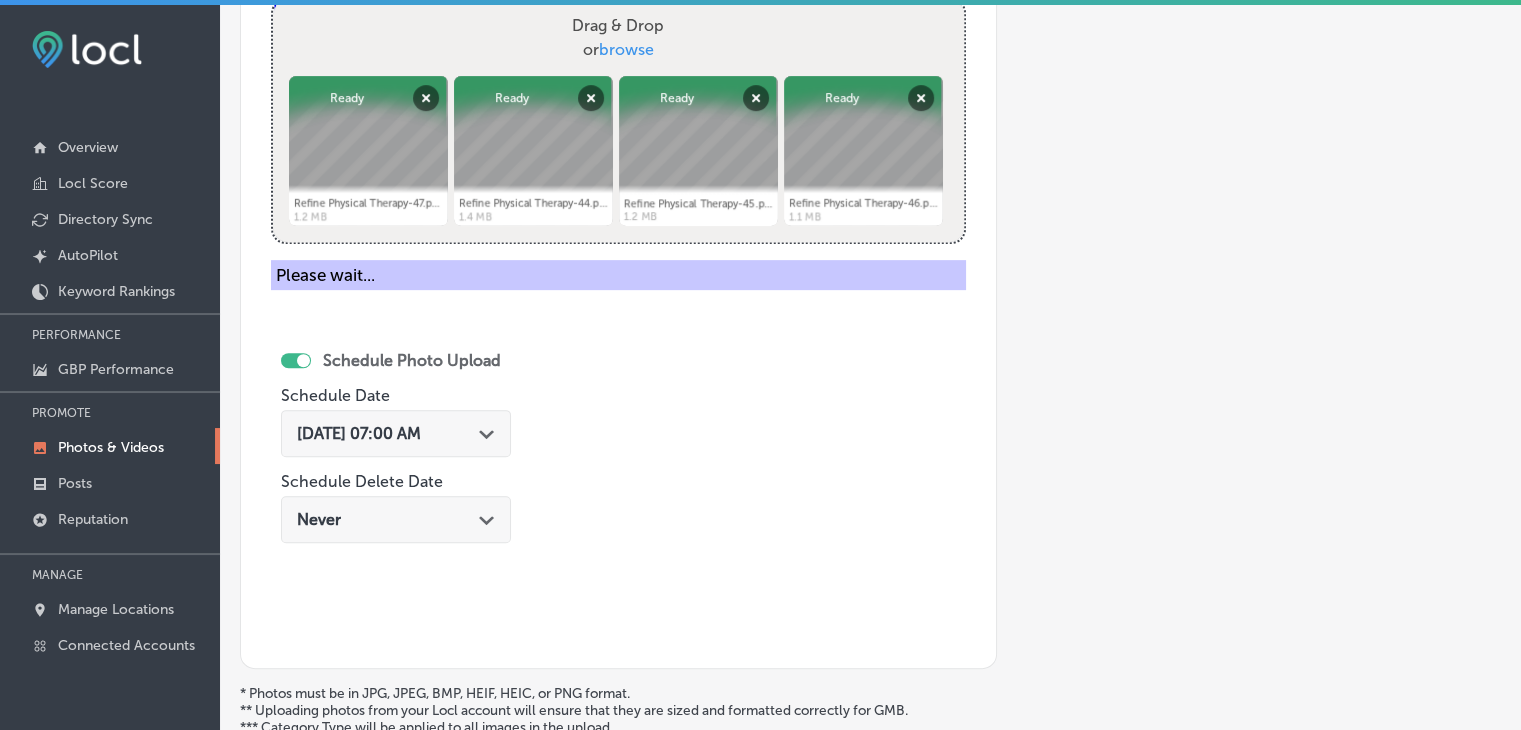scroll, scrollTop: 472, scrollLeft: 0, axis: vertical 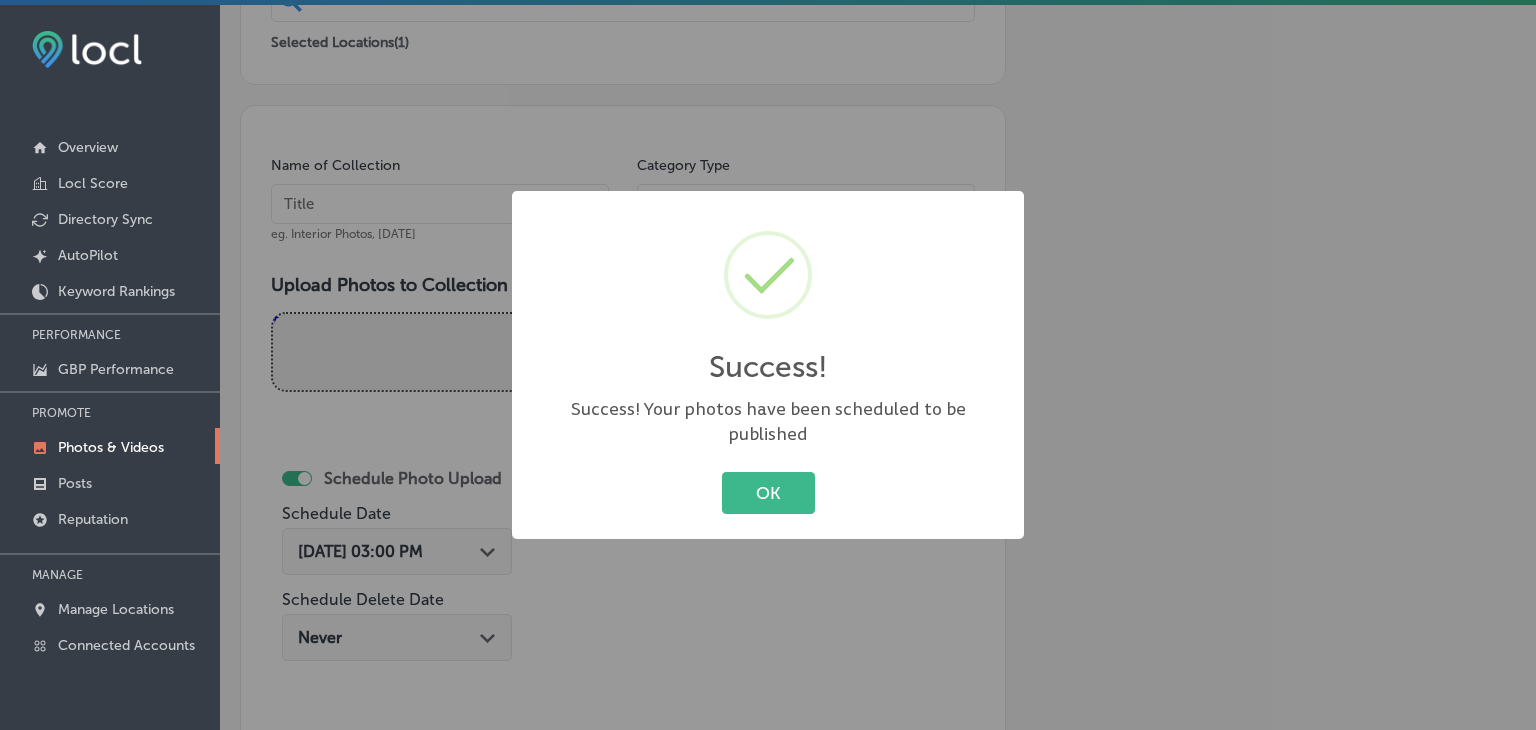 click on "Success! × Success! Your photos have been scheduled to be published OK Cancel" at bounding box center (768, 365) 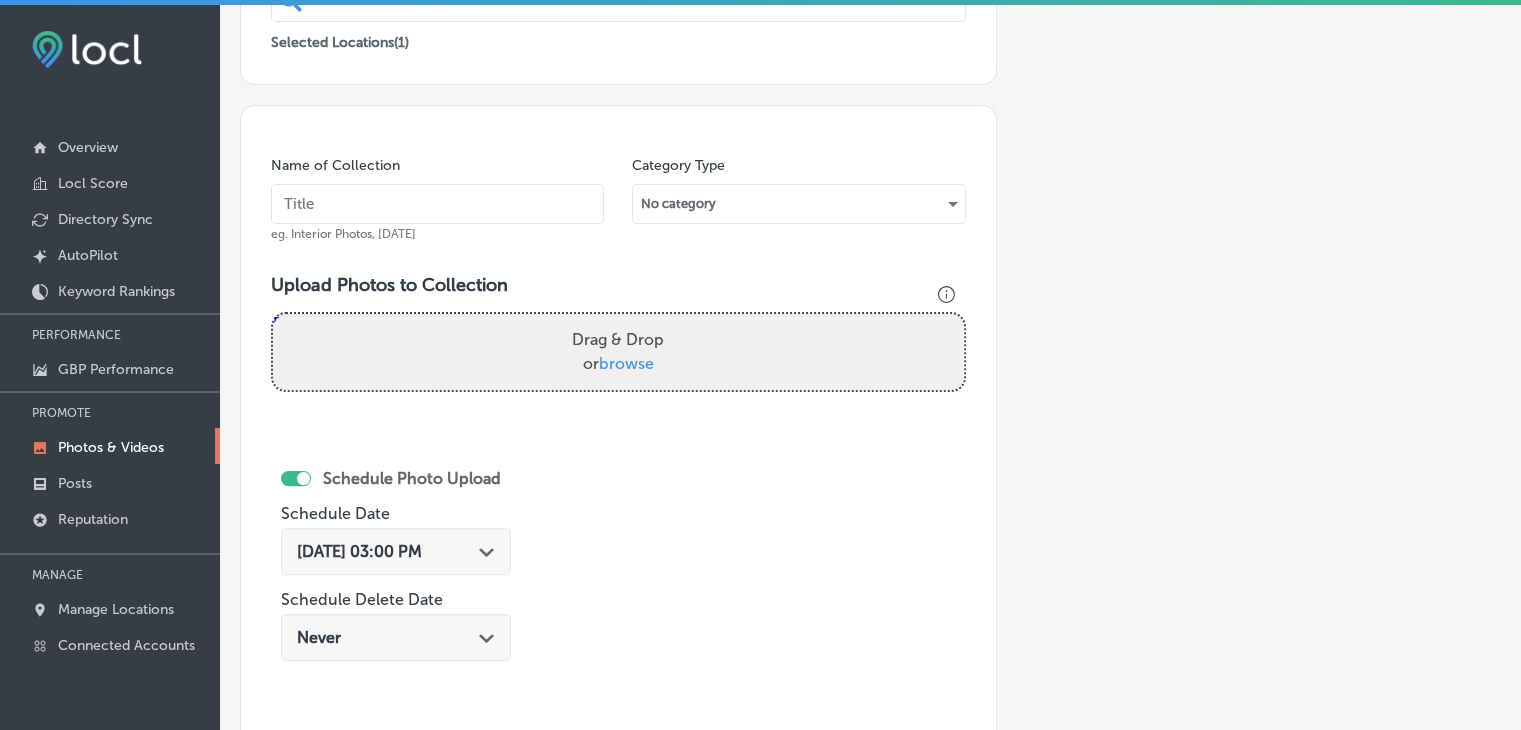 click at bounding box center (437, 204) 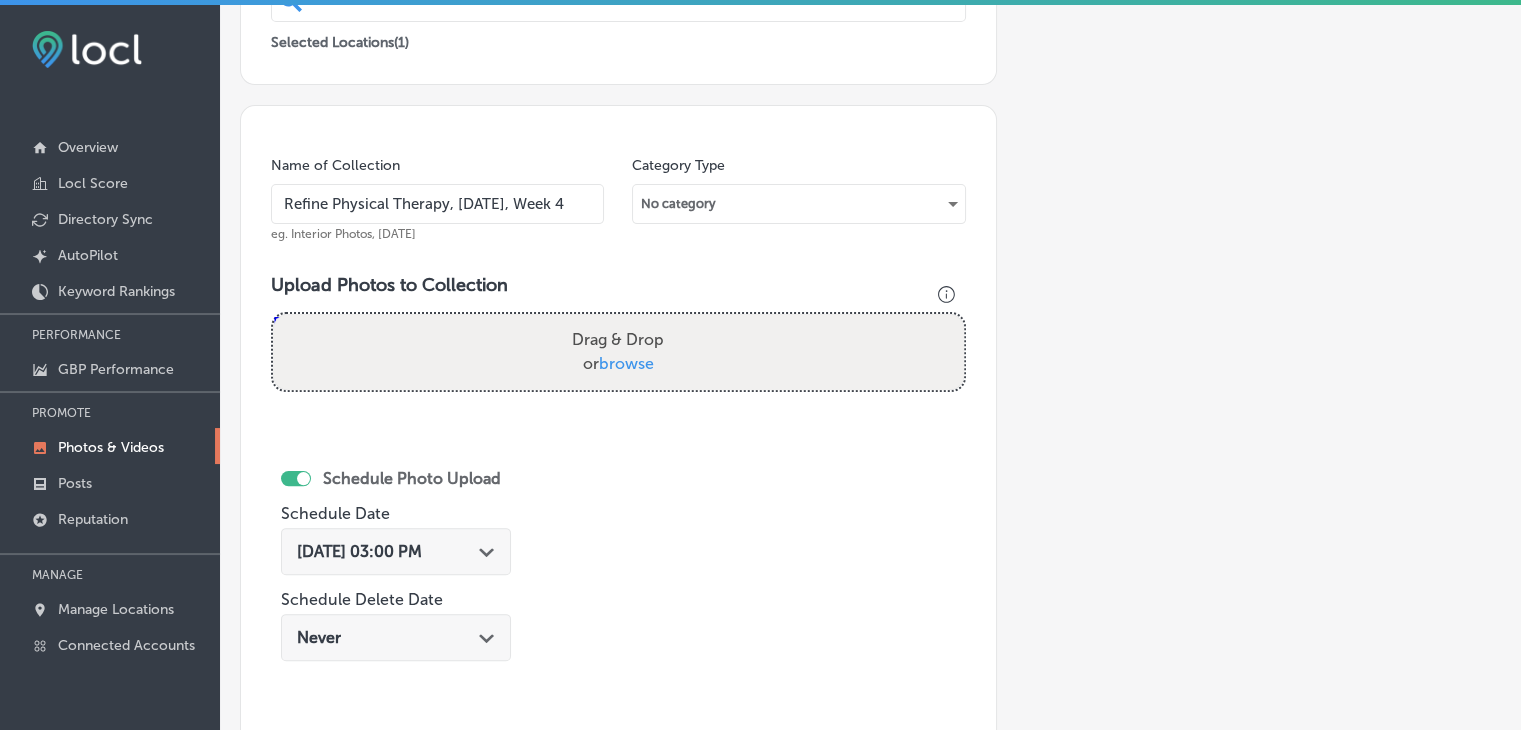 type on "Refine Physical Therapy, [DATE], Week 4" 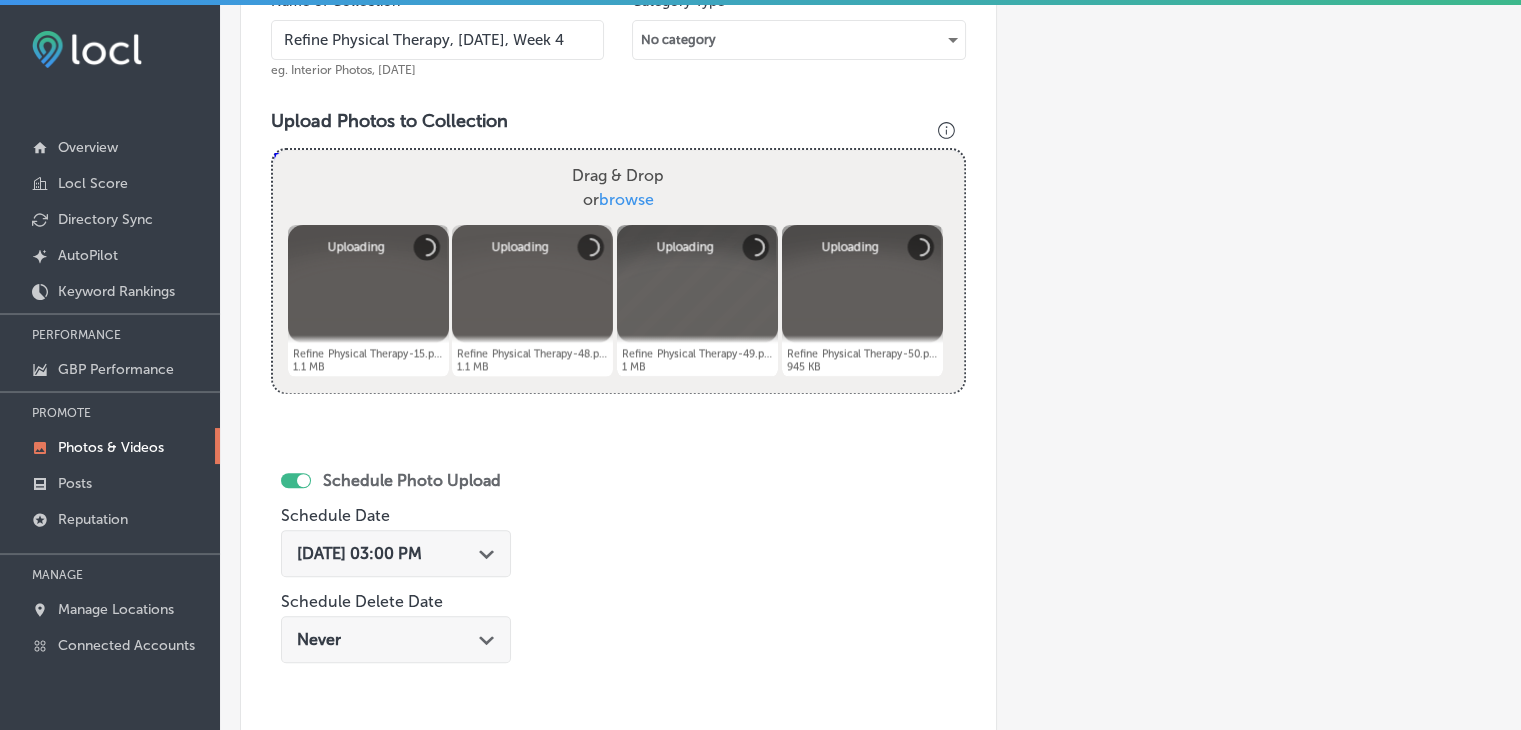 scroll, scrollTop: 672, scrollLeft: 0, axis: vertical 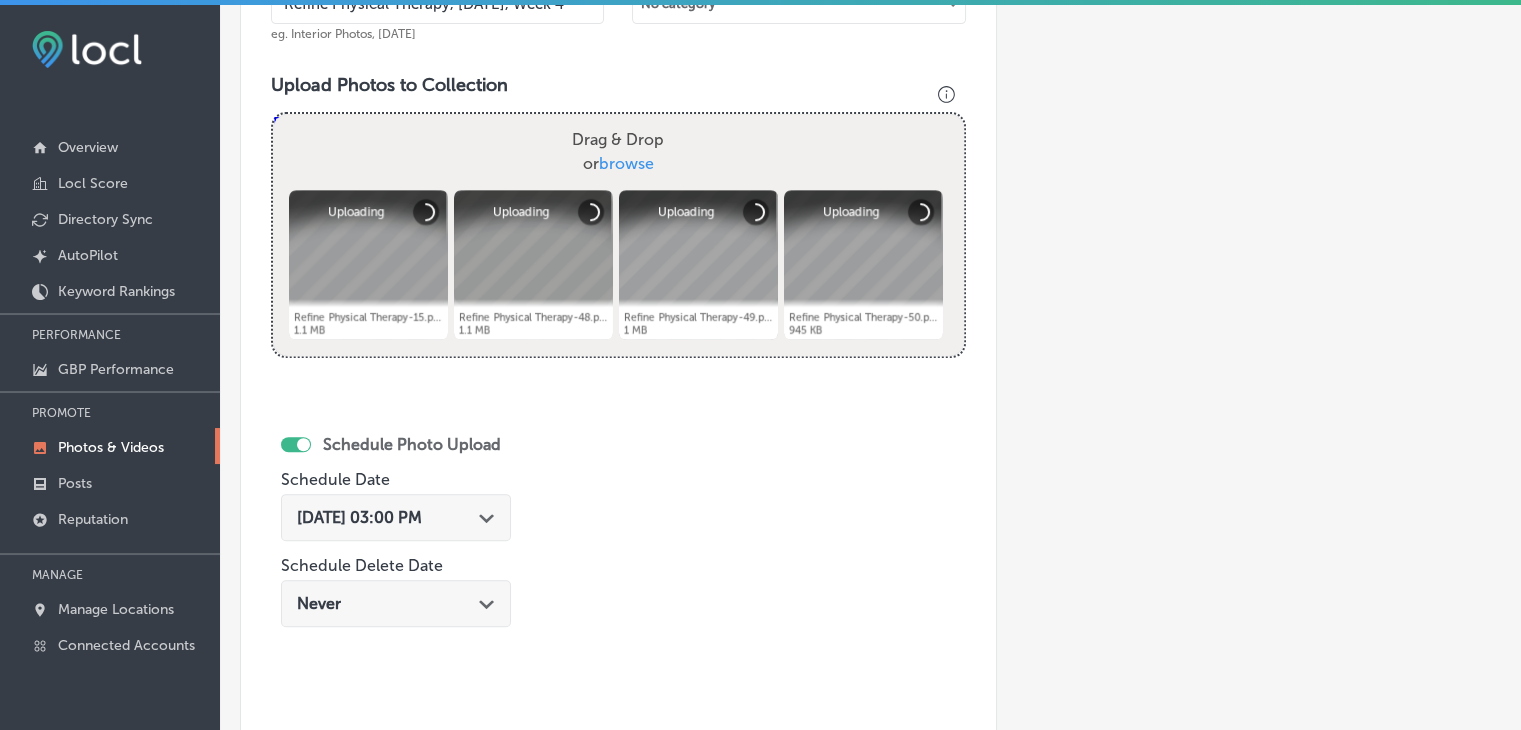 click on "[DATE] 03:00 PM
Path
Created with Sketch." at bounding box center (396, 517) 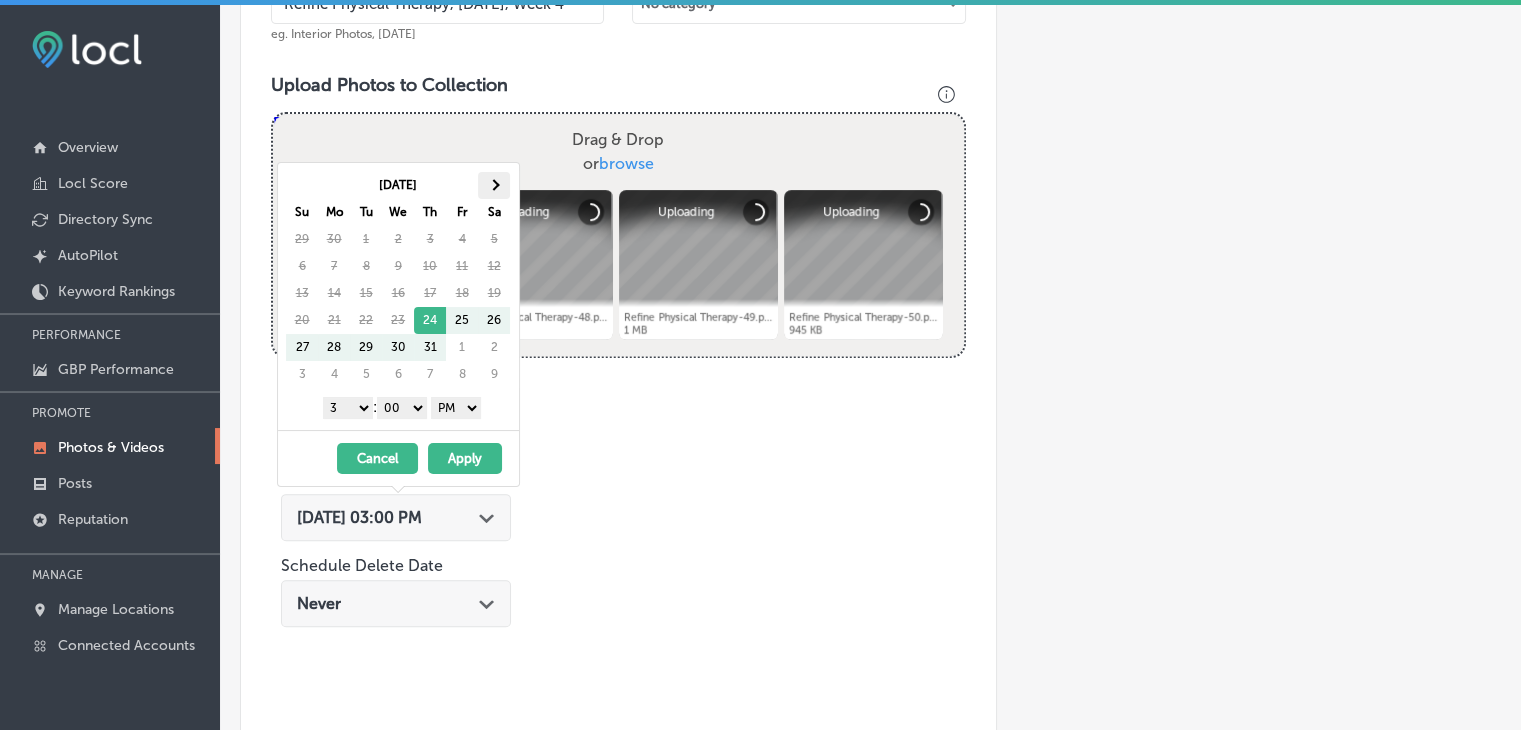 click at bounding box center [494, 185] 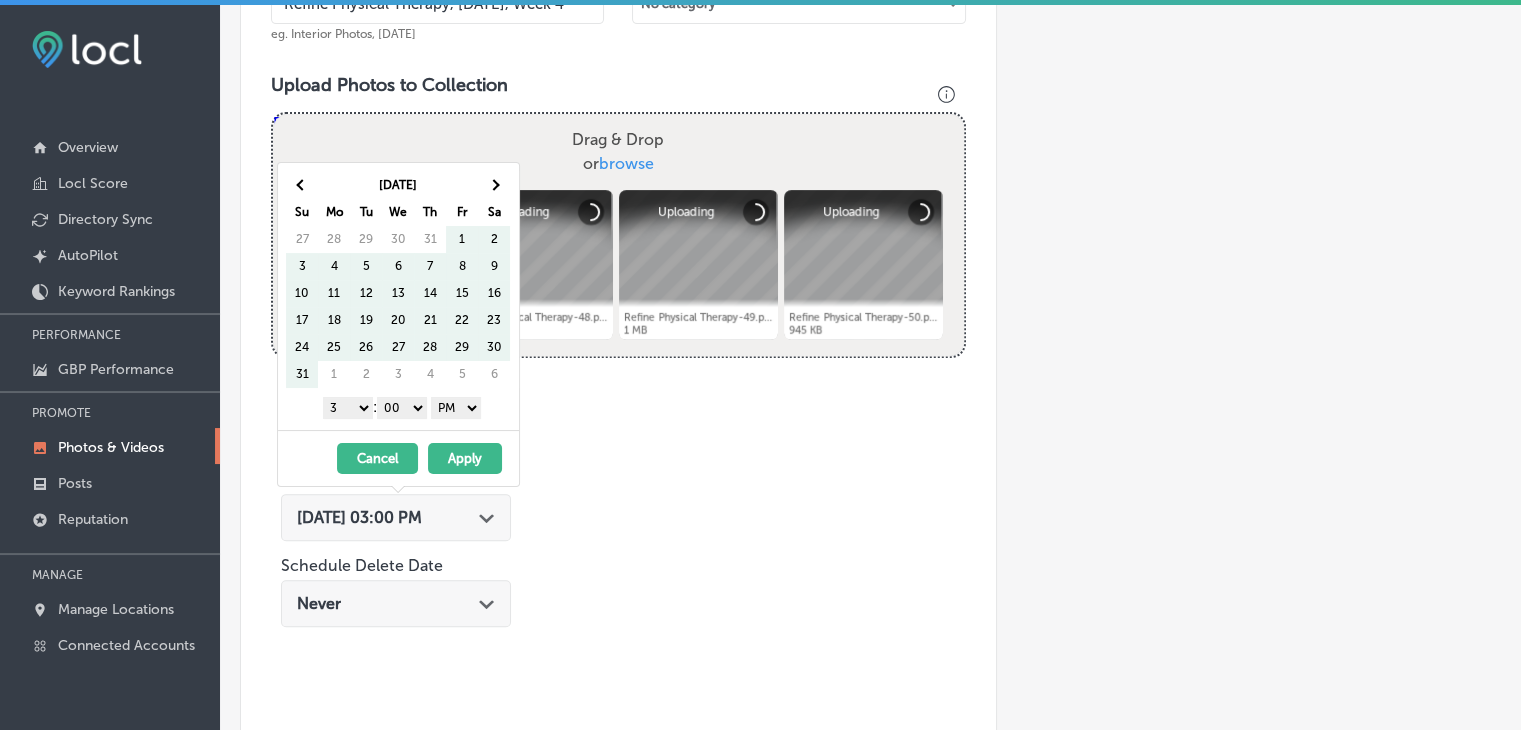 click at bounding box center (494, 185) 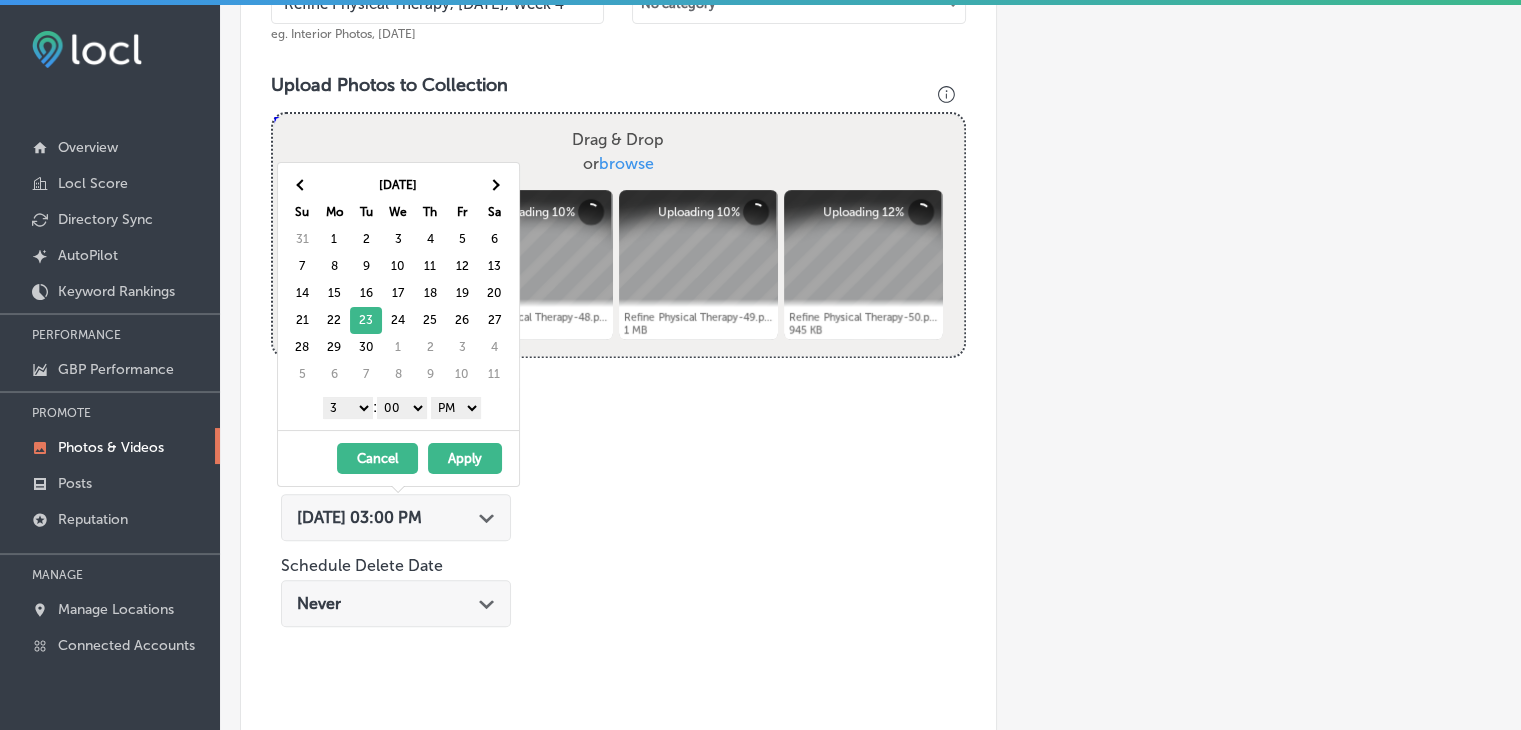 drag, startPoint x: 360, startPoint y: 401, endPoint x: 360, endPoint y: 413, distance: 12 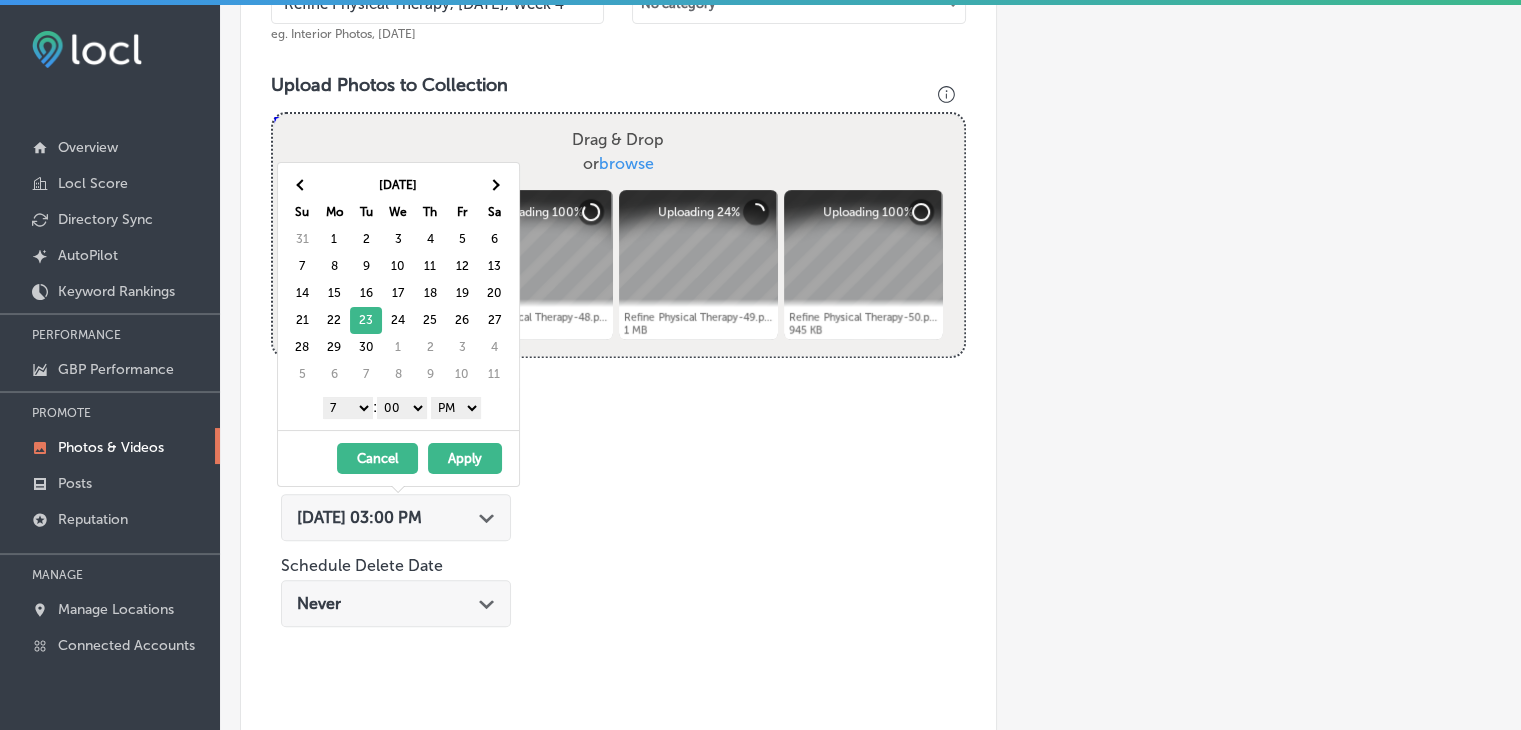 click on "1 2 3 4 5 6 7 8 9 10 11 12  :  00 10 20 30 40 50   AM PM" at bounding box center (402, 407) 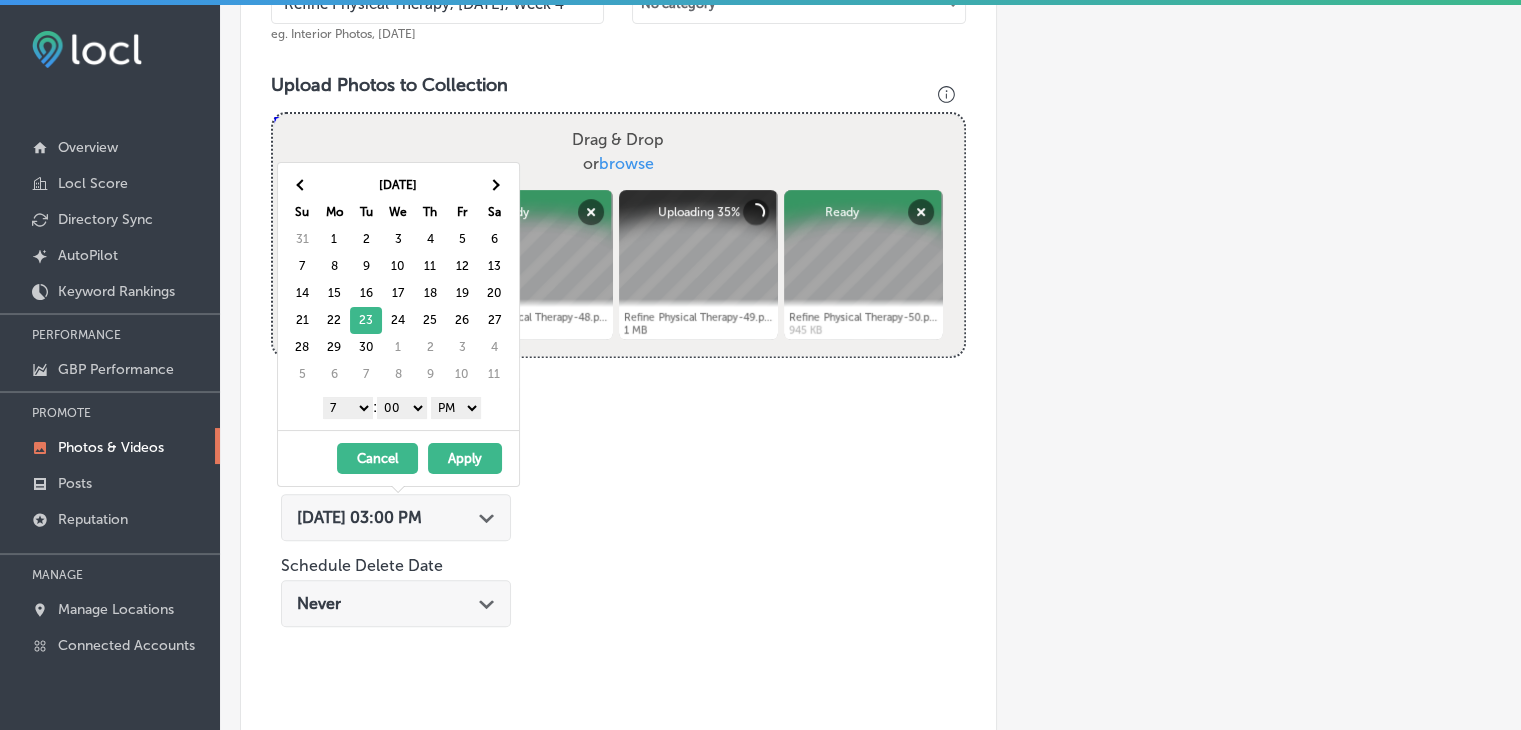 click on "1 2 3 4 5 6 7 8 9 10 11 12  :  00 10 20 30 40 50   AM PM" at bounding box center [402, 407] 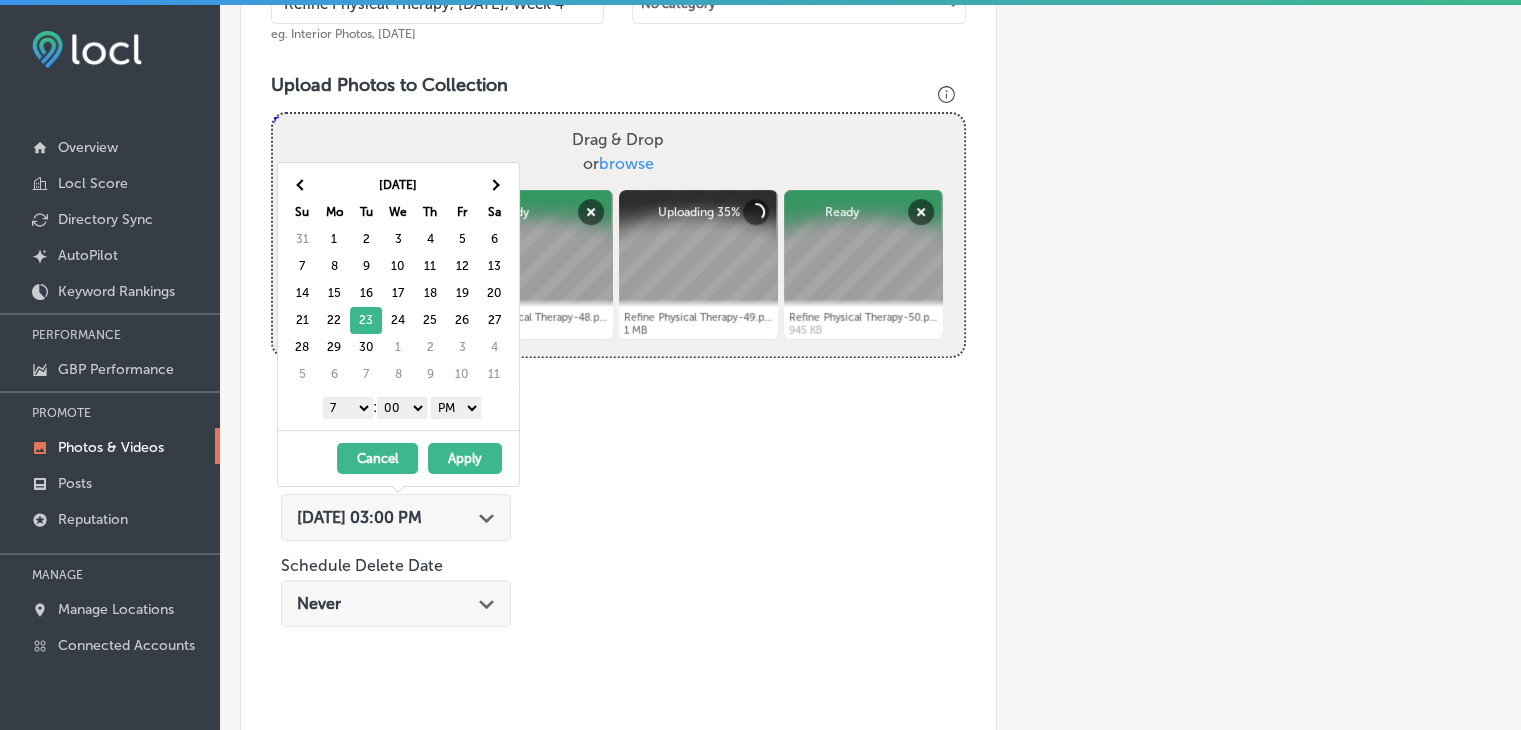 click on "AM PM" at bounding box center [456, 408] 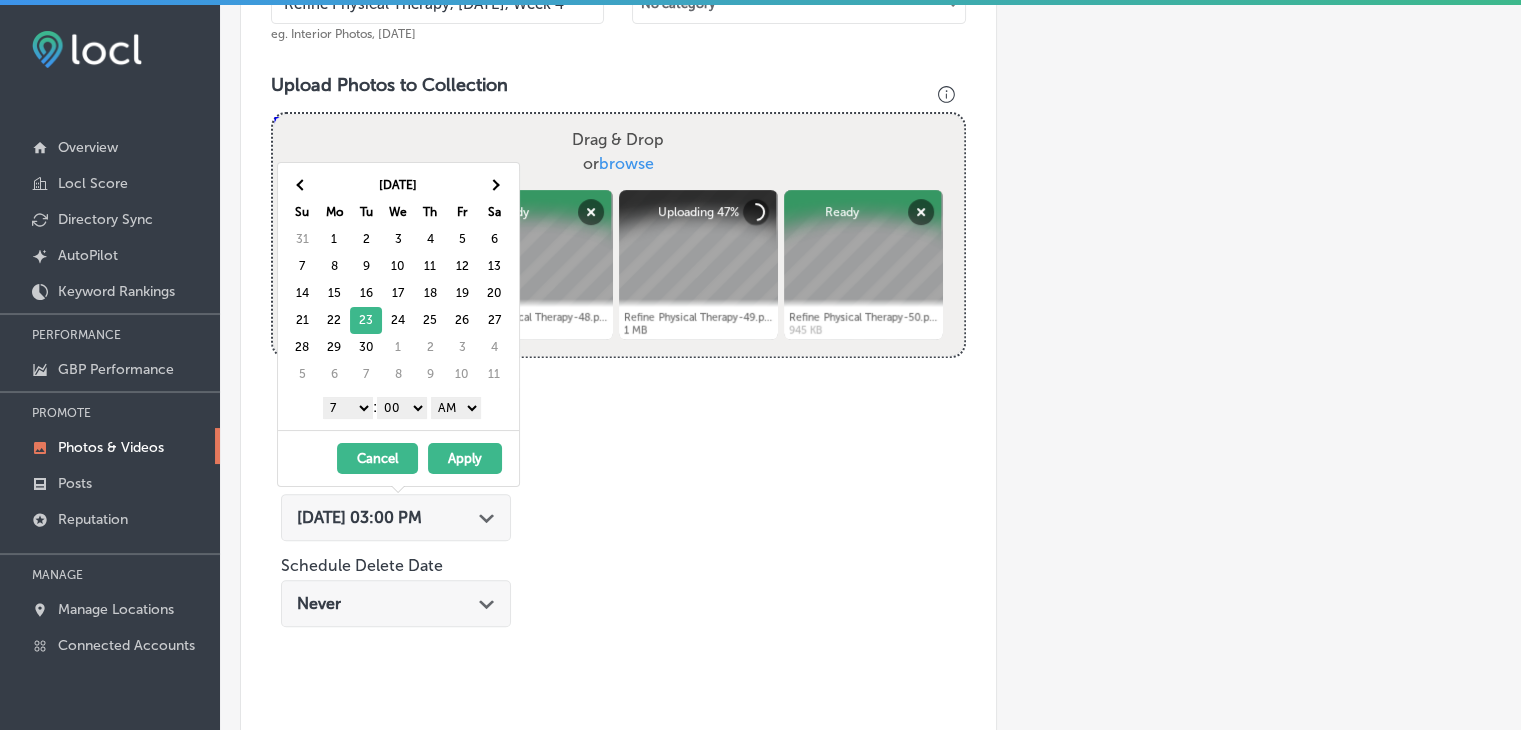 click on "[DATE] - [DATE] Cancel Apply" at bounding box center [398, 458] 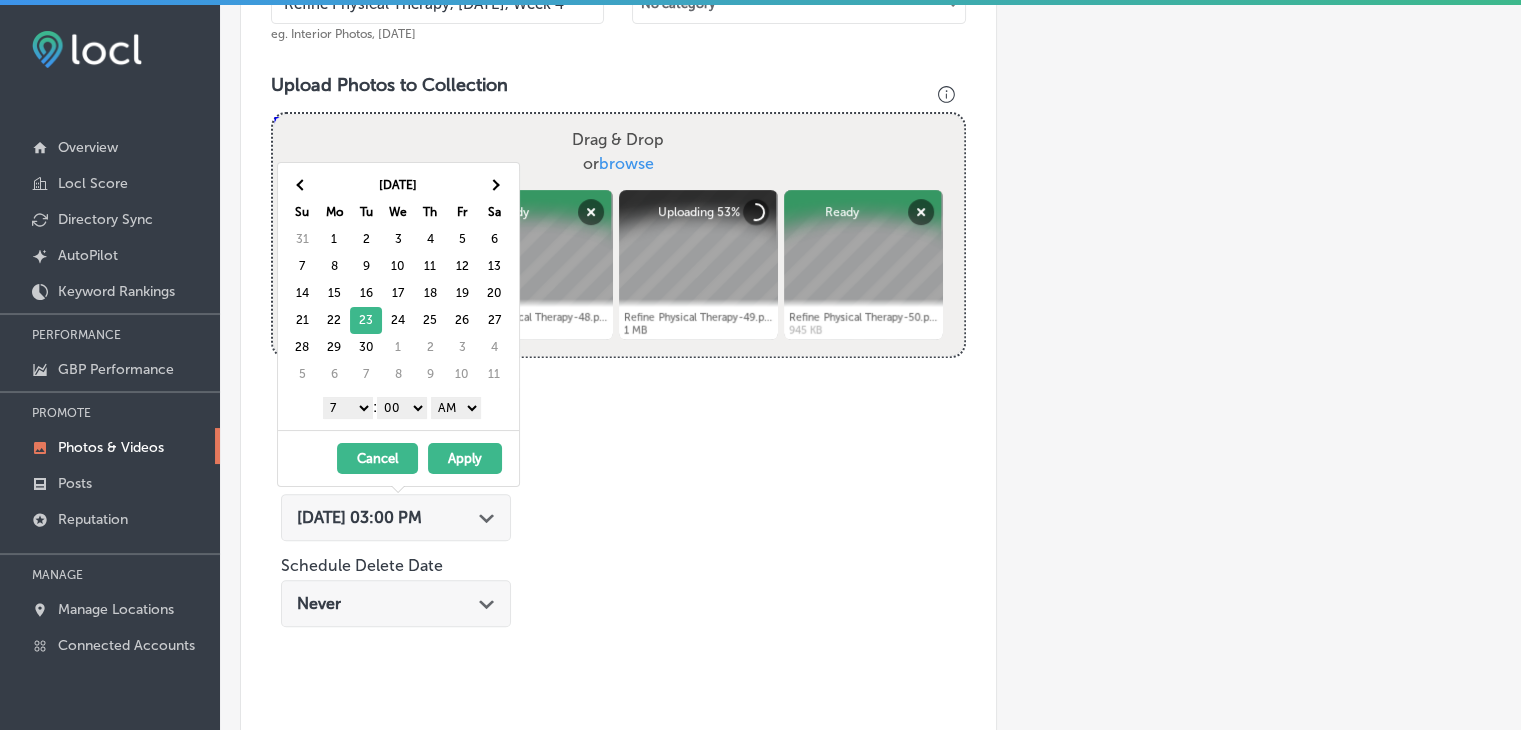 click on "Apply" at bounding box center (465, 458) 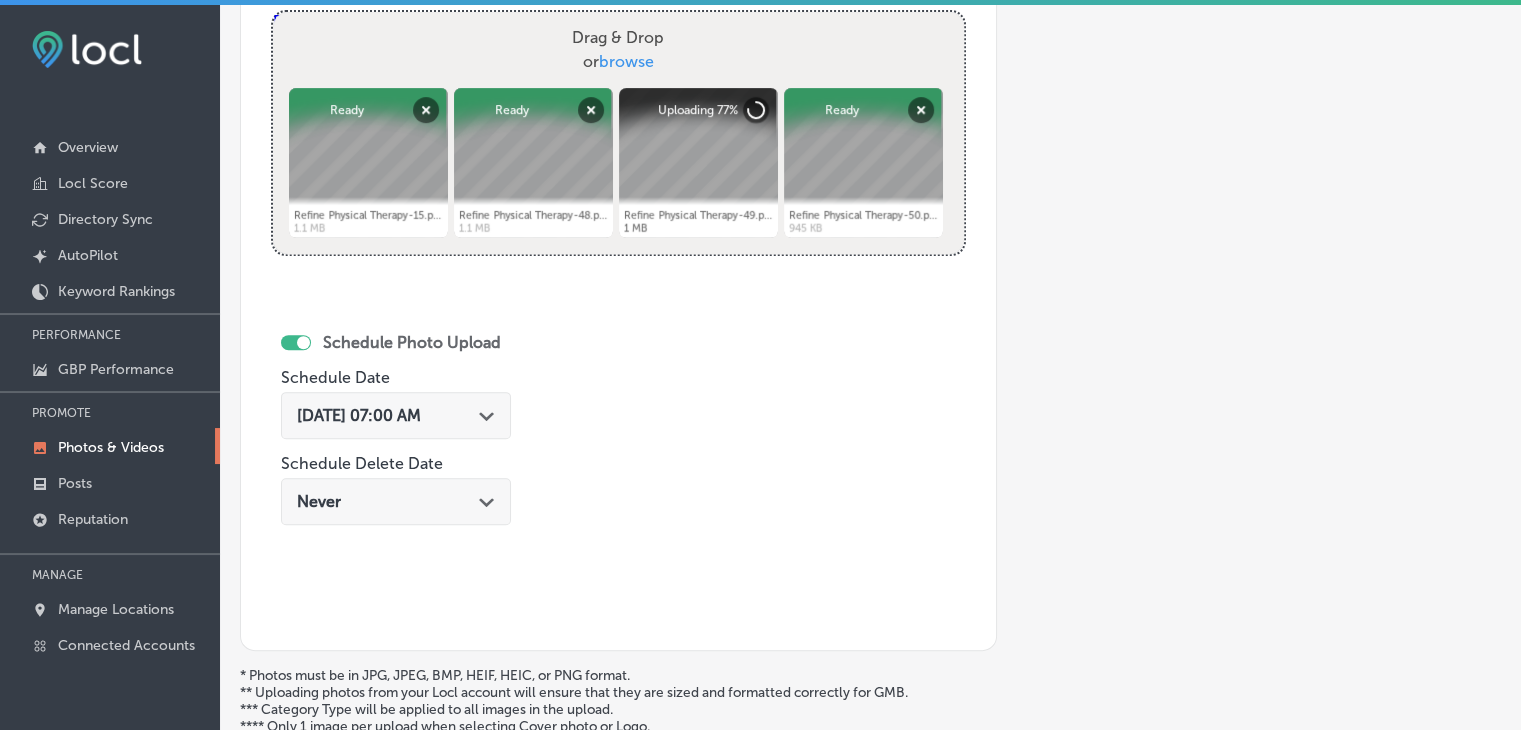 scroll, scrollTop: 772, scrollLeft: 0, axis: vertical 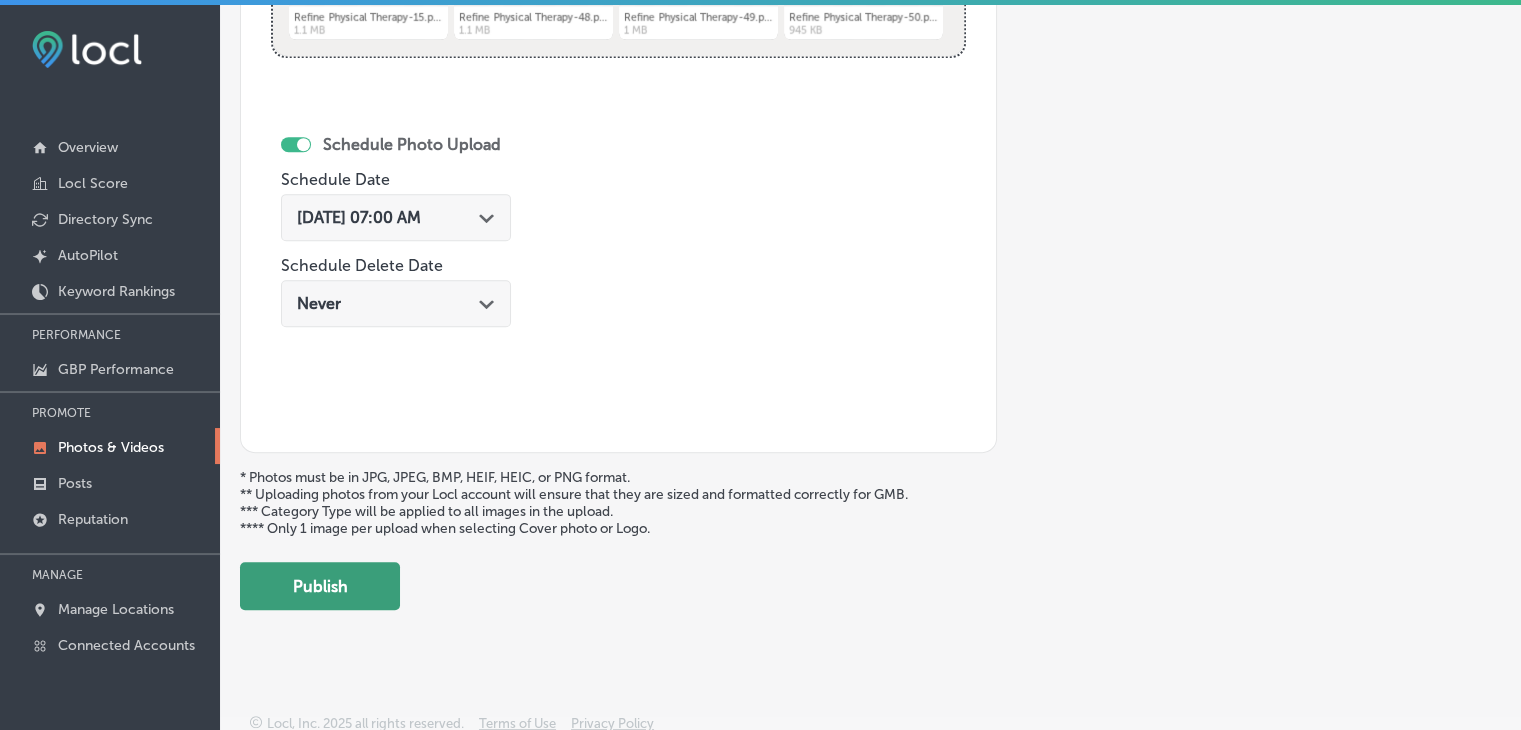 click on "Publish" at bounding box center (320, 586) 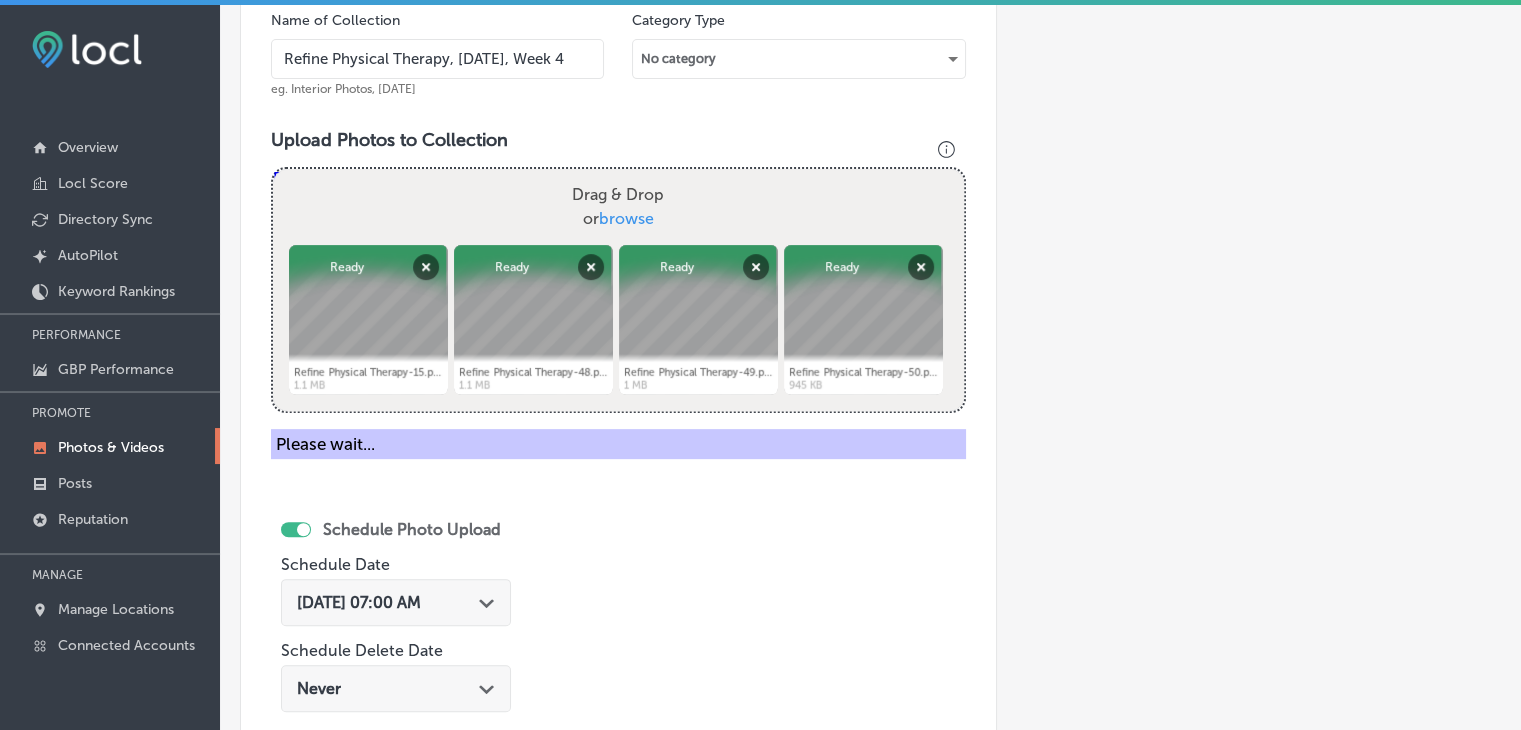 scroll, scrollTop: 372, scrollLeft: 0, axis: vertical 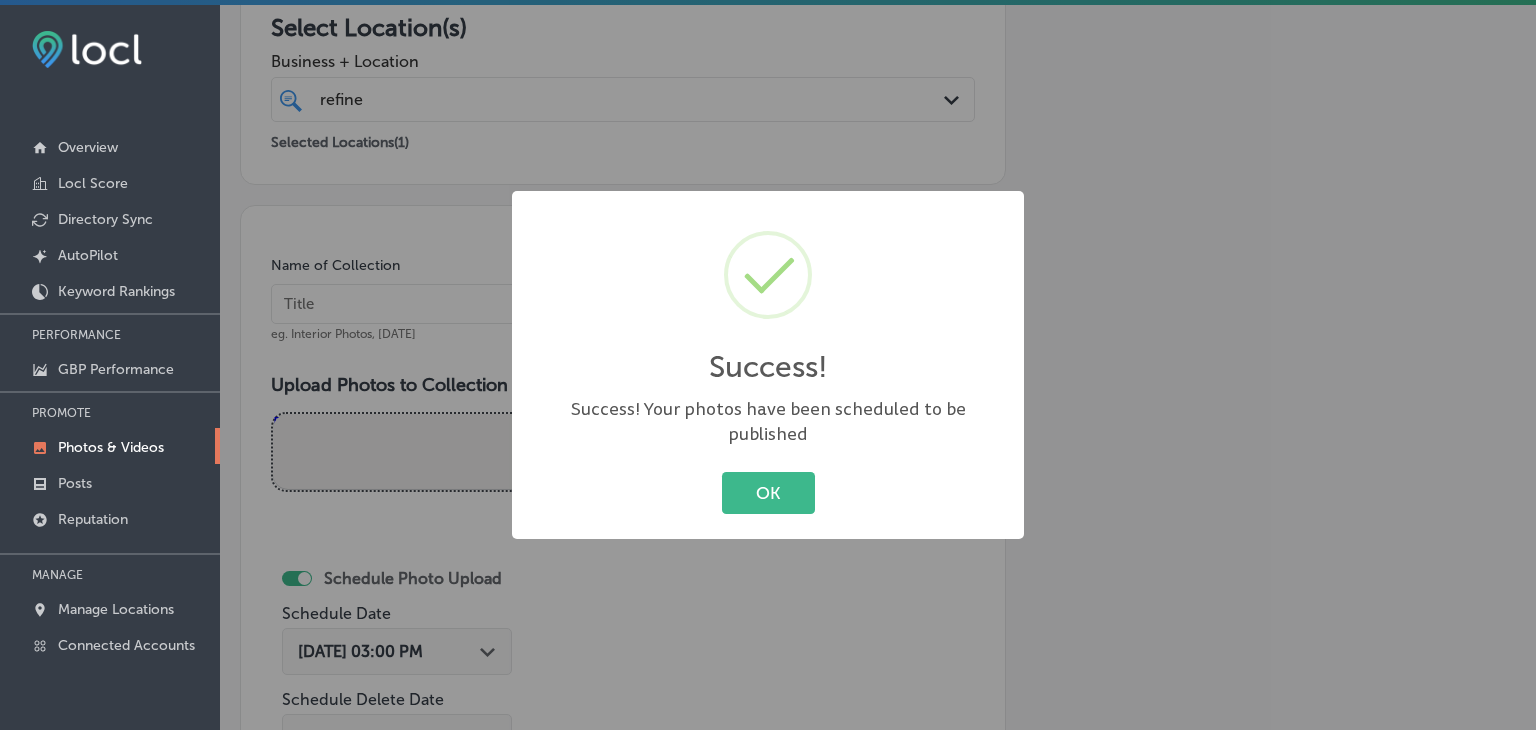 click on "Success! × Success! Your photos have been scheduled to be published OK Cancel" at bounding box center (768, 365) 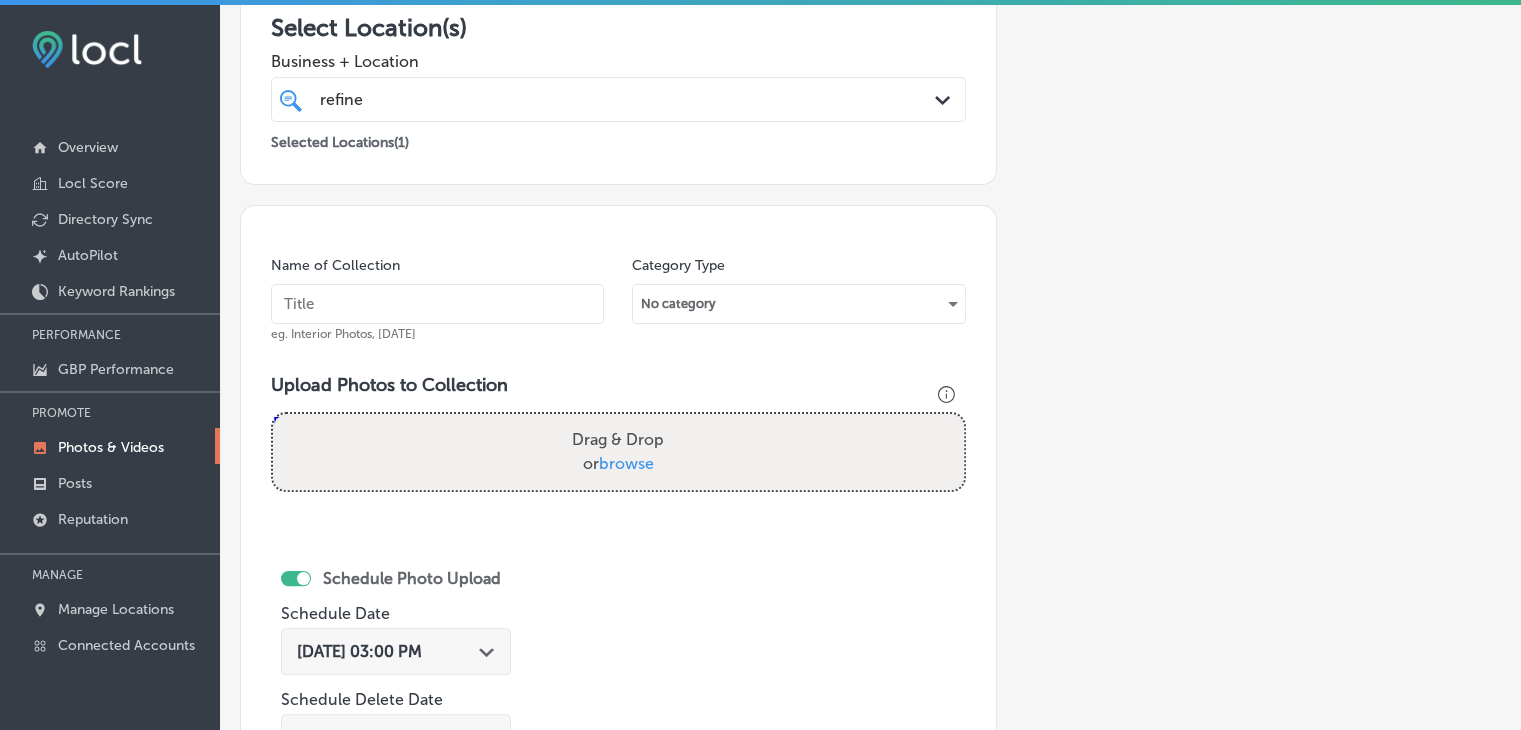 drag, startPoint x: 467, startPoint y: 321, endPoint x: 480, endPoint y: 310, distance: 17.029387 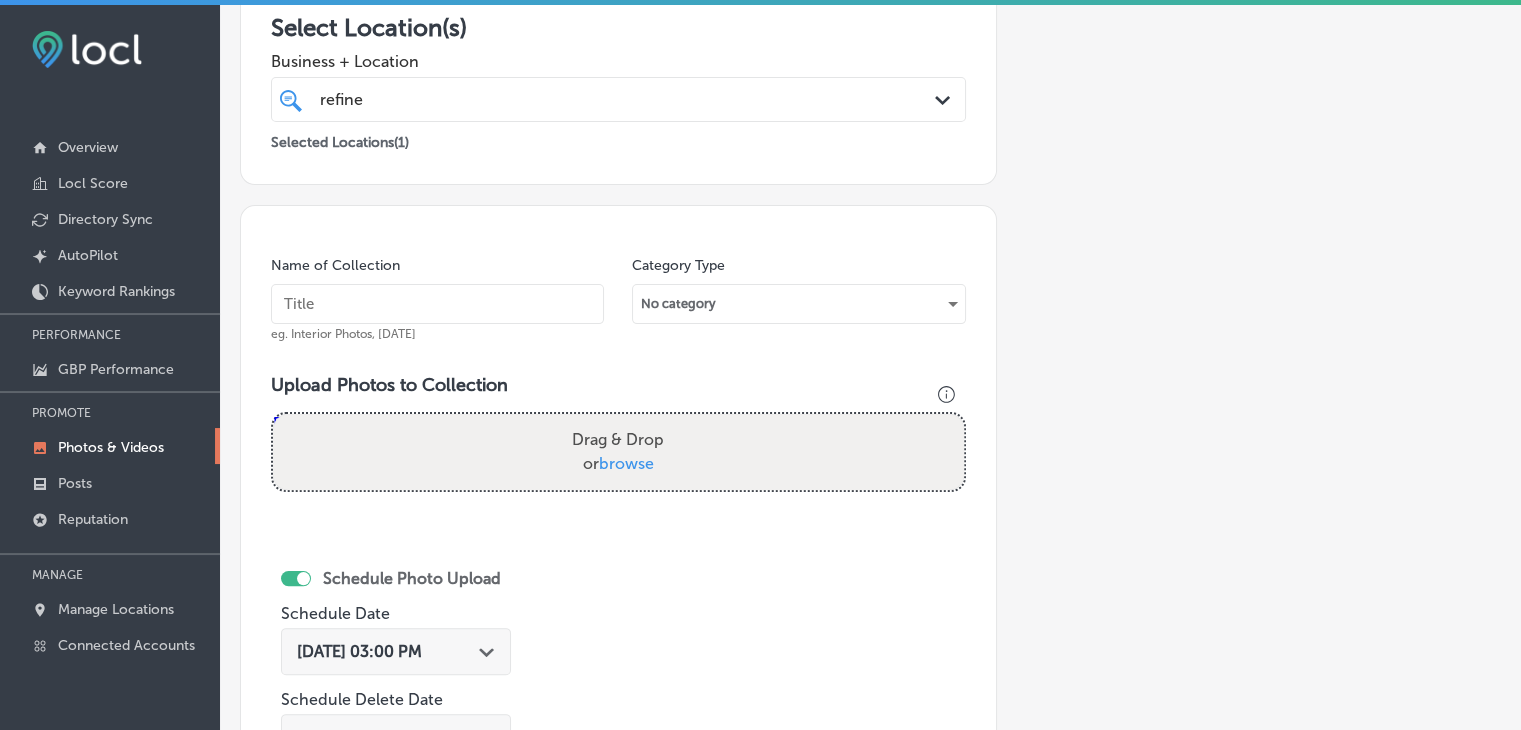 click at bounding box center [437, 304] 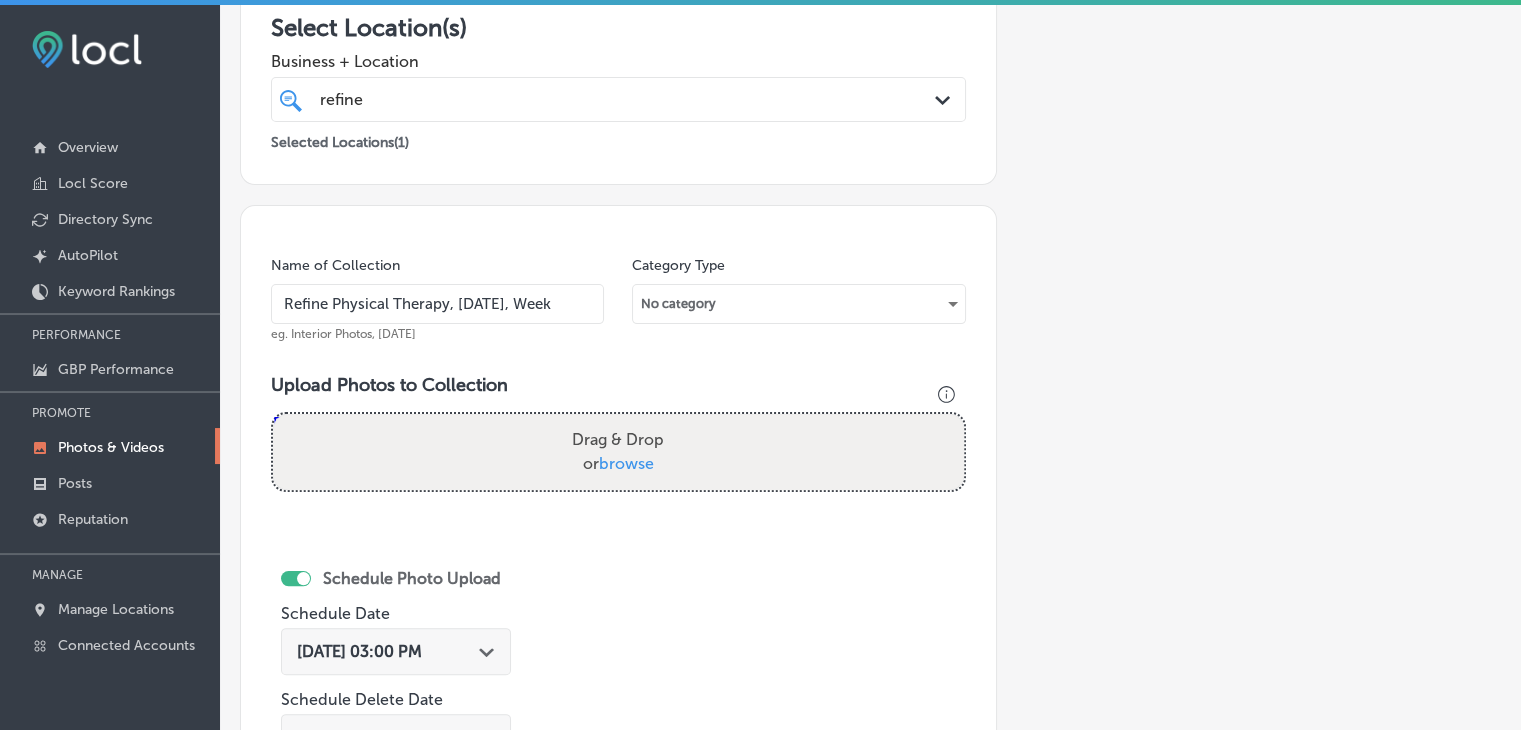 click on "Refine Physical Therapy, [DATE], Week" at bounding box center [437, 304] 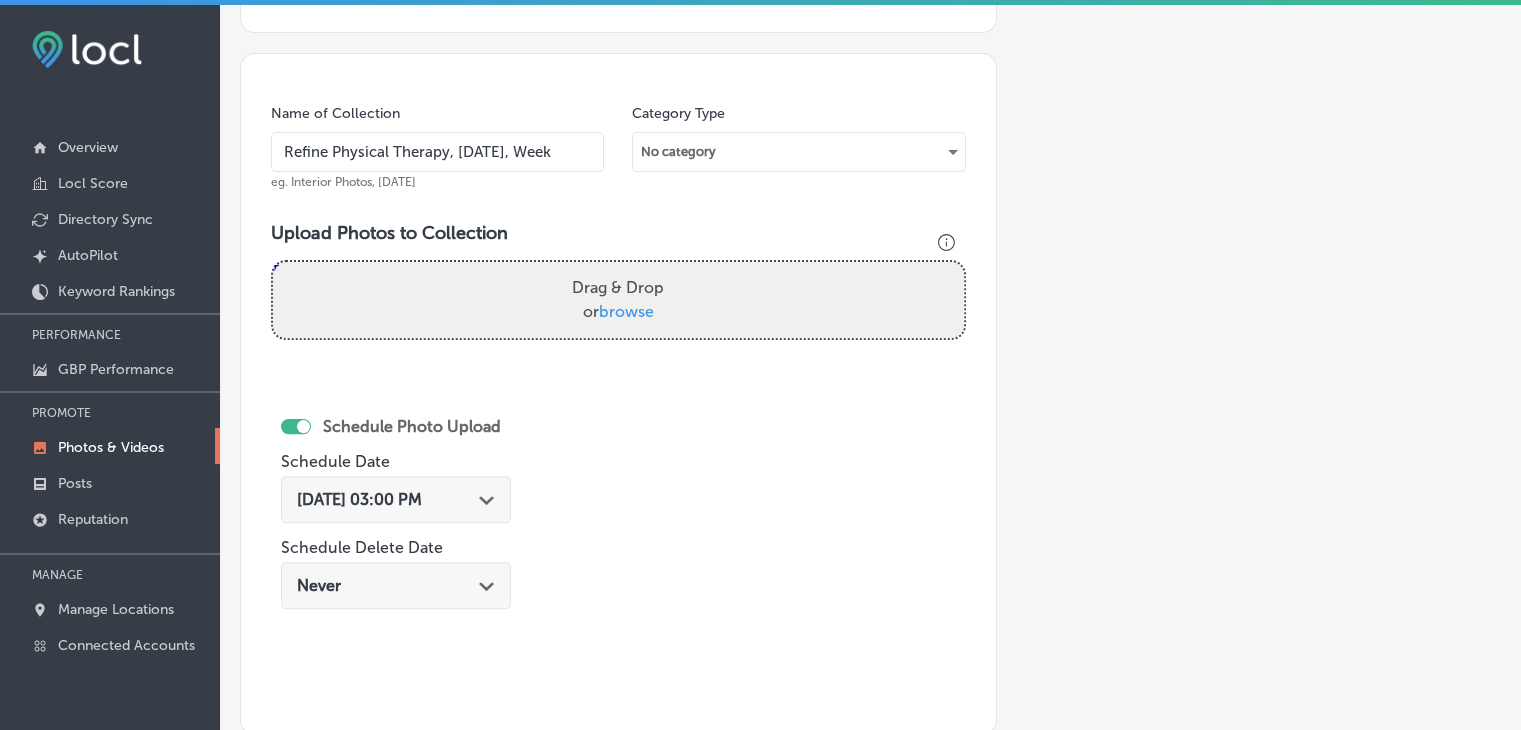 scroll, scrollTop: 572, scrollLeft: 0, axis: vertical 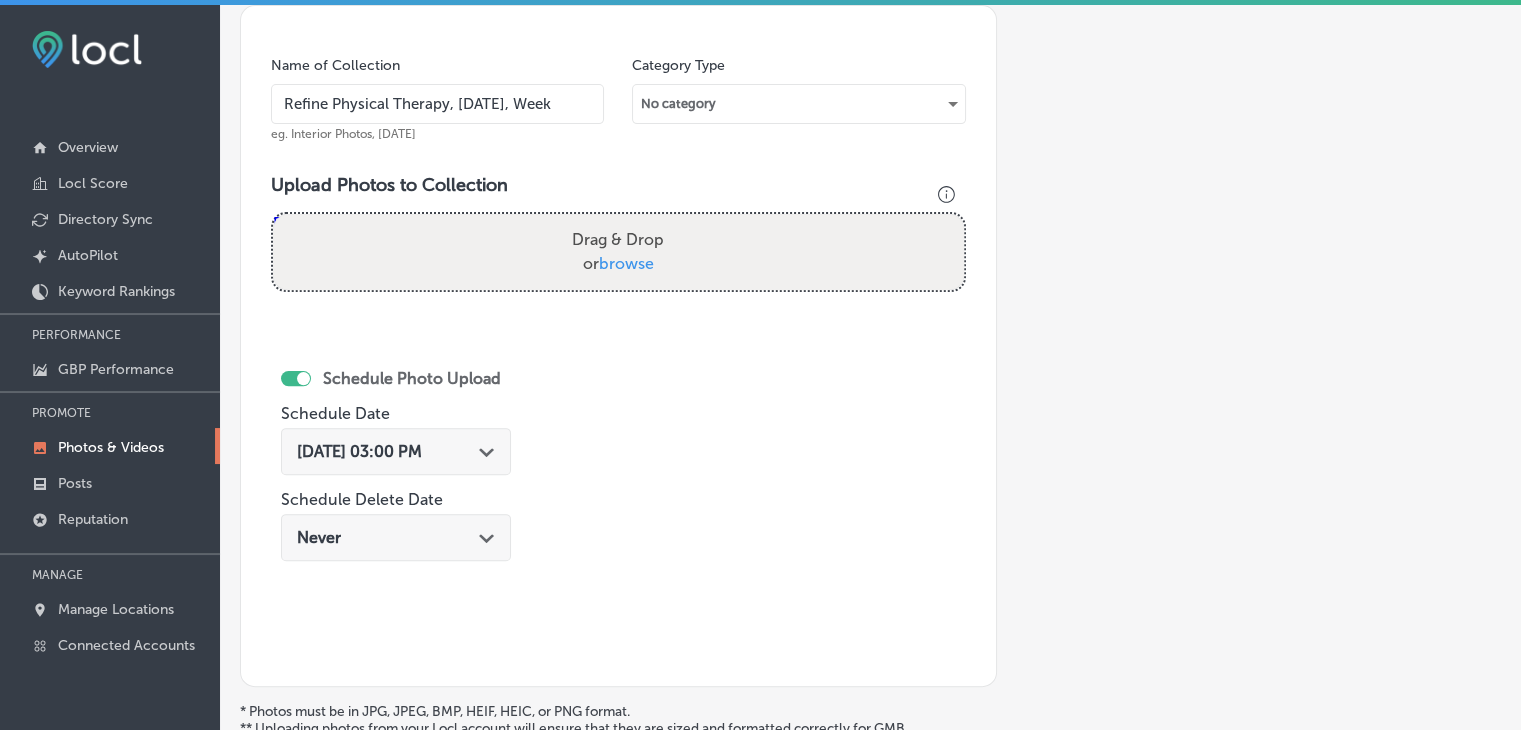click on "[DATE] 03:00 PM
Path
Created with Sketch." at bounding box center [396, 451] 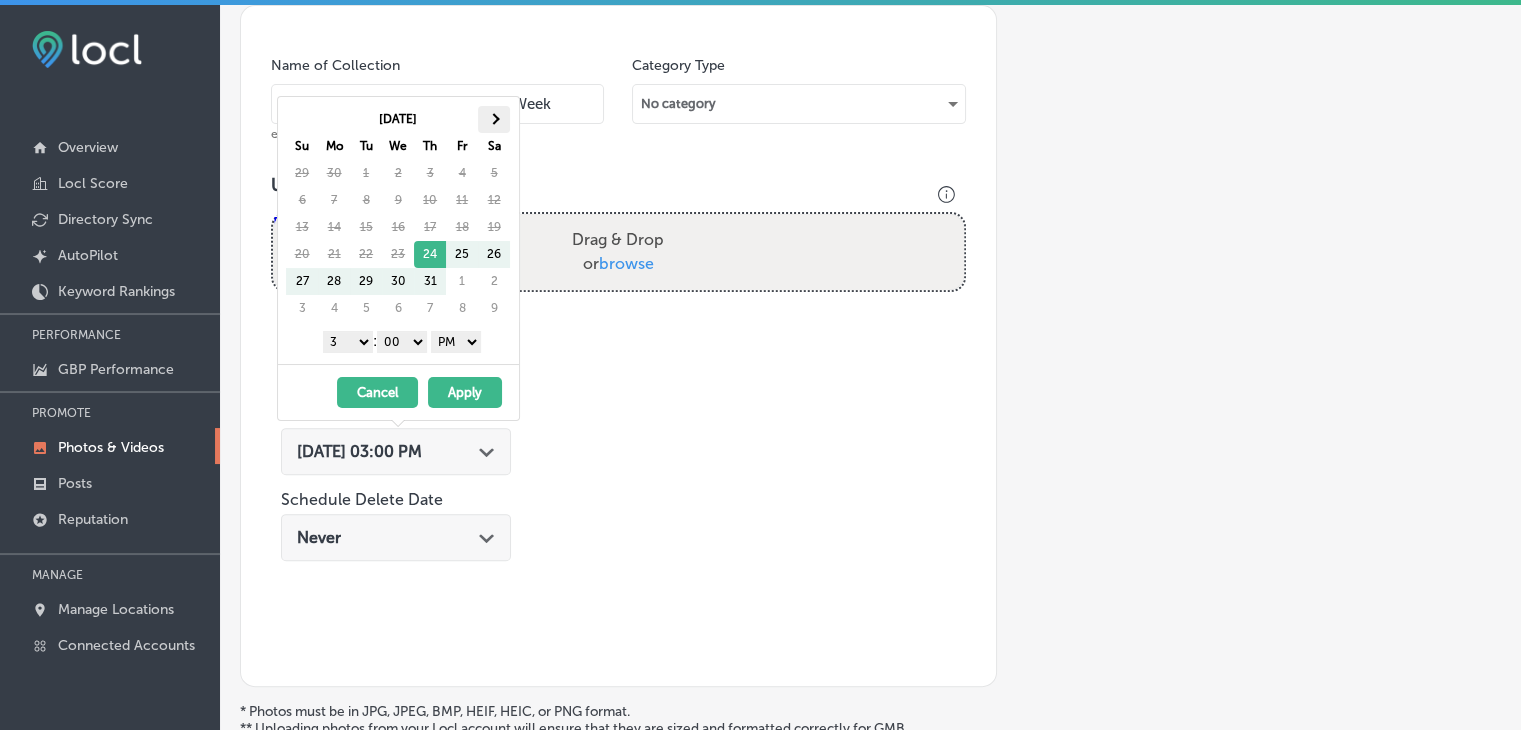 click at bounding box center [494, 119] 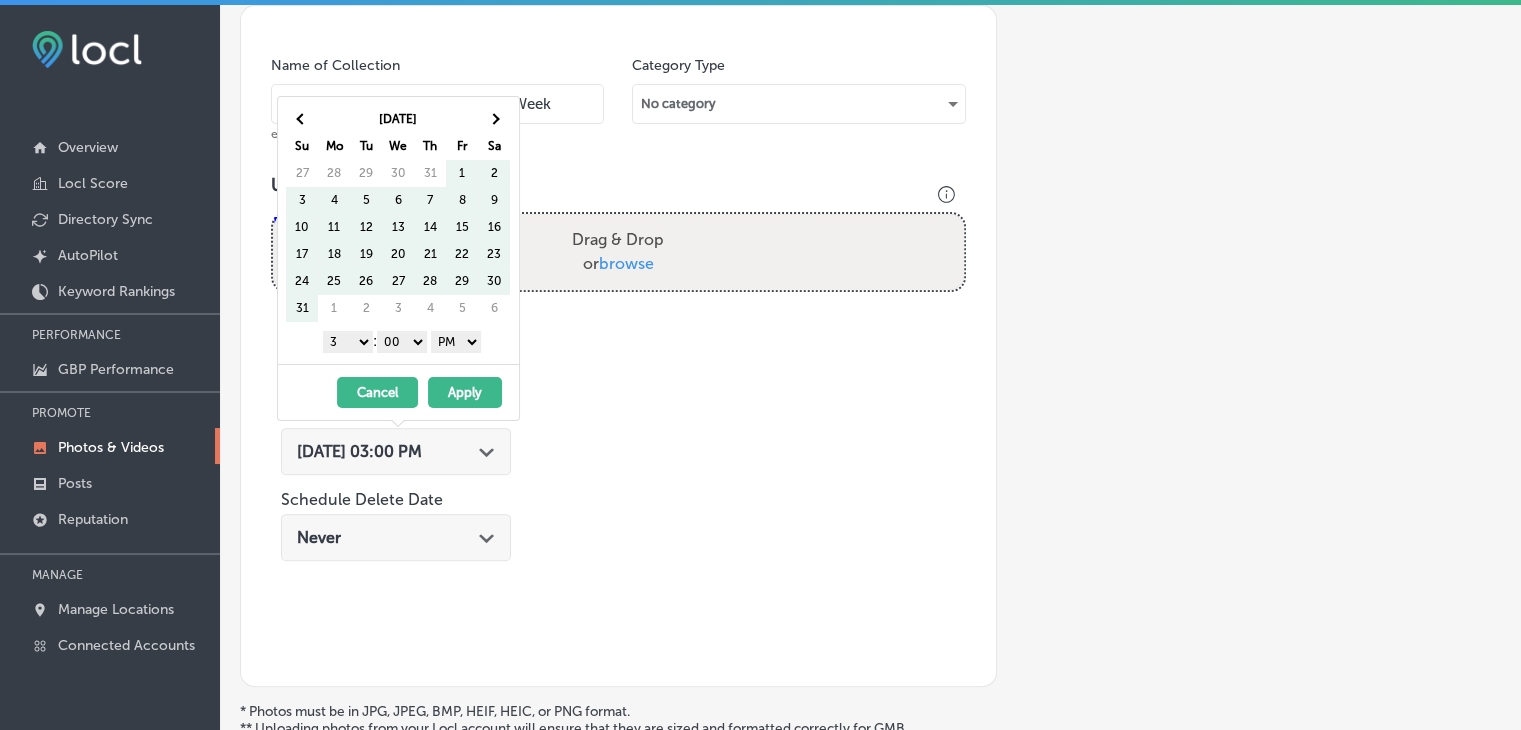click at bounding box center (494, 119) 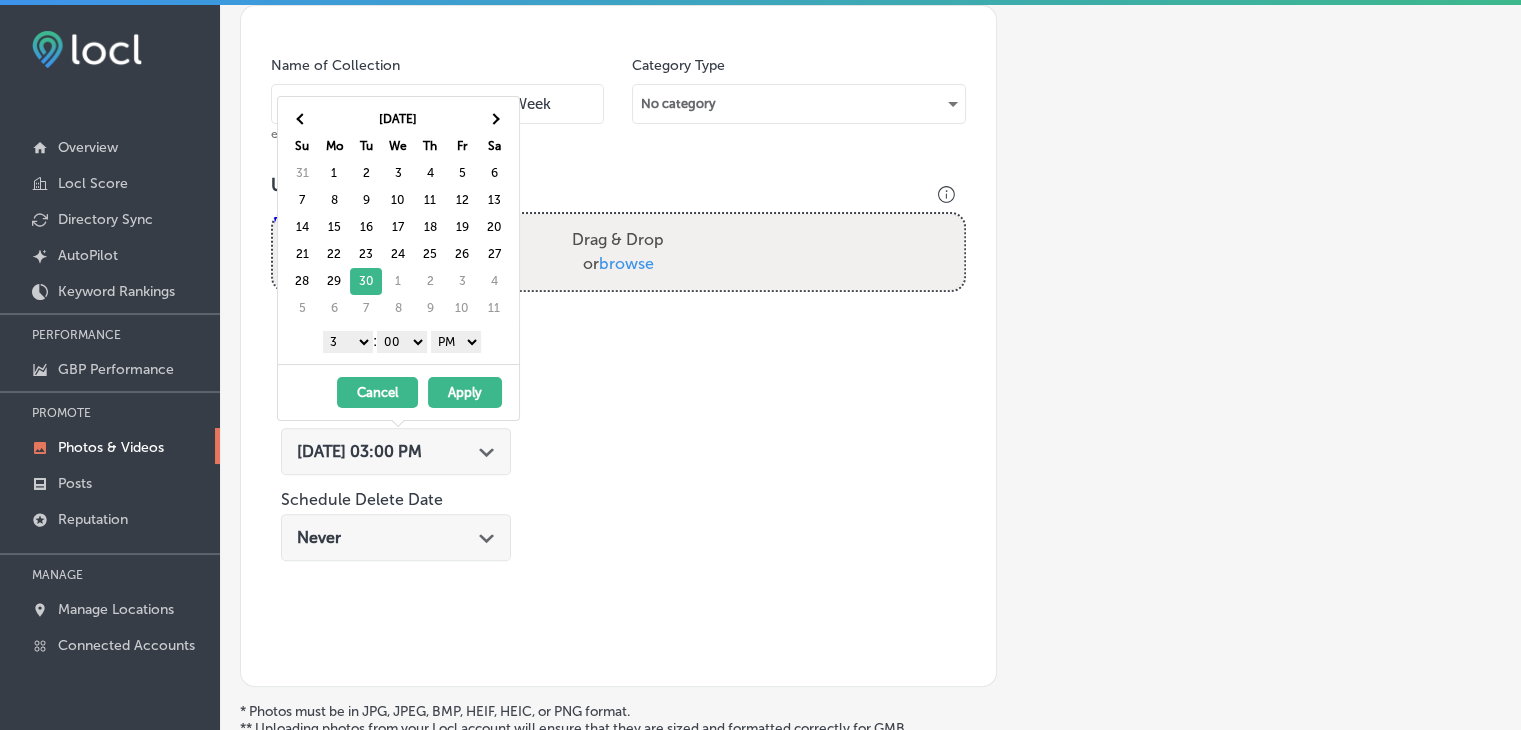 click on "1 2 3 4 5 6 7 8 9 10 11 12" at bounding box center [348, 342] 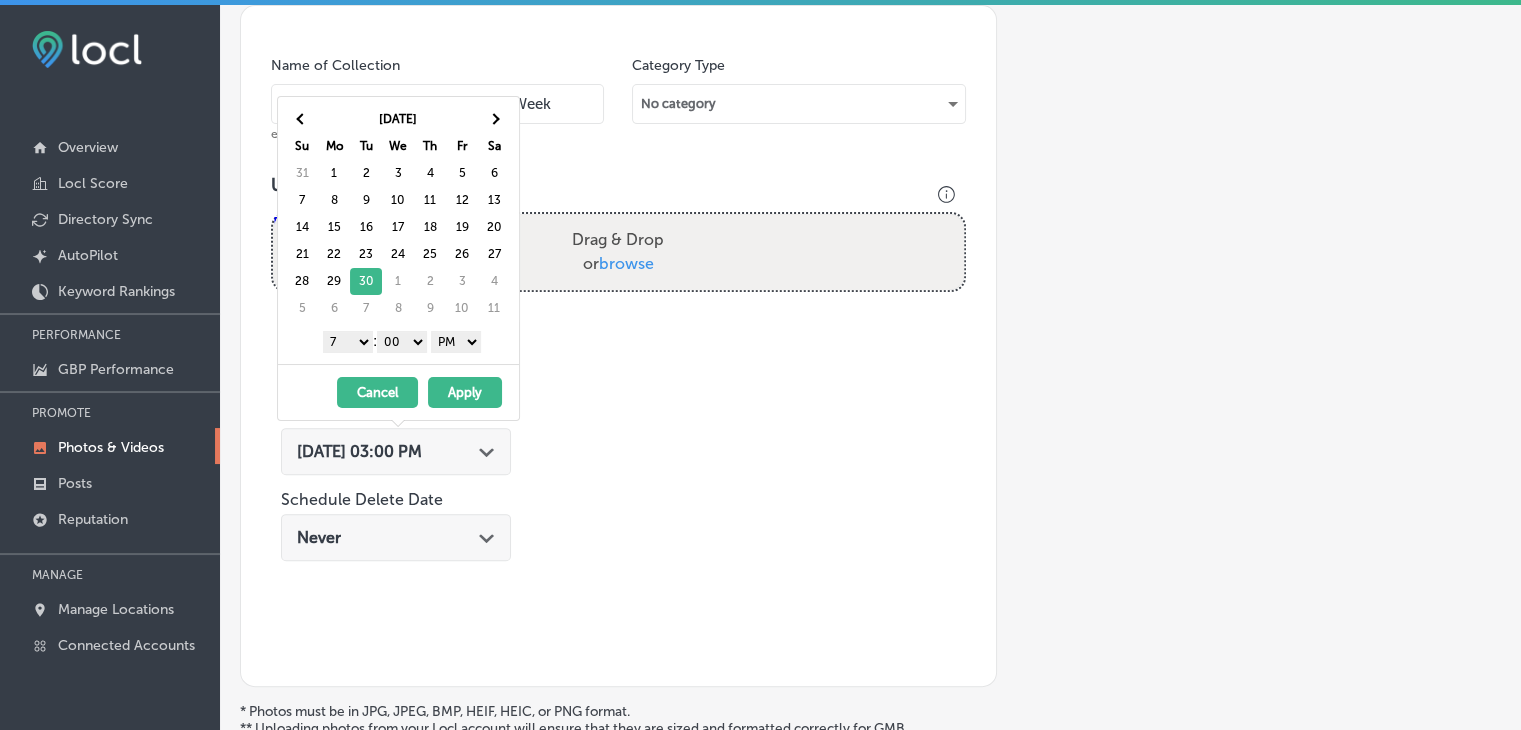 click on "AM PM" at bounding box center (456, 342) 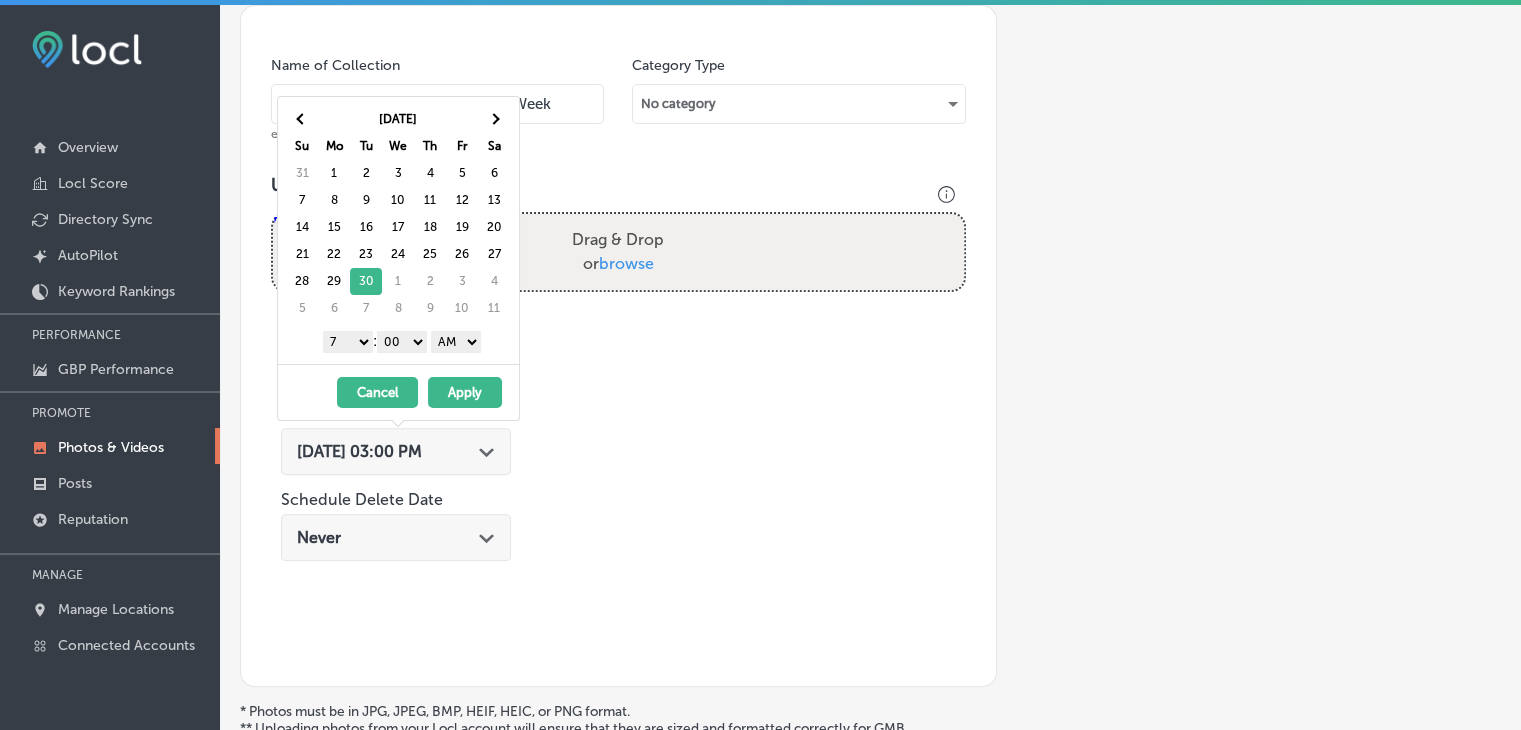 click on "Apply" at bounding box center (465, 392) 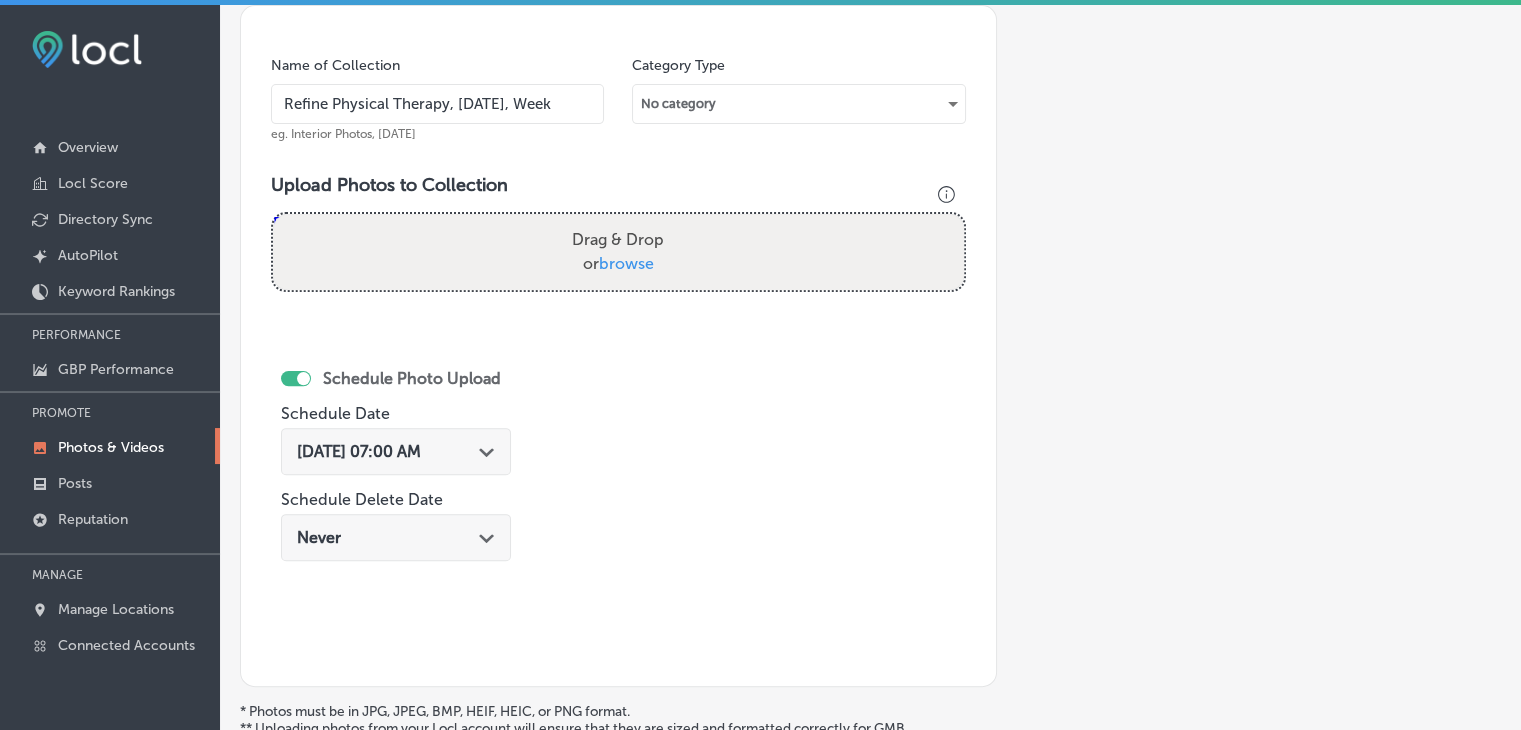 click on "Refine Physical Therapy, [DATE], Week" at bounding box center [437, 104] 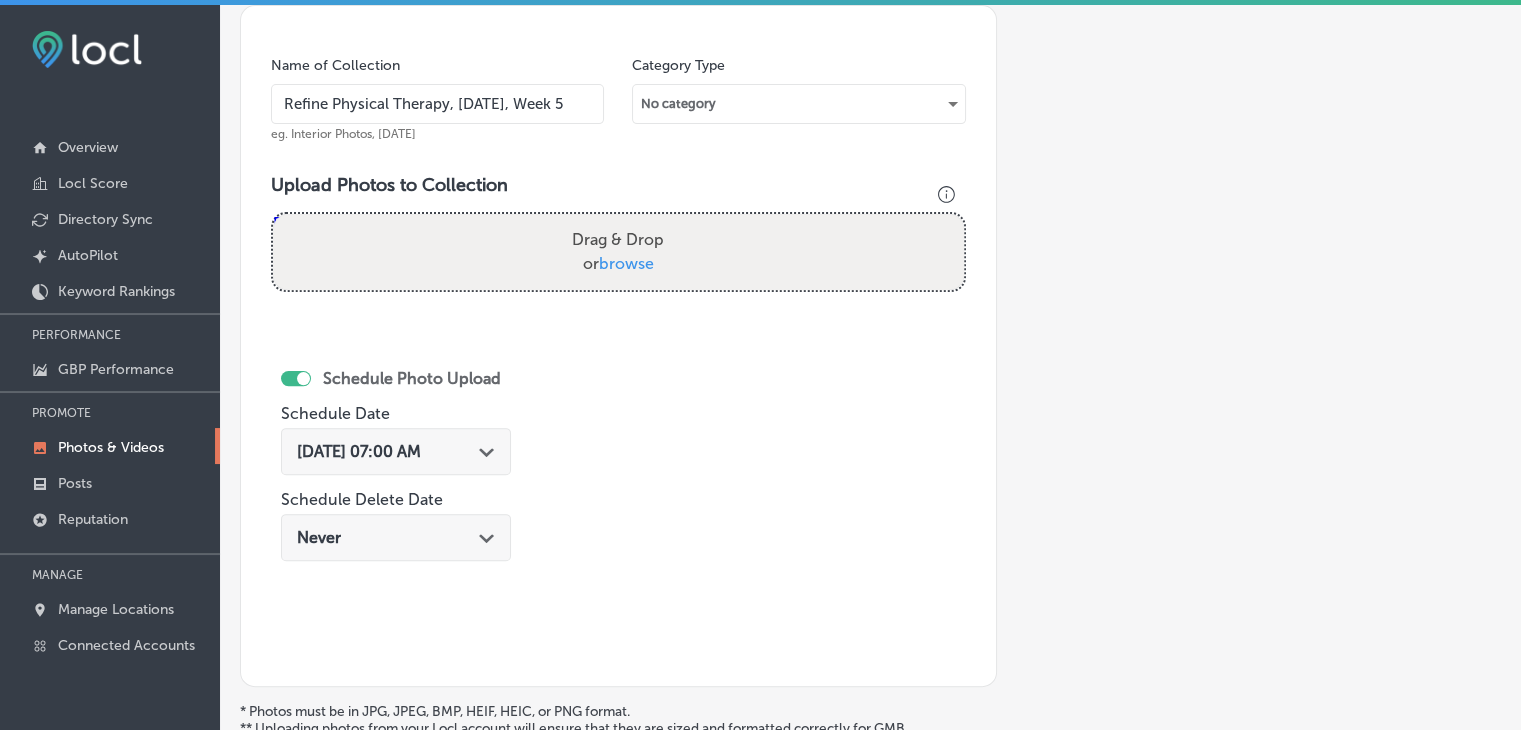 type on "Refine Physical Therapy, [DATE], Week 5" 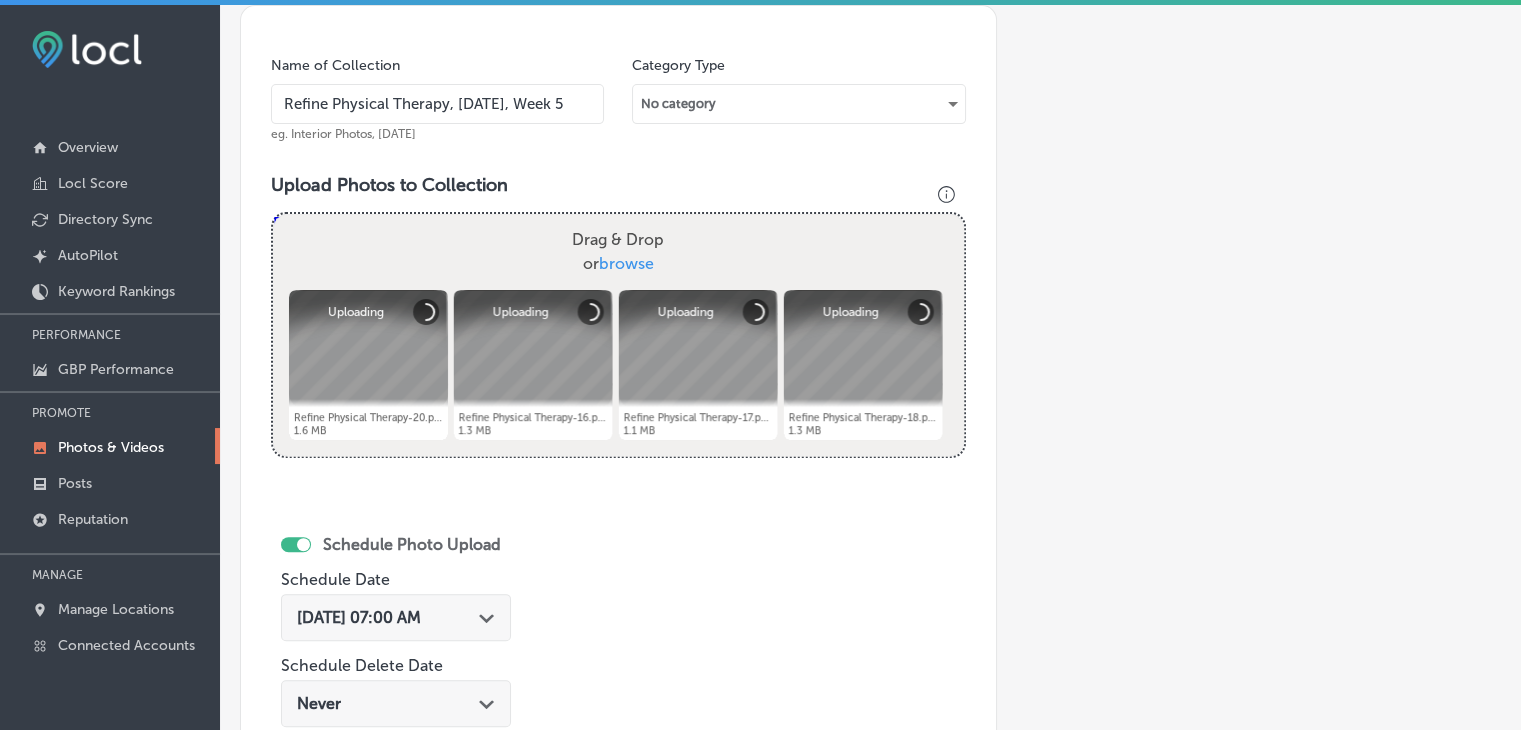click on "[DATE] 07:00 AM" at bounding box center [359, 617] 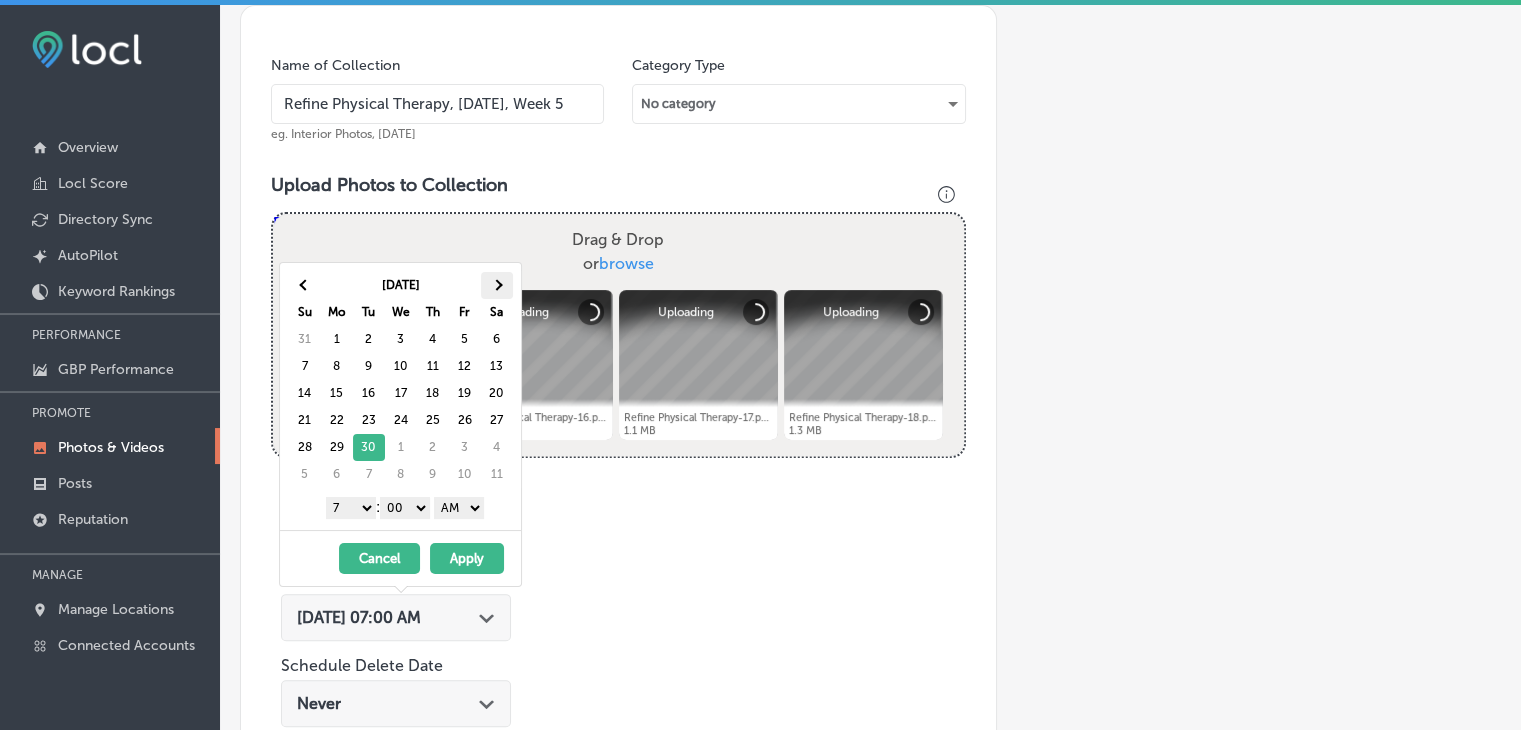click at bounding box center (497, 285) 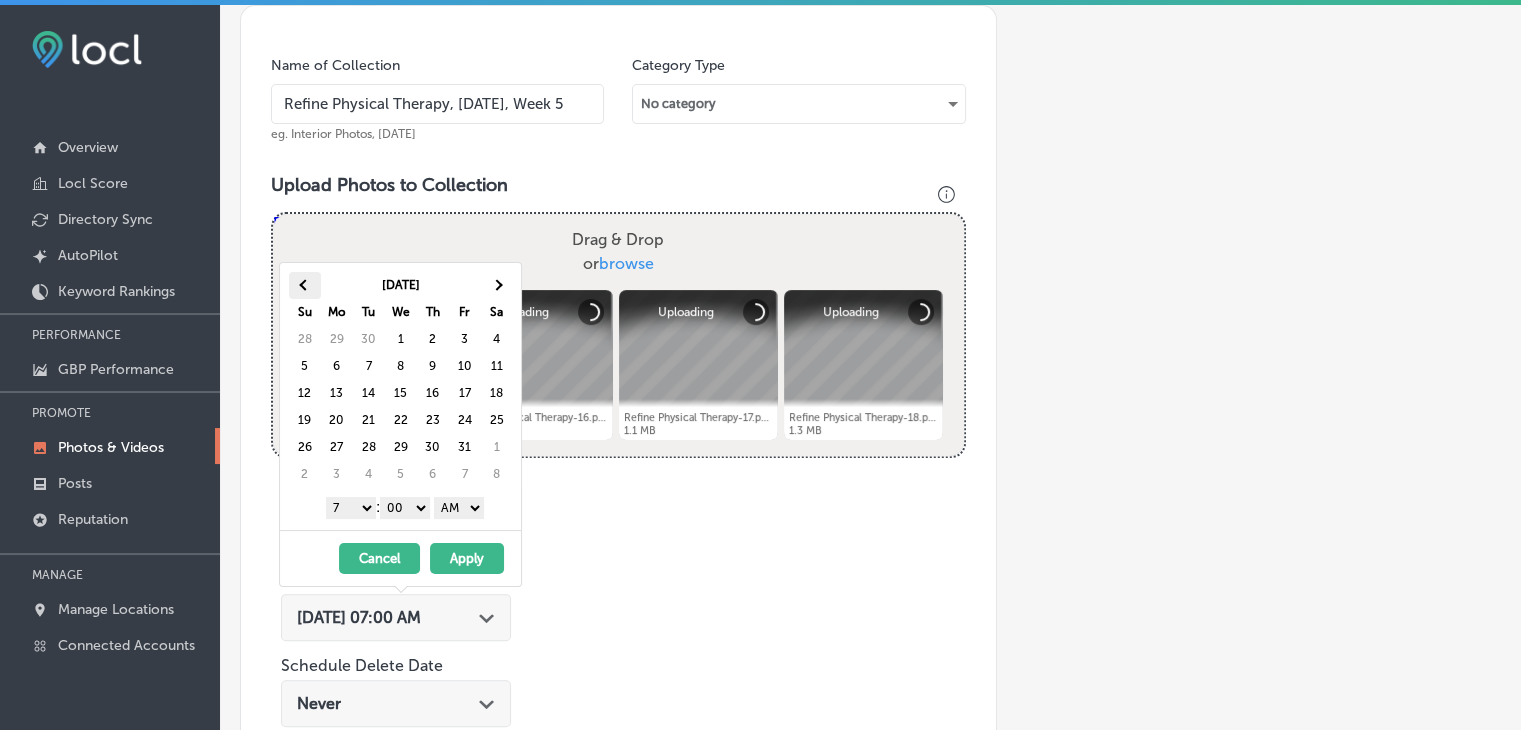 click at bounding box center [304, 285] 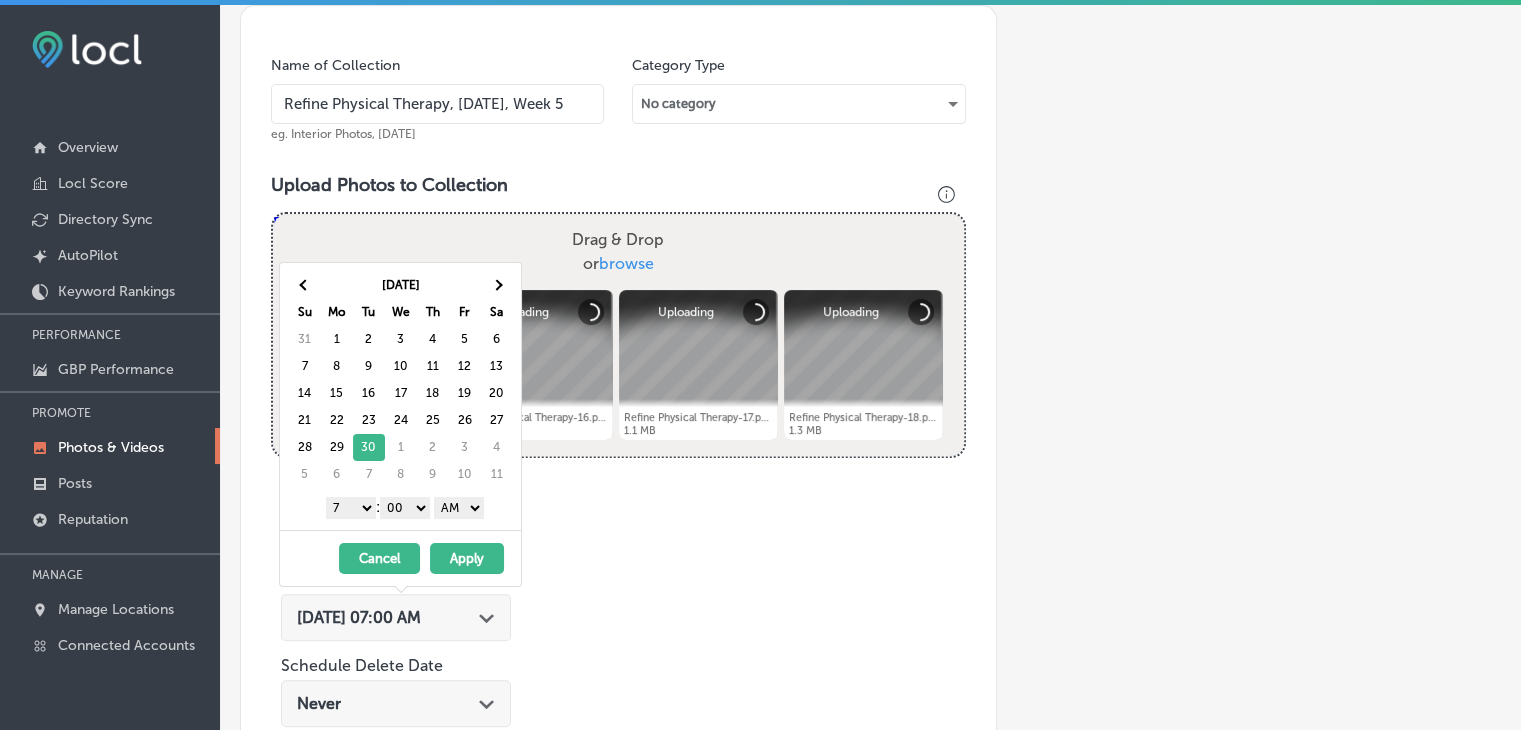 click on "Apply" at bounding box center (467, 558) 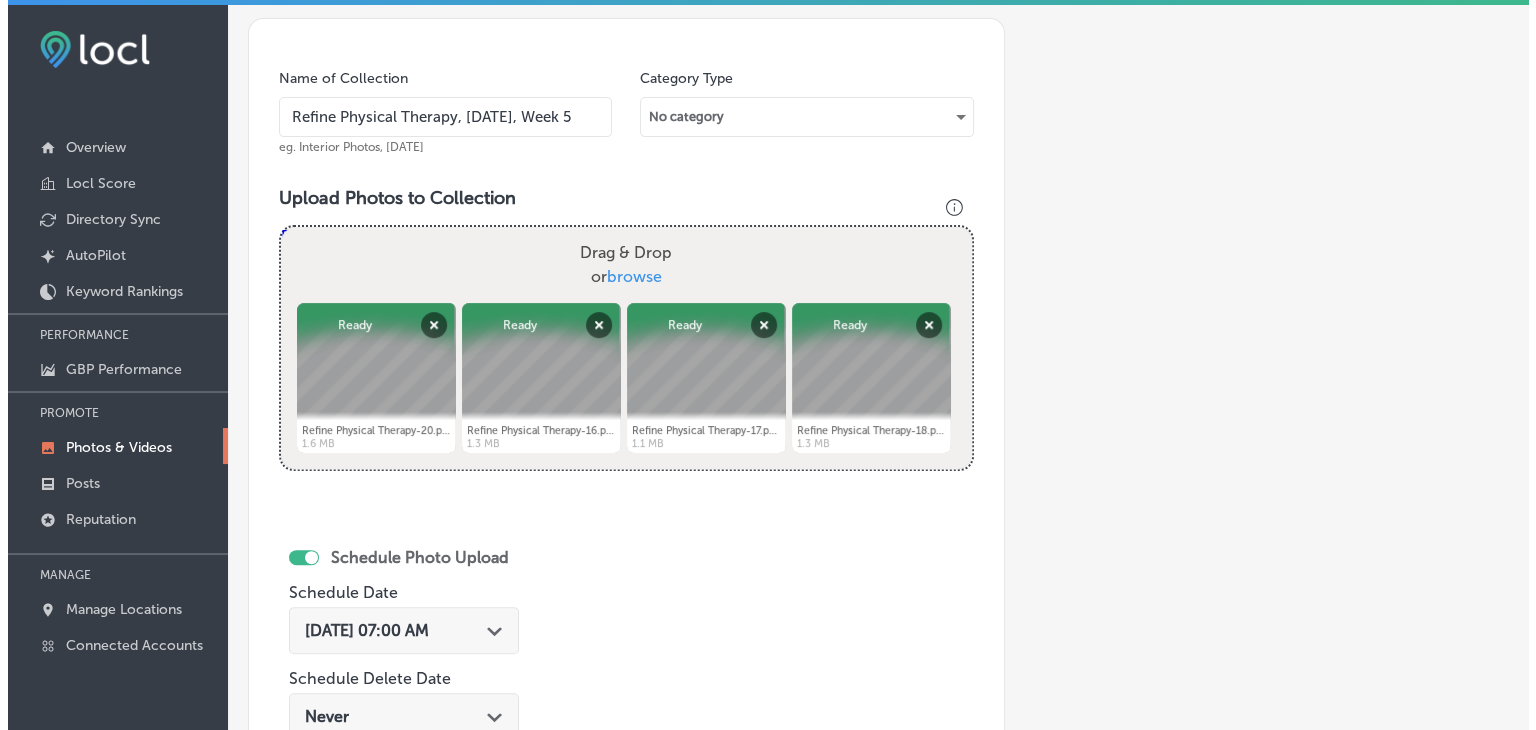 scroll, scrollTop: 972, scrollLeft: 0, axis: vertical 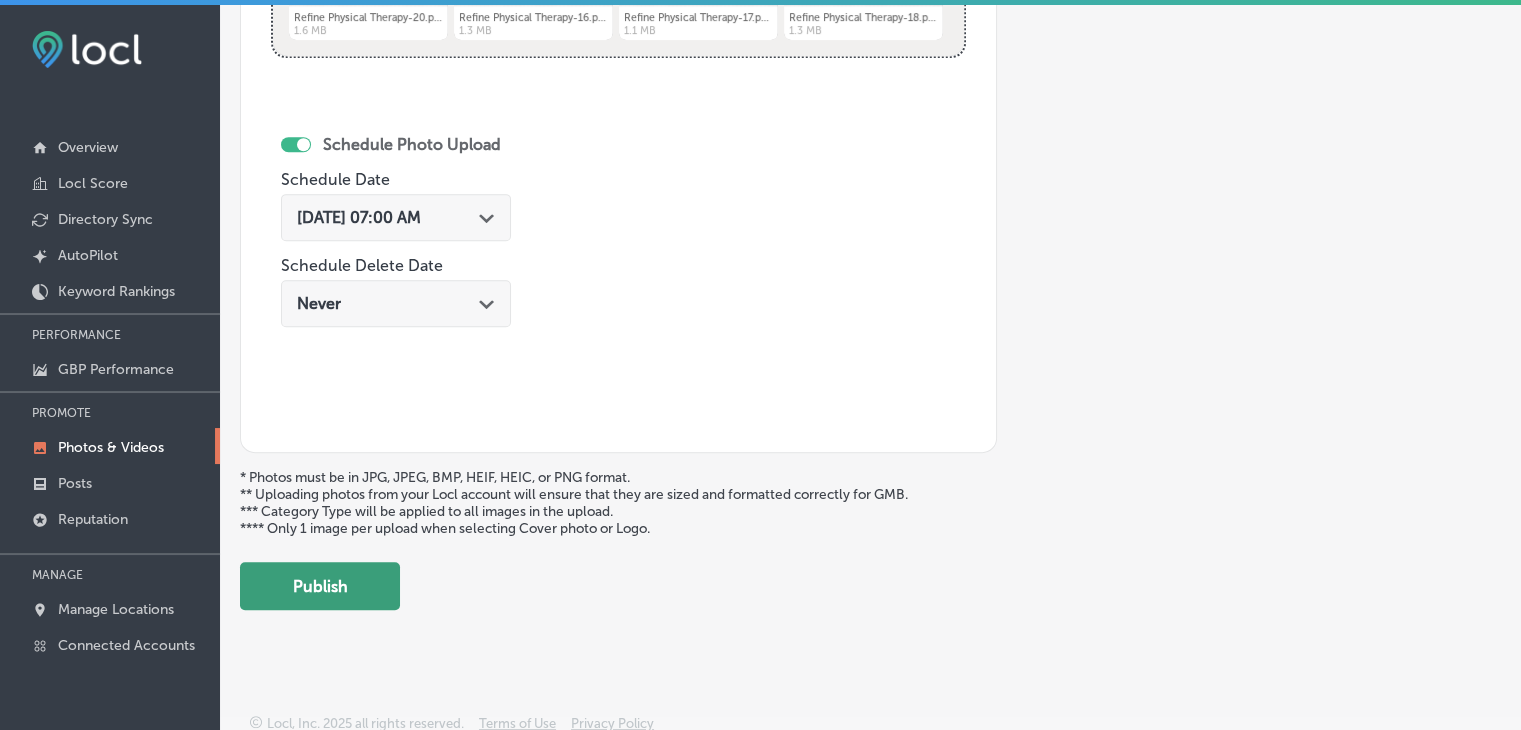 click on "Publish" at bounding box center [320, 586] 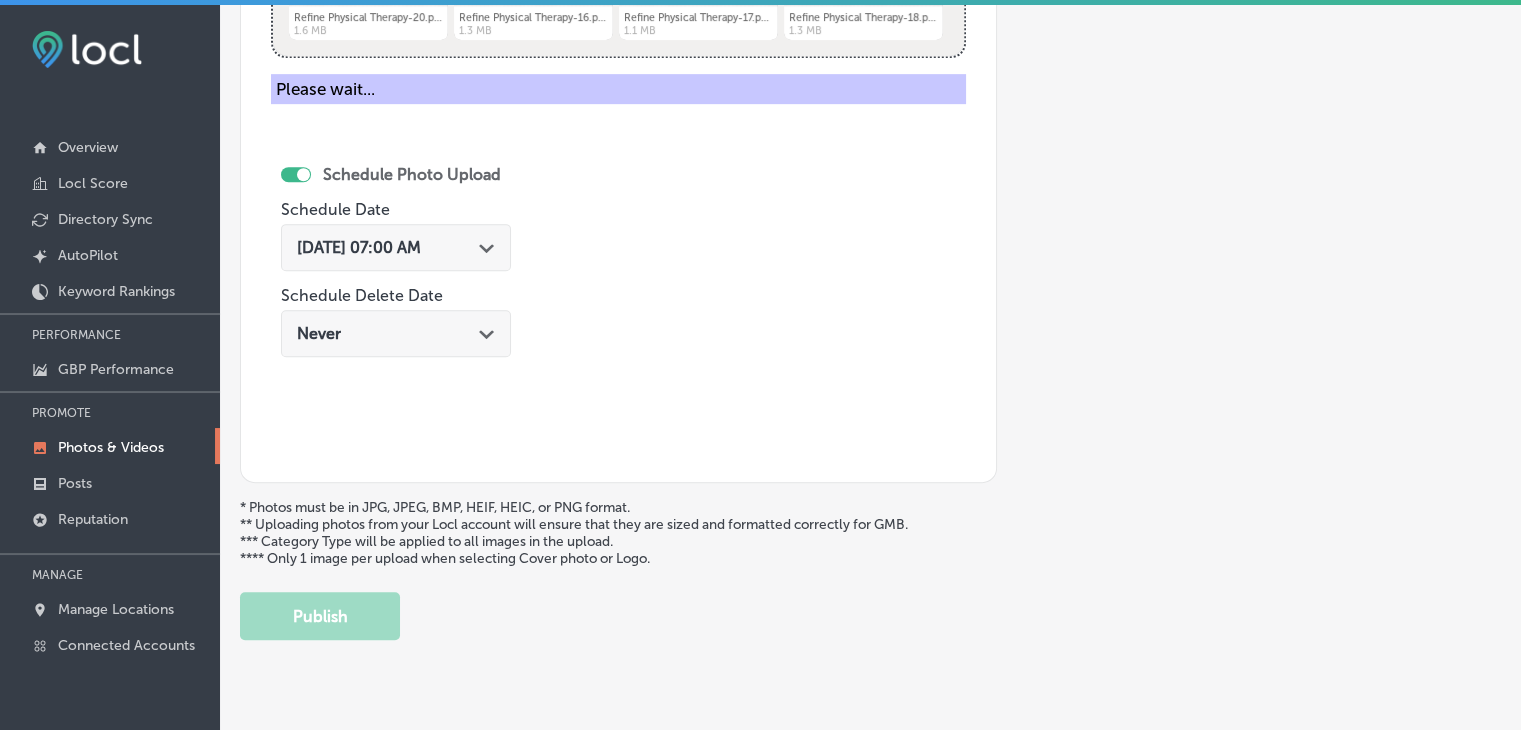 type 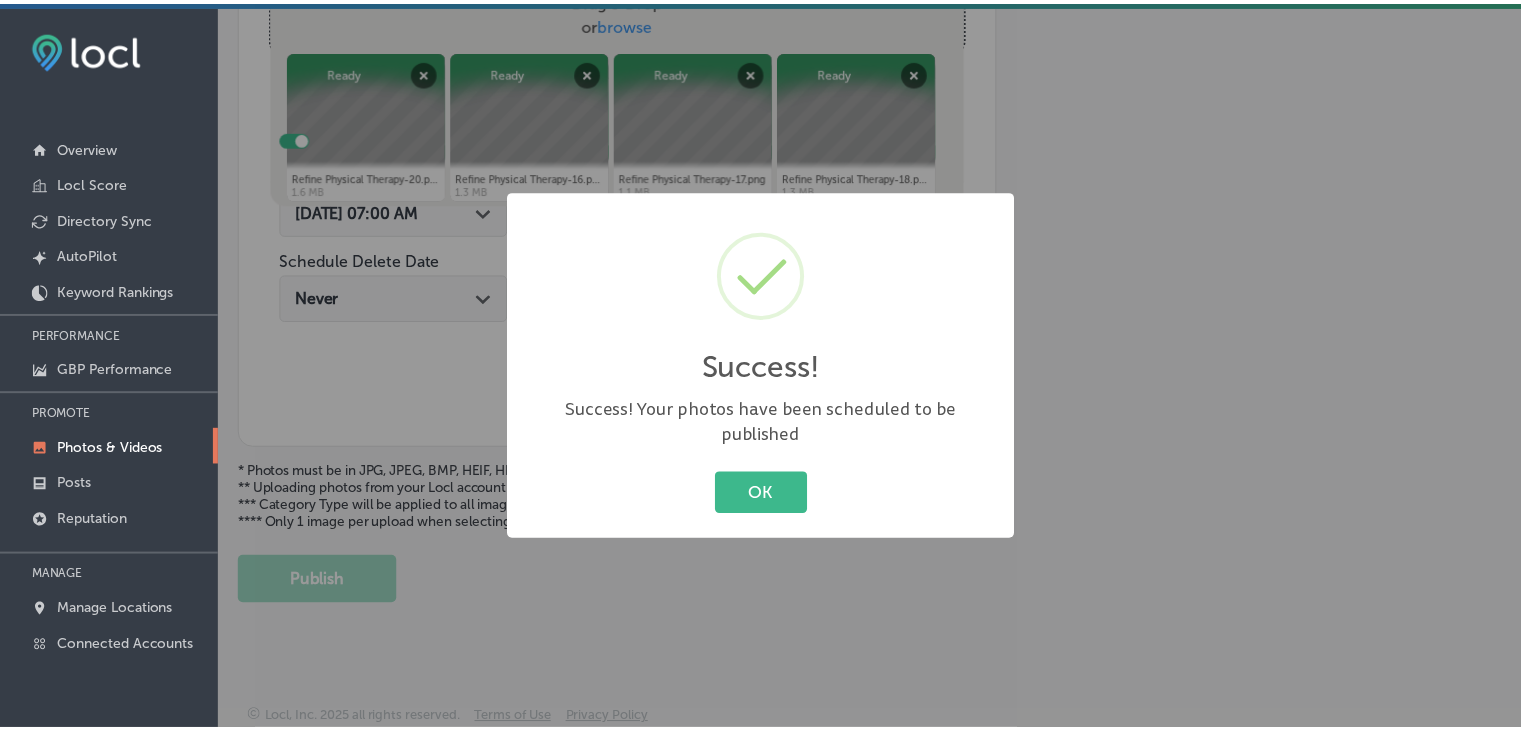scroll, scrollTop: 807, scrollLeft: 0, axis: vertical 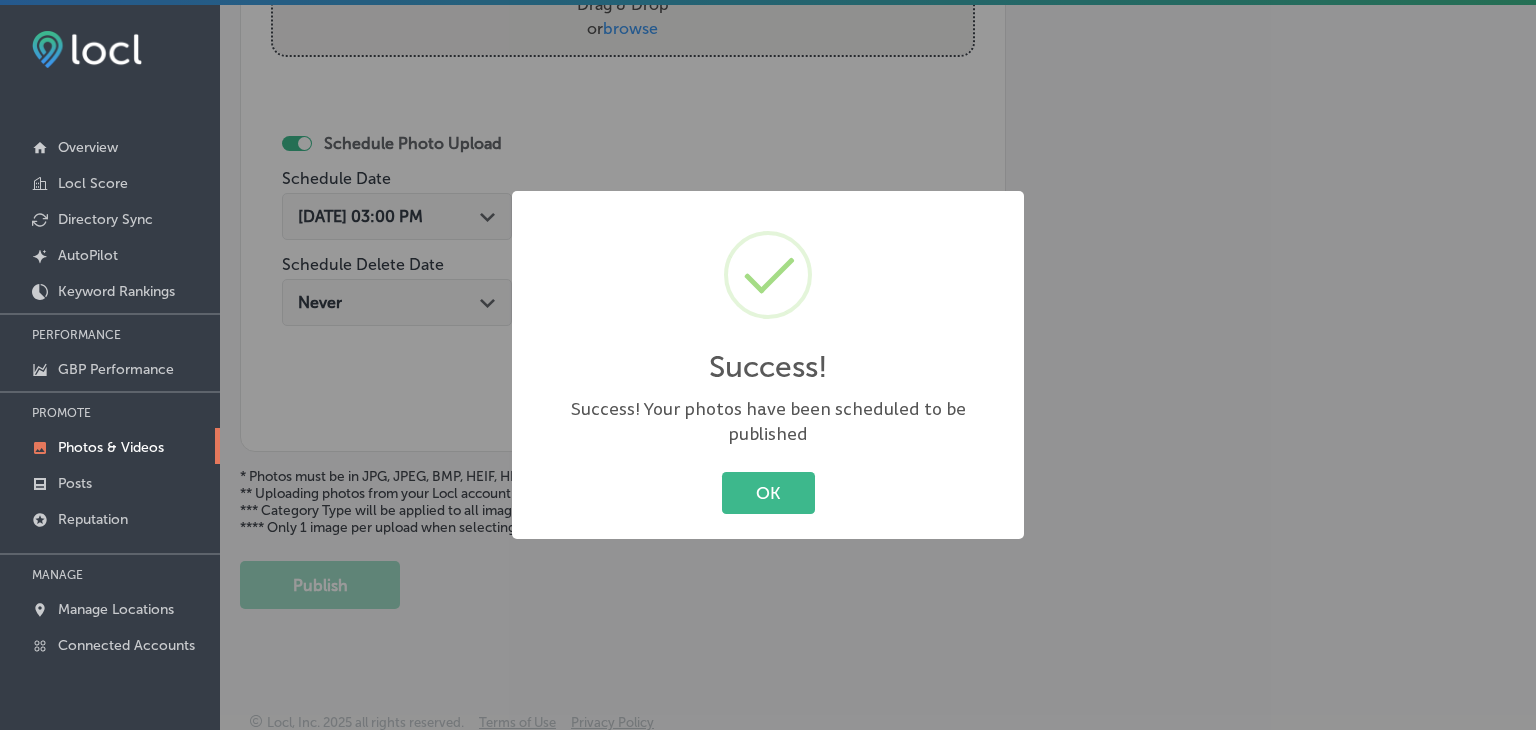 click on "Success! × Success! Your photos have been scheduled to be published OK Cancel" at bounding box center (768, 365) 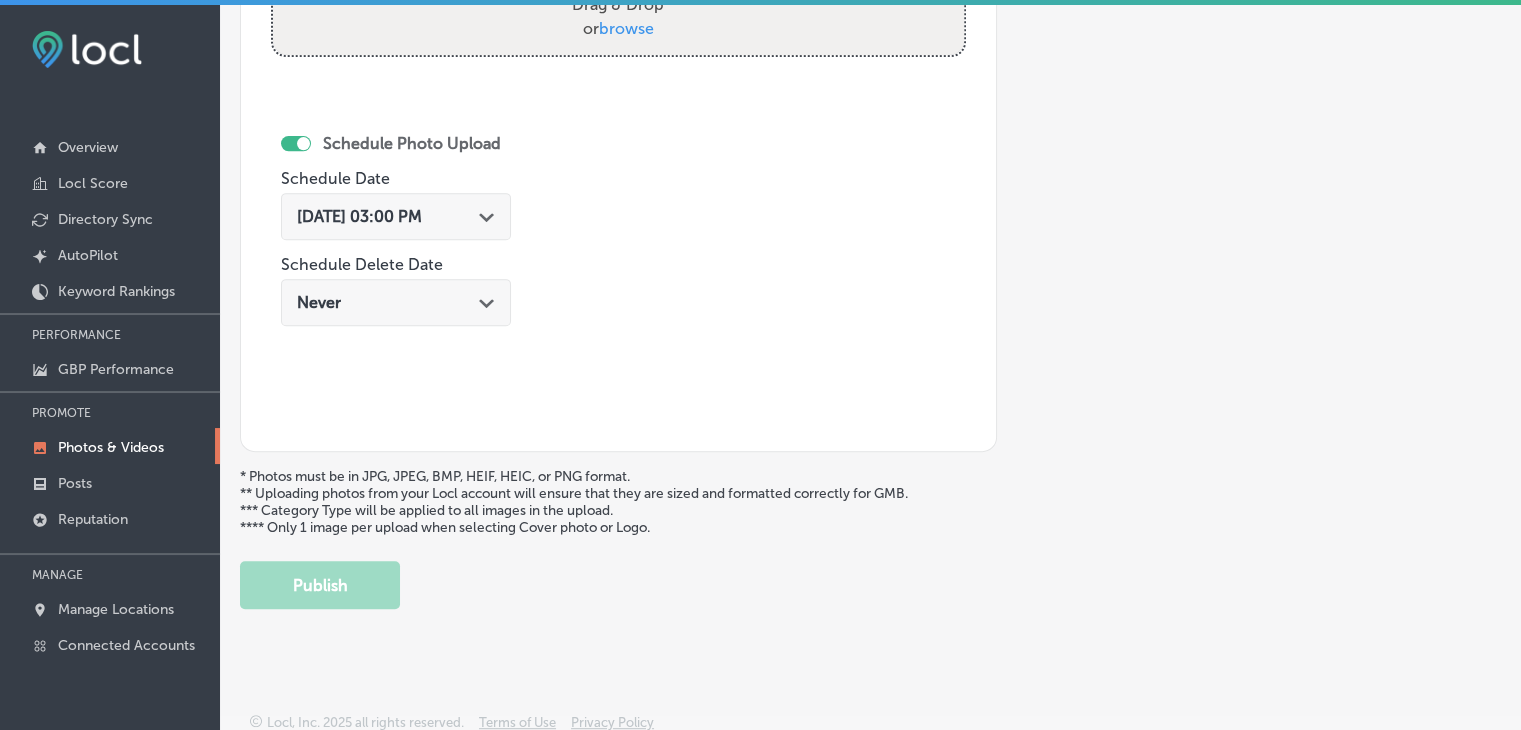 click on "[DATE] 03:00 PM
Path
Created with Sketch." at bounding box center [396, 216] 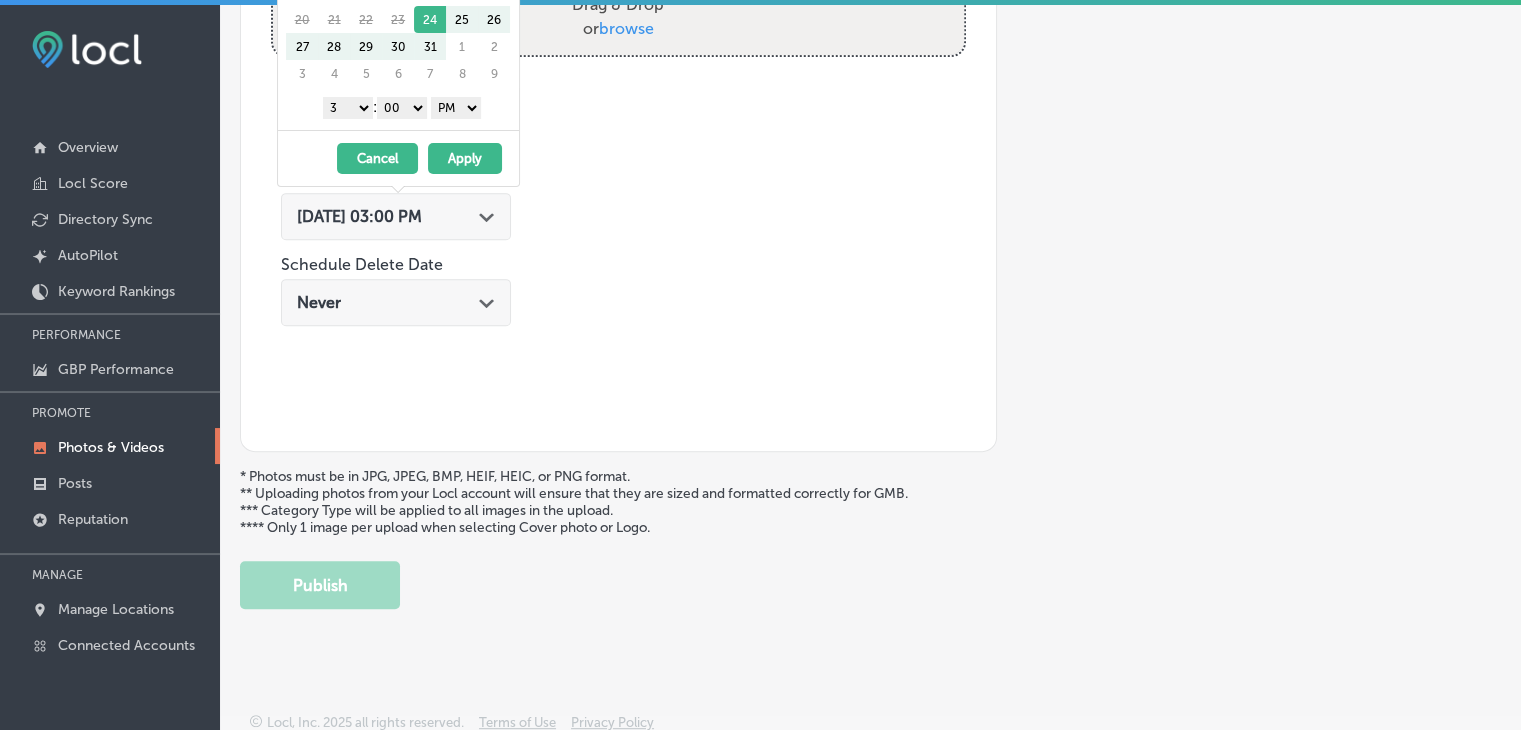 click on "Name of Collection eg. Interior Photos, [DATE]   Category Type No category Upload Photos to Collection
Powered by PQINA Drag & Drop  or  browse Refine Physical Therapy-18.png Ready Schedule Photo Upload Schedule Date [DATE] 03:00 PM
Path
Created with Sketch.
Schedule Delete Date Never
Path
Created with Sketch." at bounding box center (618, 111) 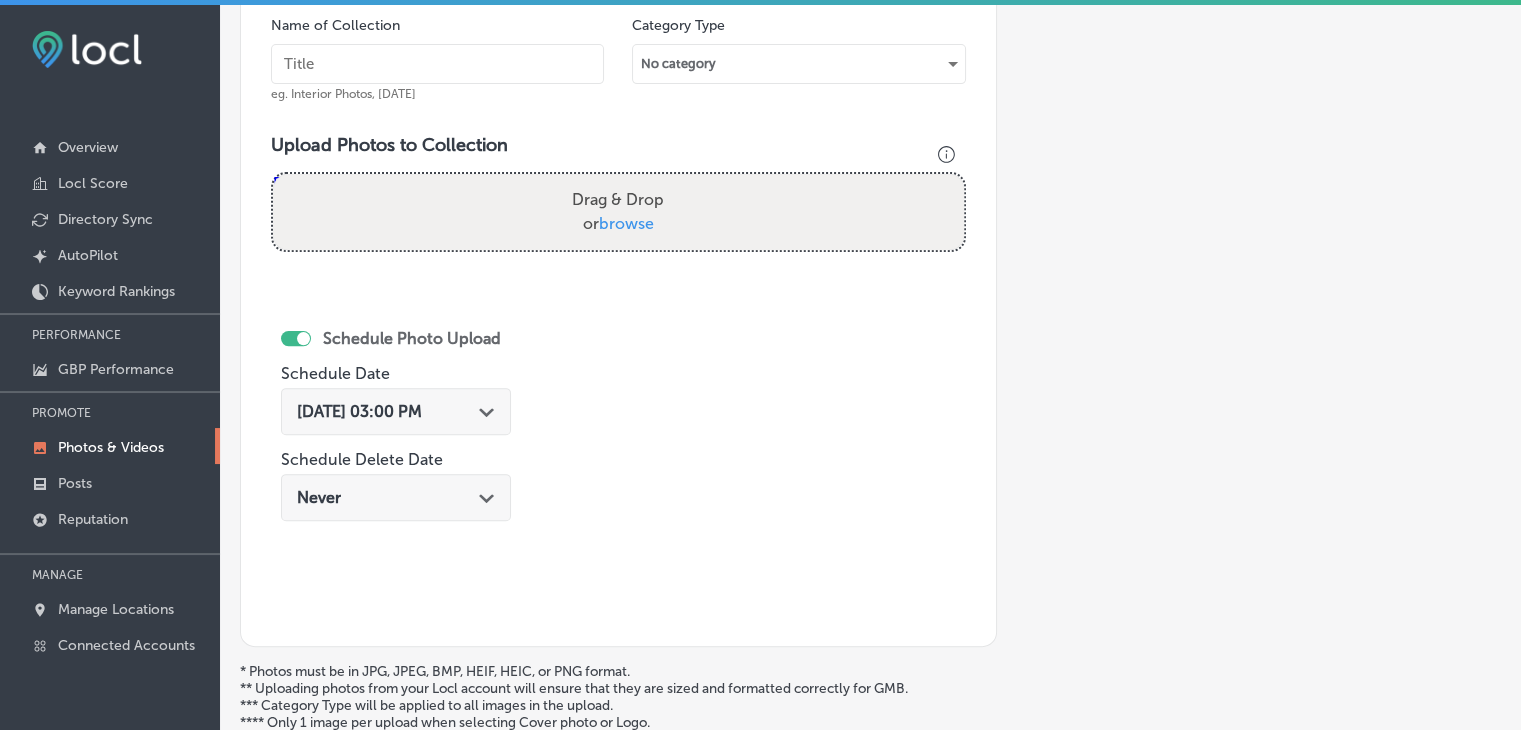 scroll, scrollTop: 507, scrollLeft: 0, axis: vertical 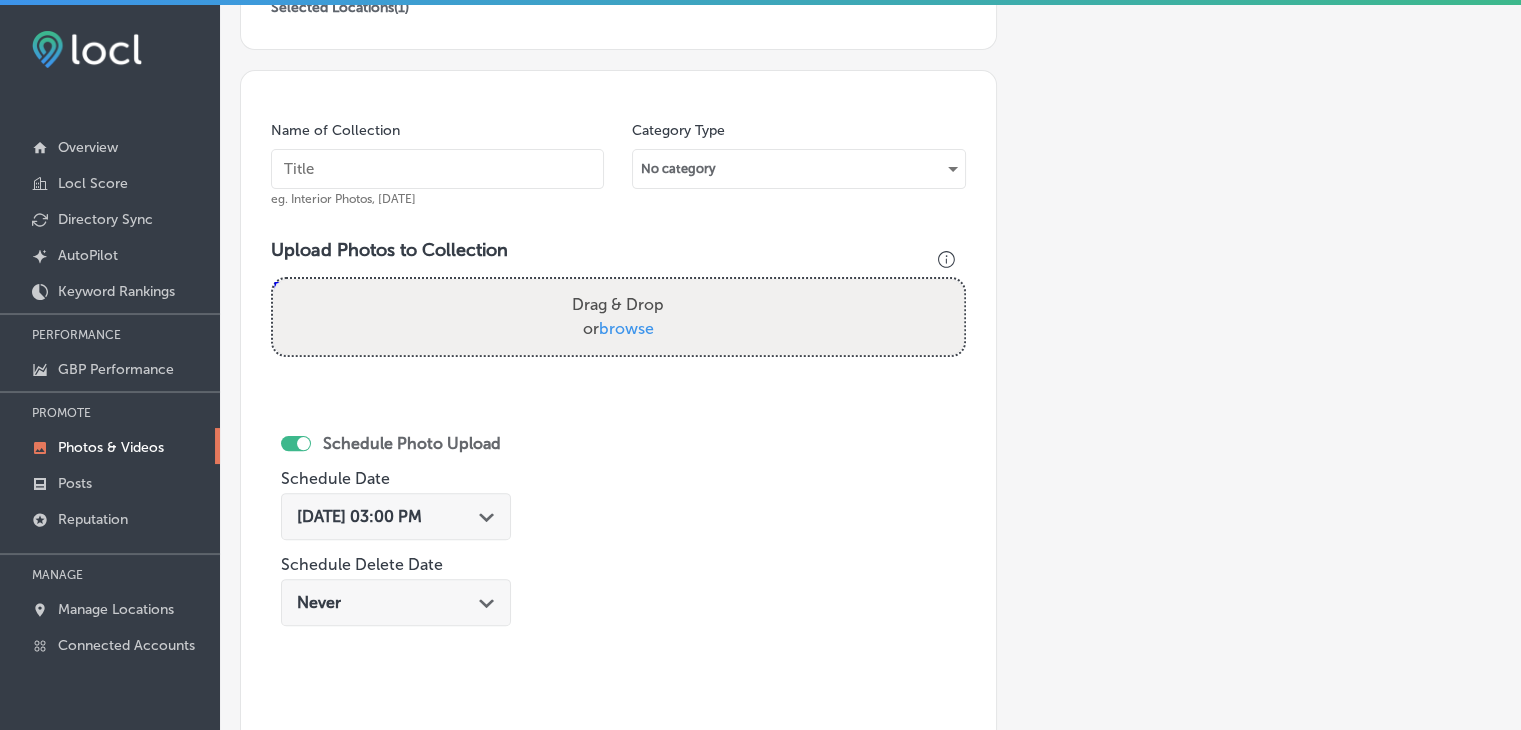 click on "[DATE] 03:00 PM
Path
Created with Sketch." at bounding box center [396, 516] 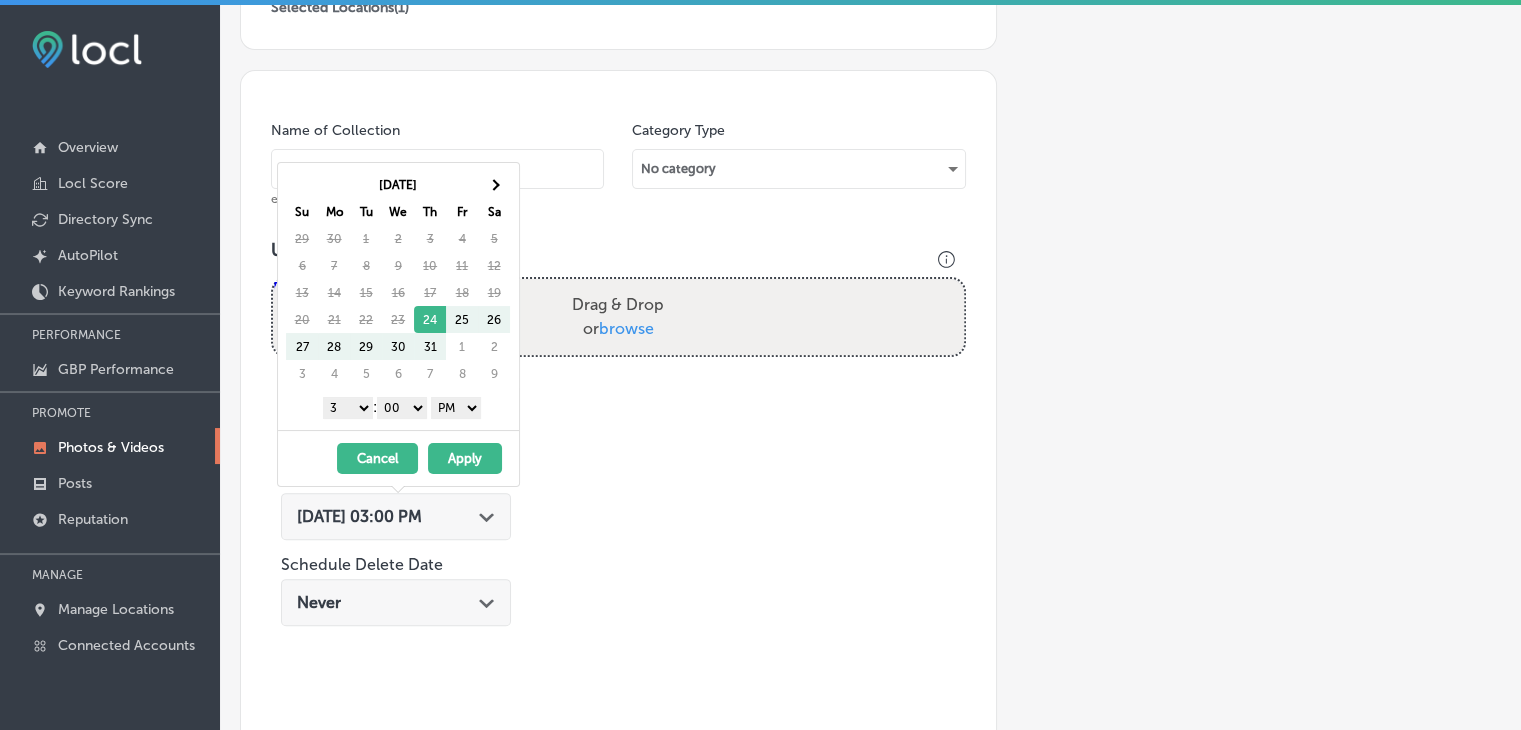 click on "[DATE] Su Mo Tu We Th Fr Sa 29 30 1 2 3 4 5 6 7 8 9 10 11 12 13 14 15 16 17 18 19 20 21 22 23 24 25 26 27 28 29 30 31 1 2 3 4 5 6 7 8 9 1 2 3 4 5 6 7 8 9 10 11 12  :  00 10 20 30 40 50   AM PM" at bounding box center (398, 296) 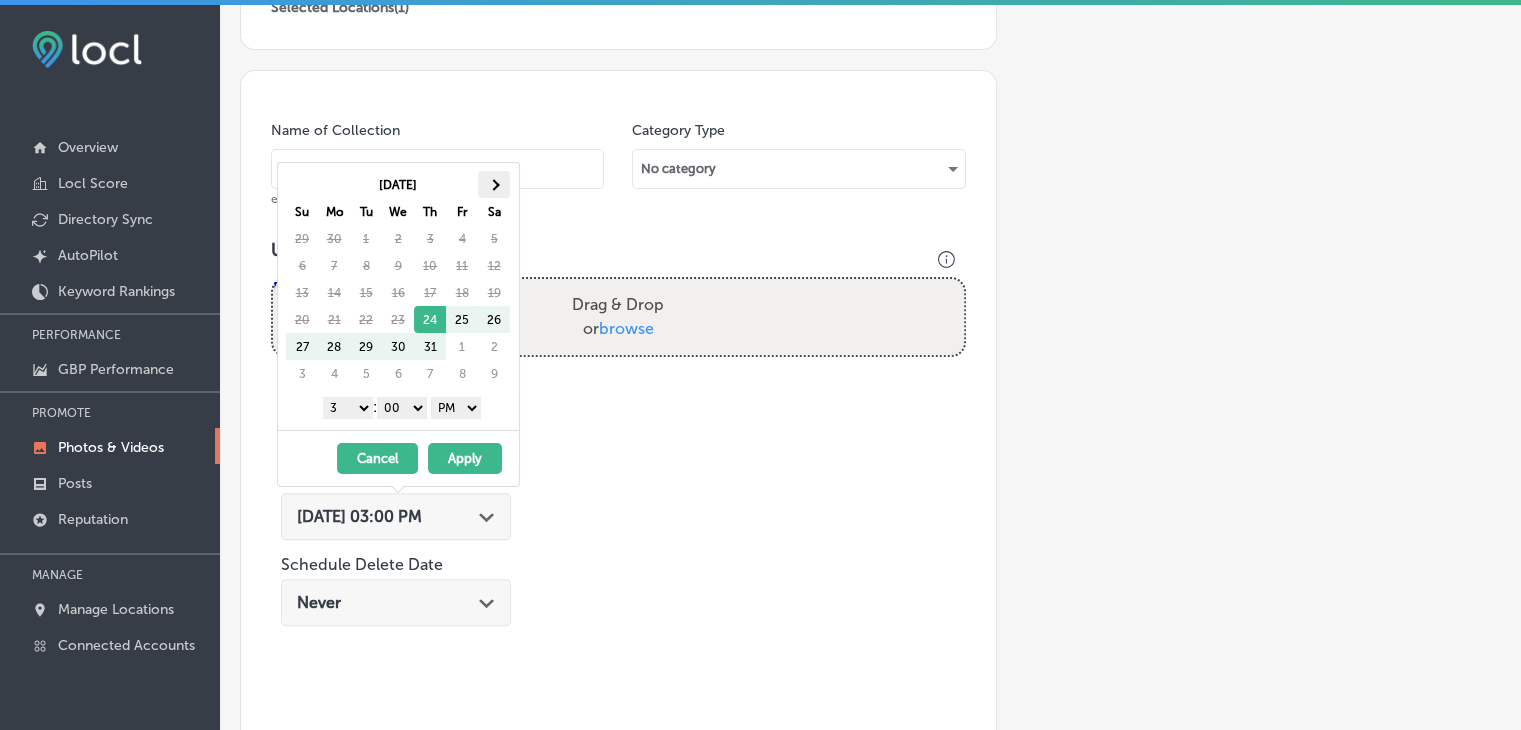 click at bounding box center (494, 184) 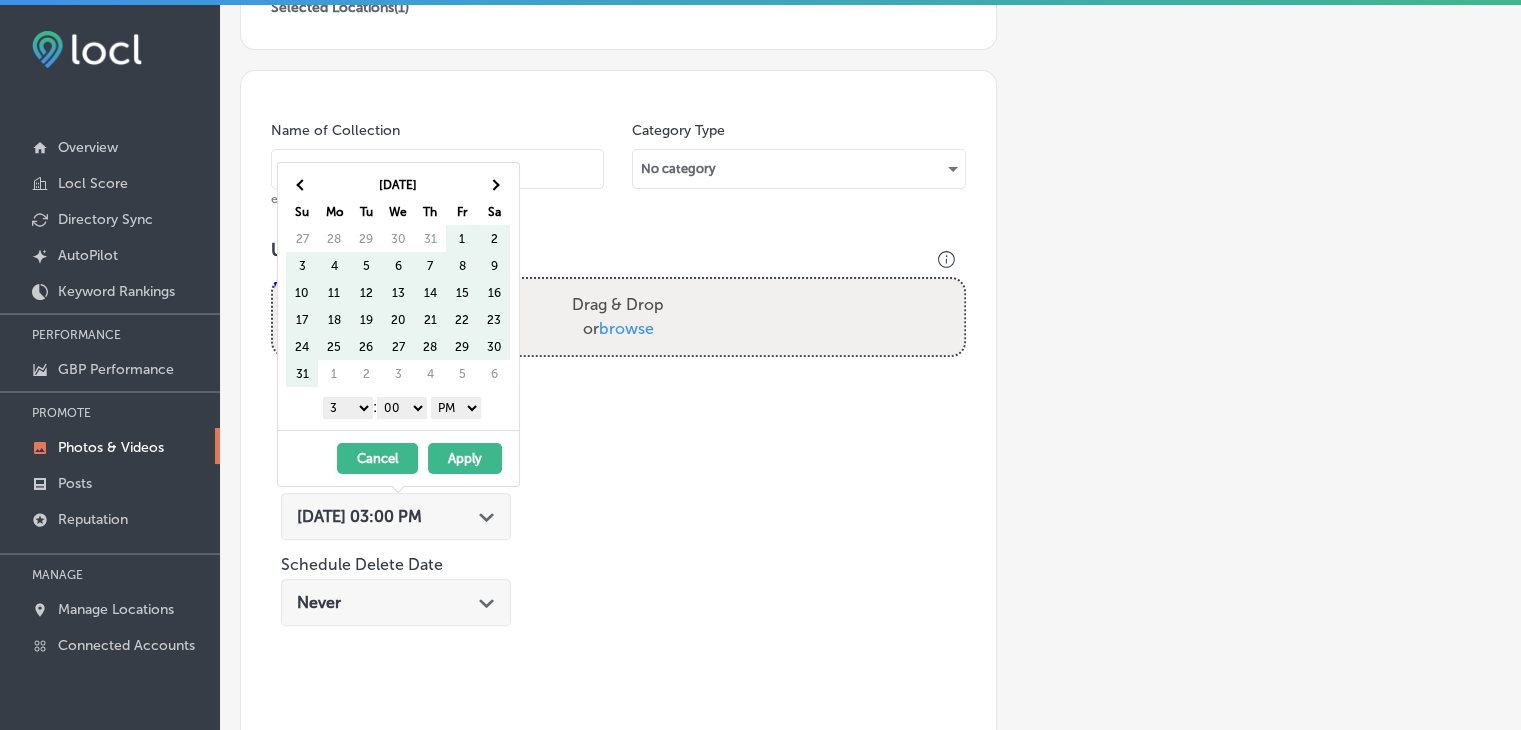 click at bounding box center [494, 184] 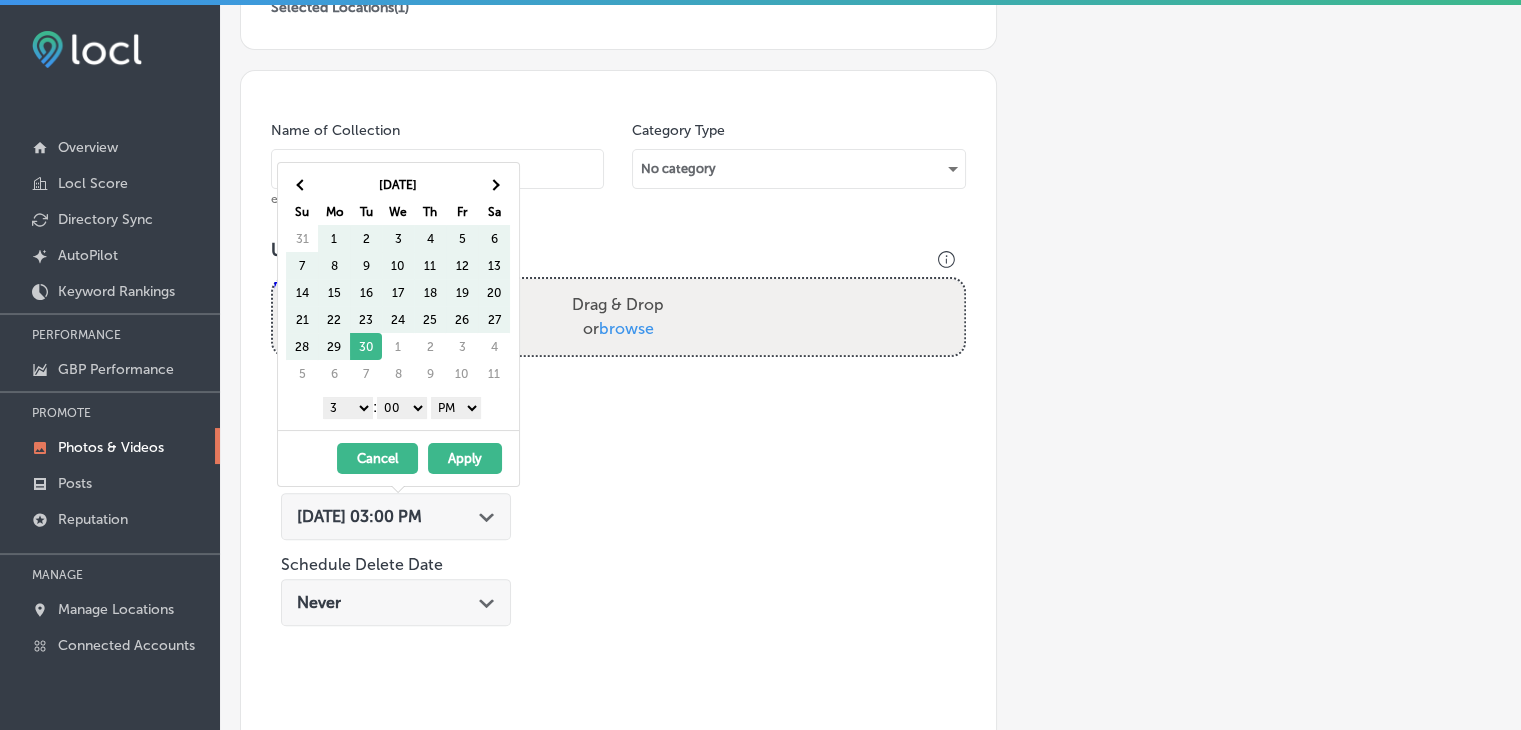 click at bounding box center [494, 184] 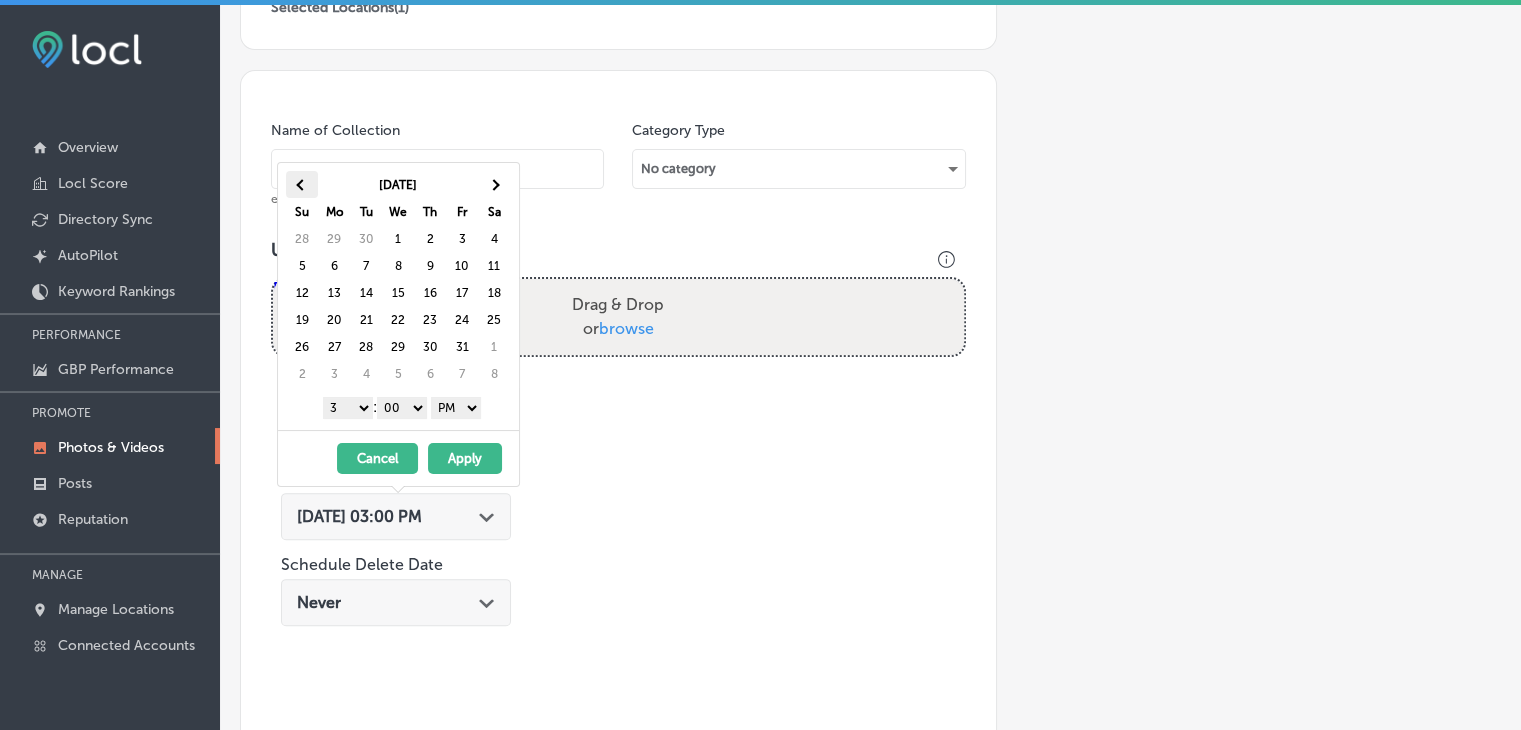 click at bounding box center (302, 184) 